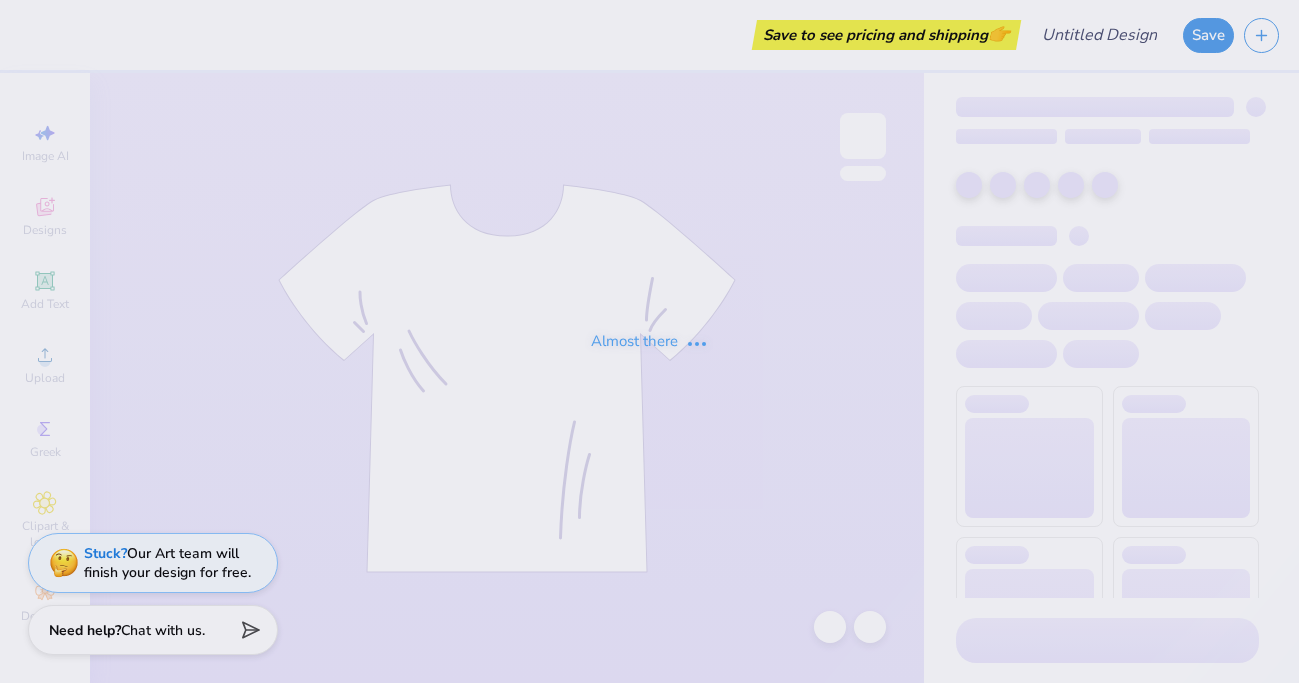 scroll, scrollTop: 0, scrollLeft: 0, axis: both 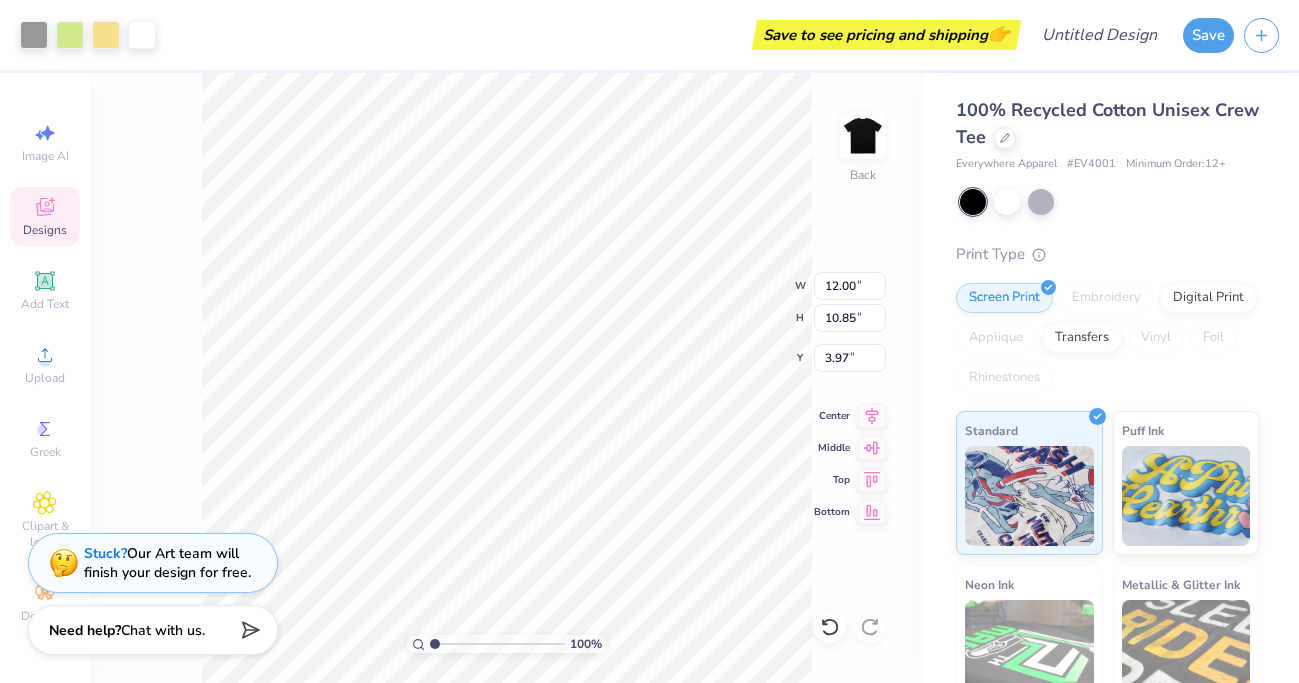 type on "3.97" 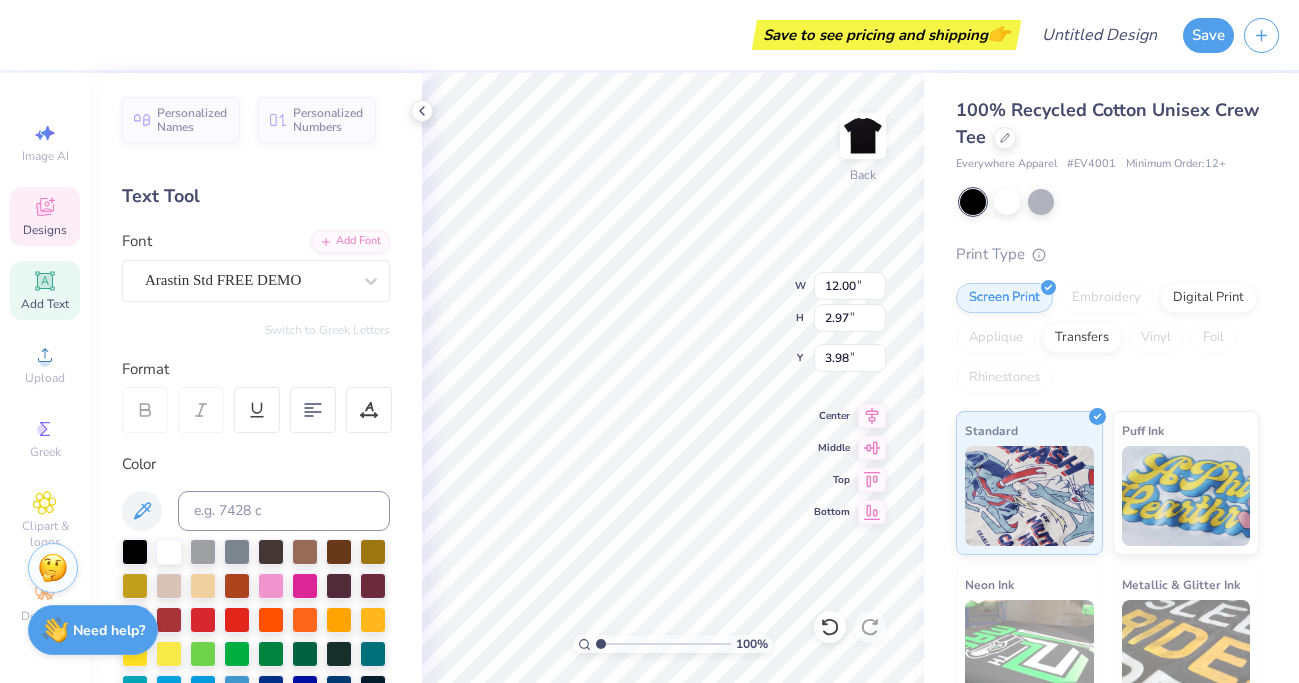 scroll, scrollTop: 0, scrollLeft: 0, axis: both 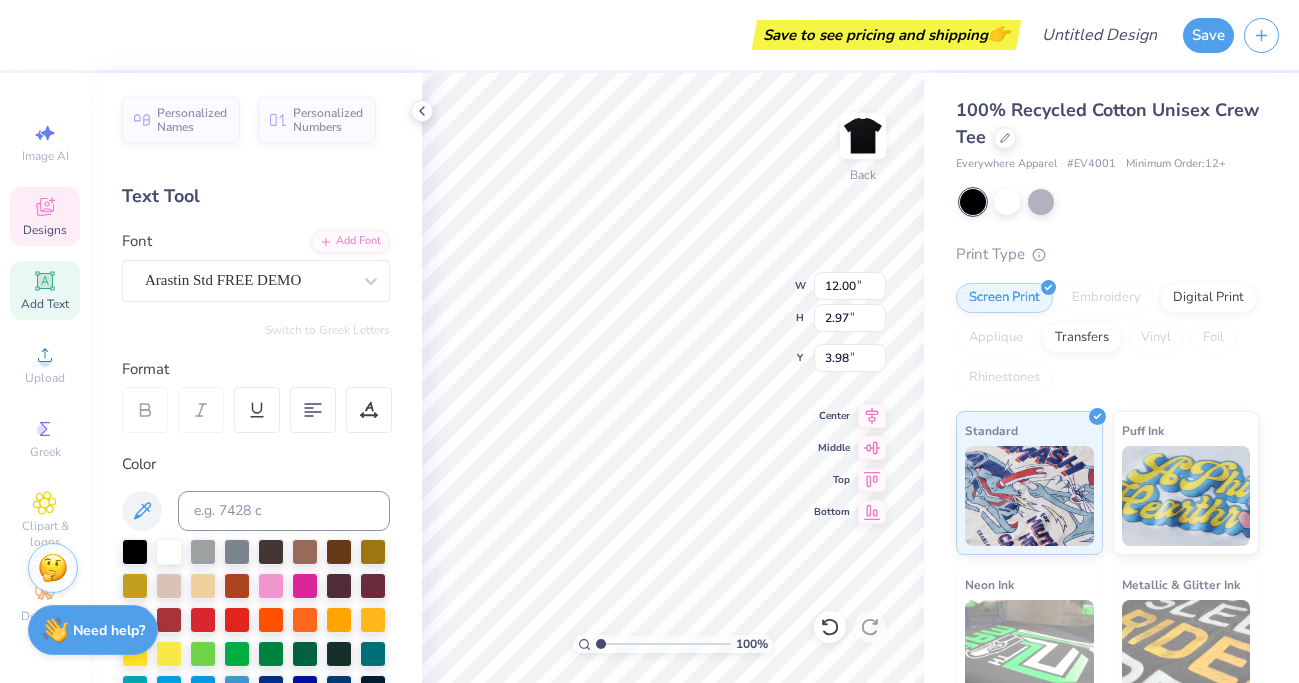 type on "T" 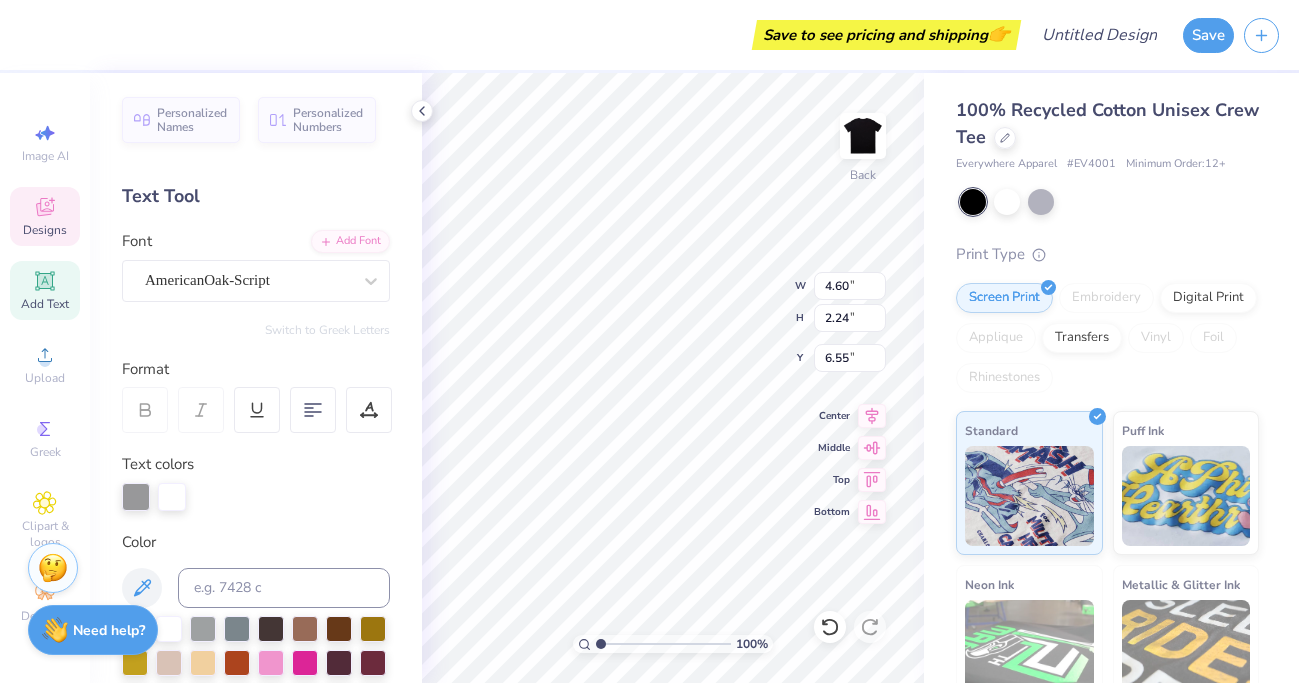 type on "4.60" 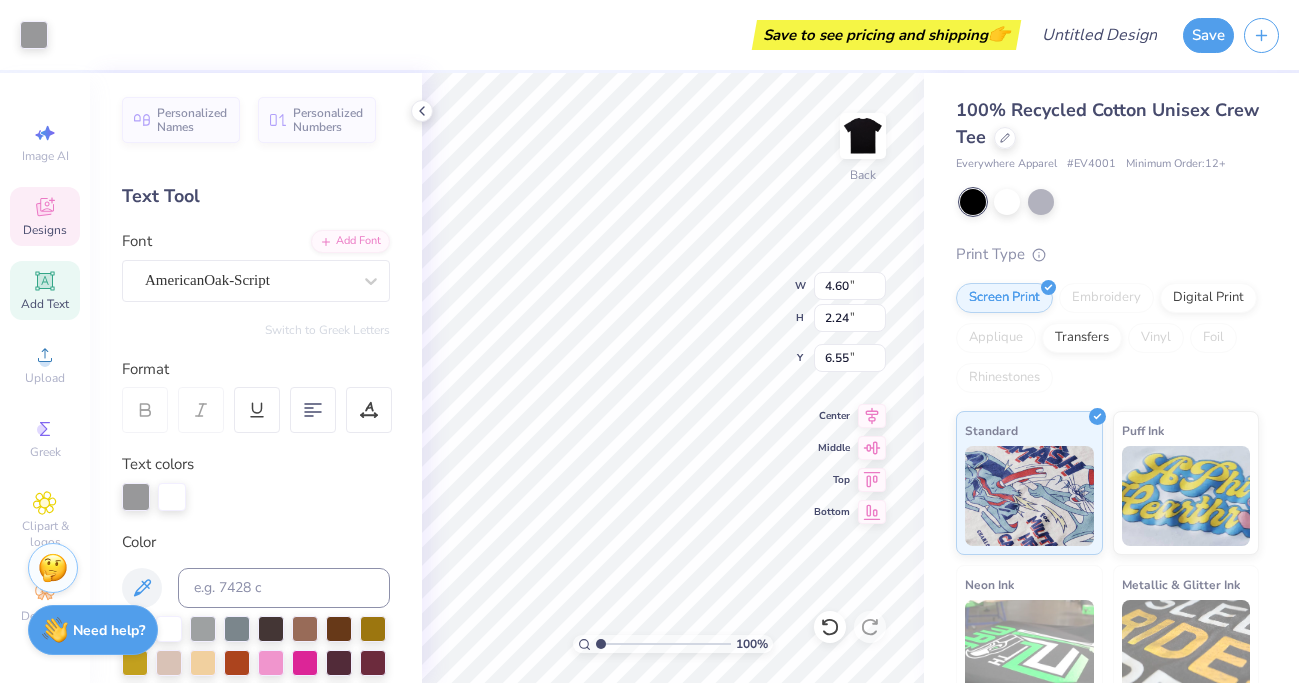 type on "9.80" 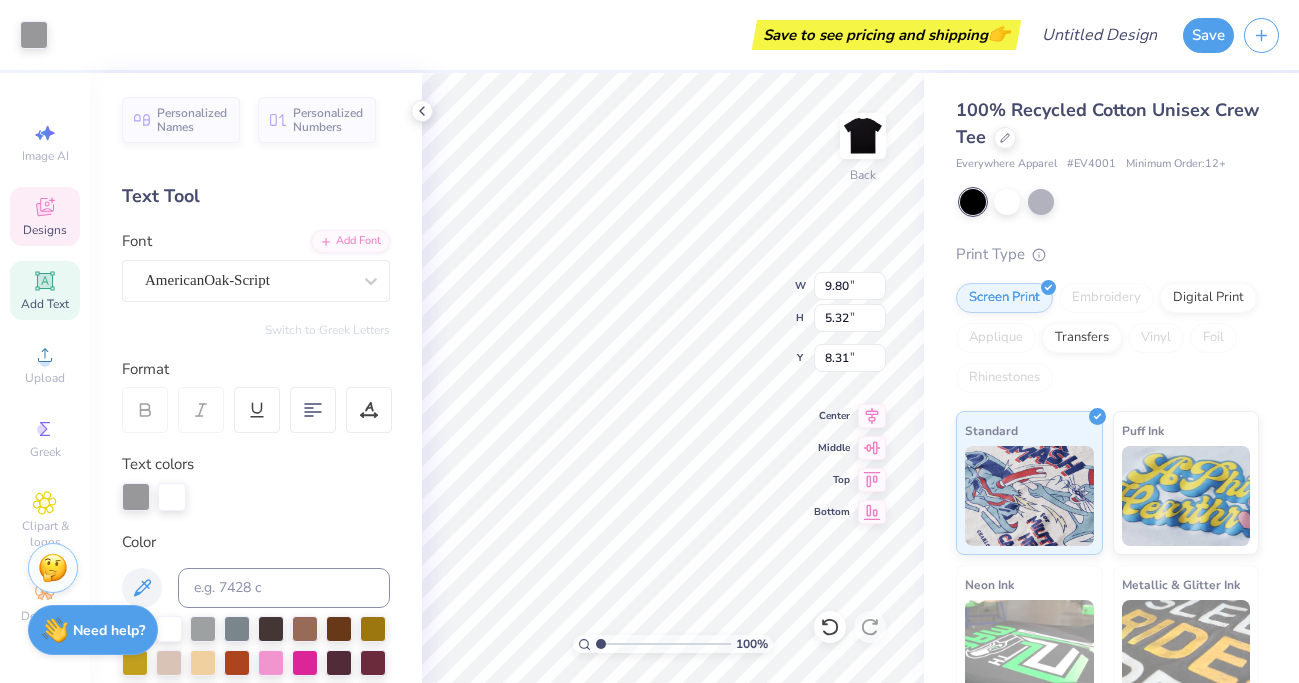 type on "4.60" 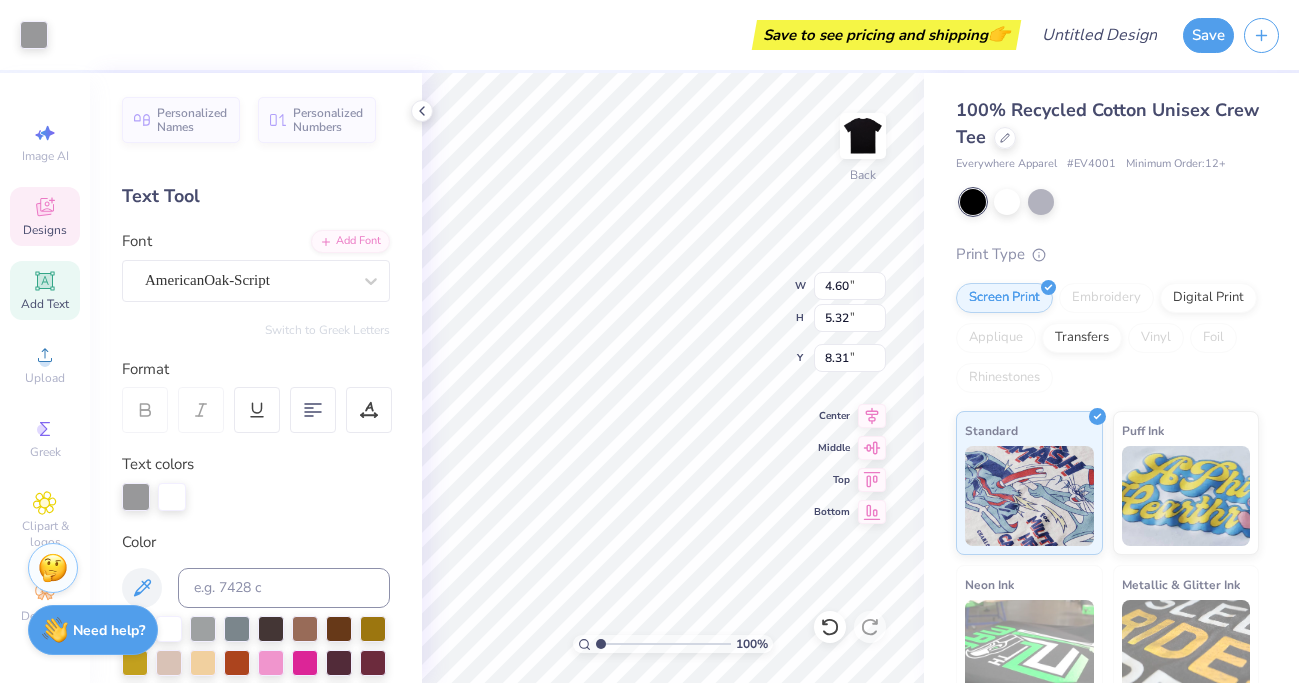 type on "2.24" 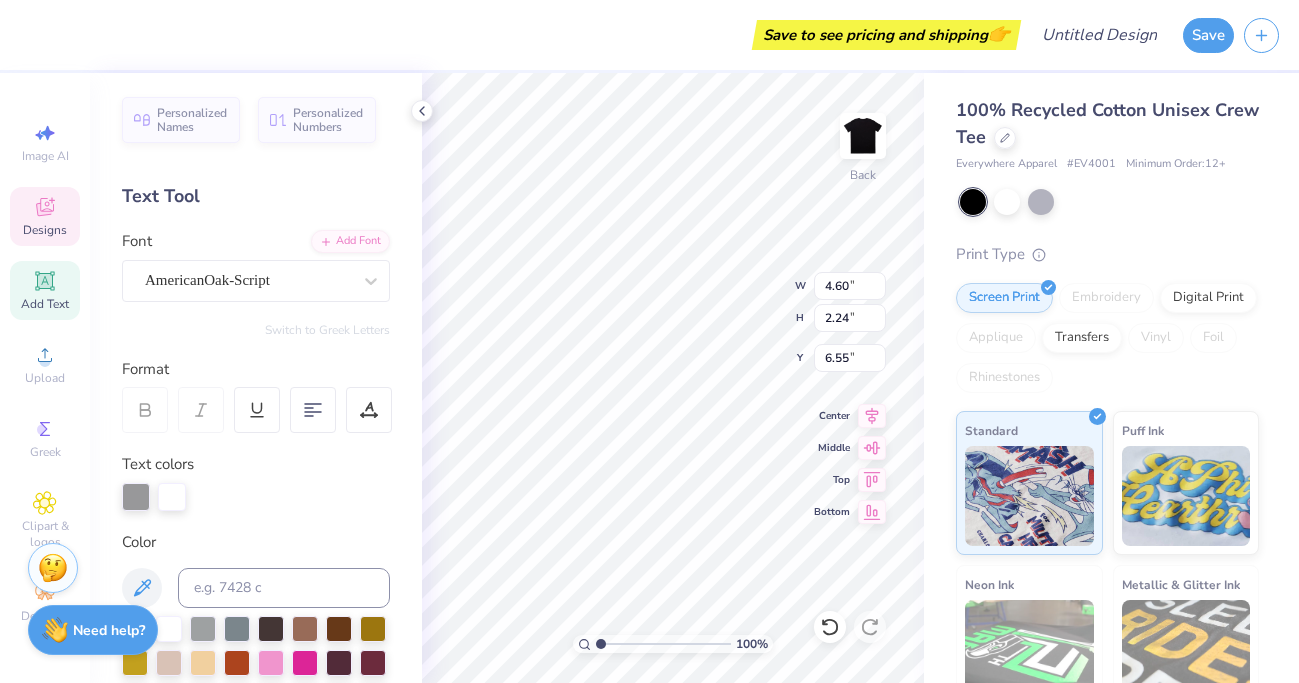 type on "Tram" 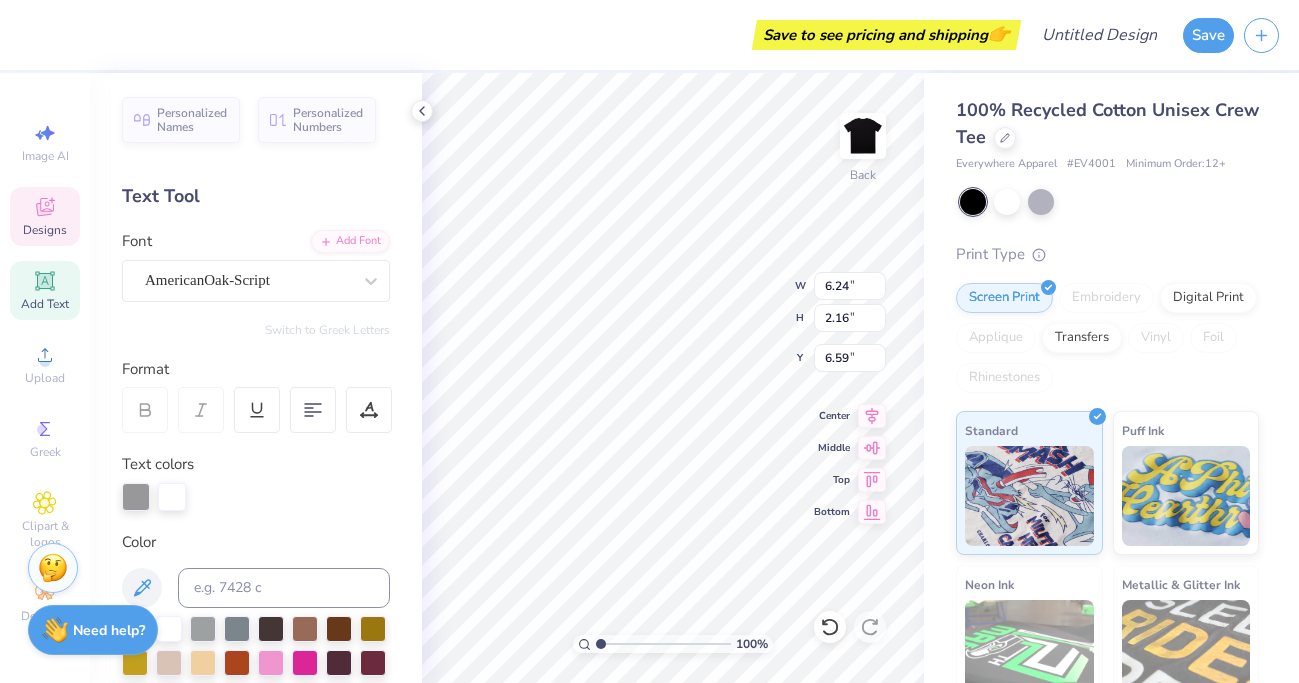 type on "9.80" 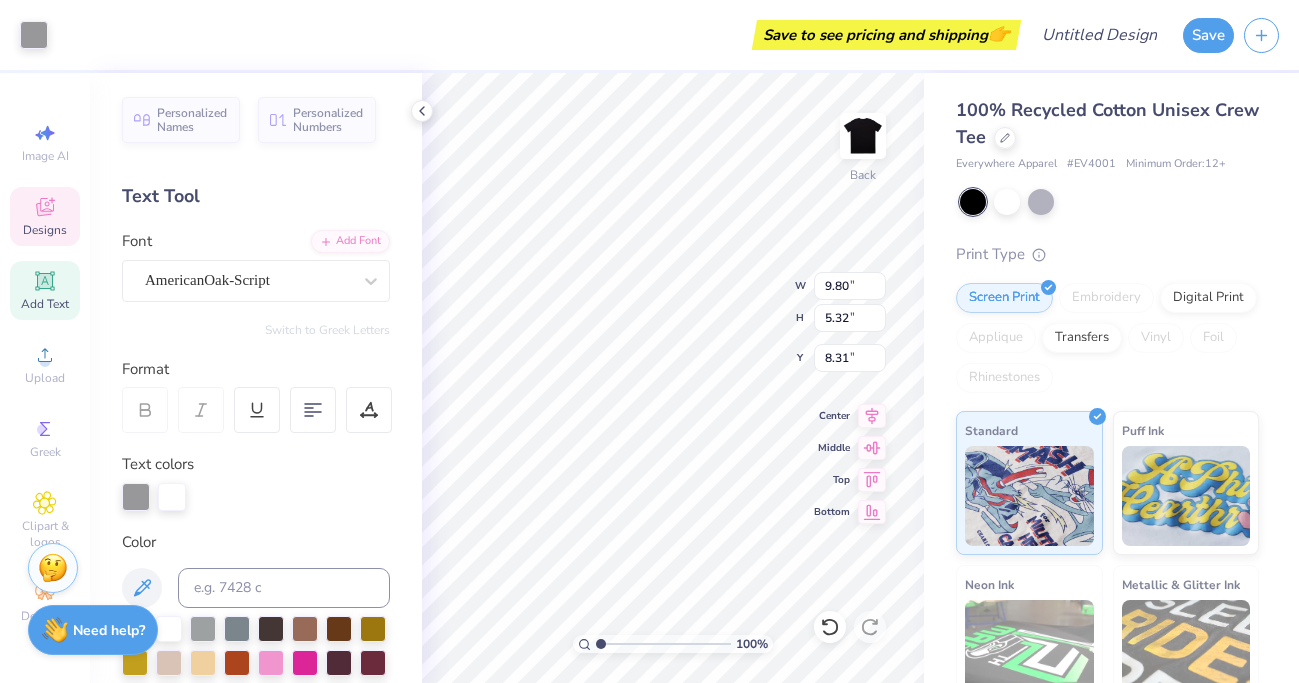 type on "6.24" 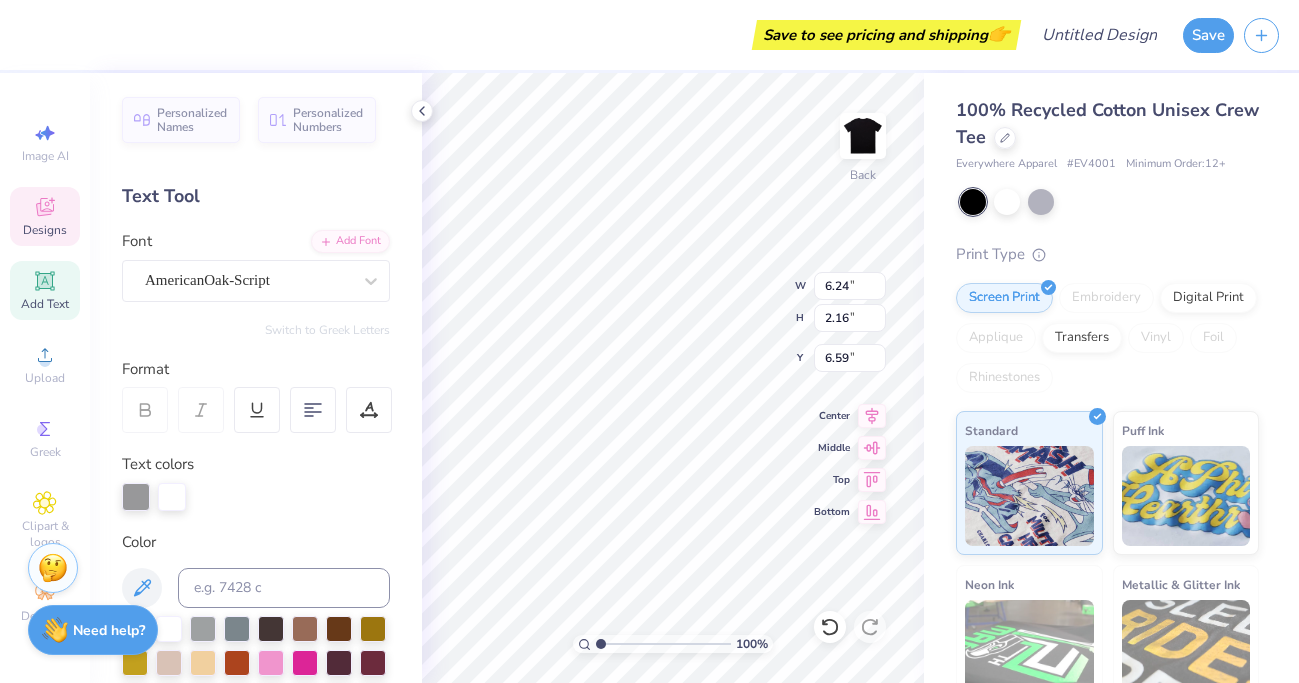 type on "Team" 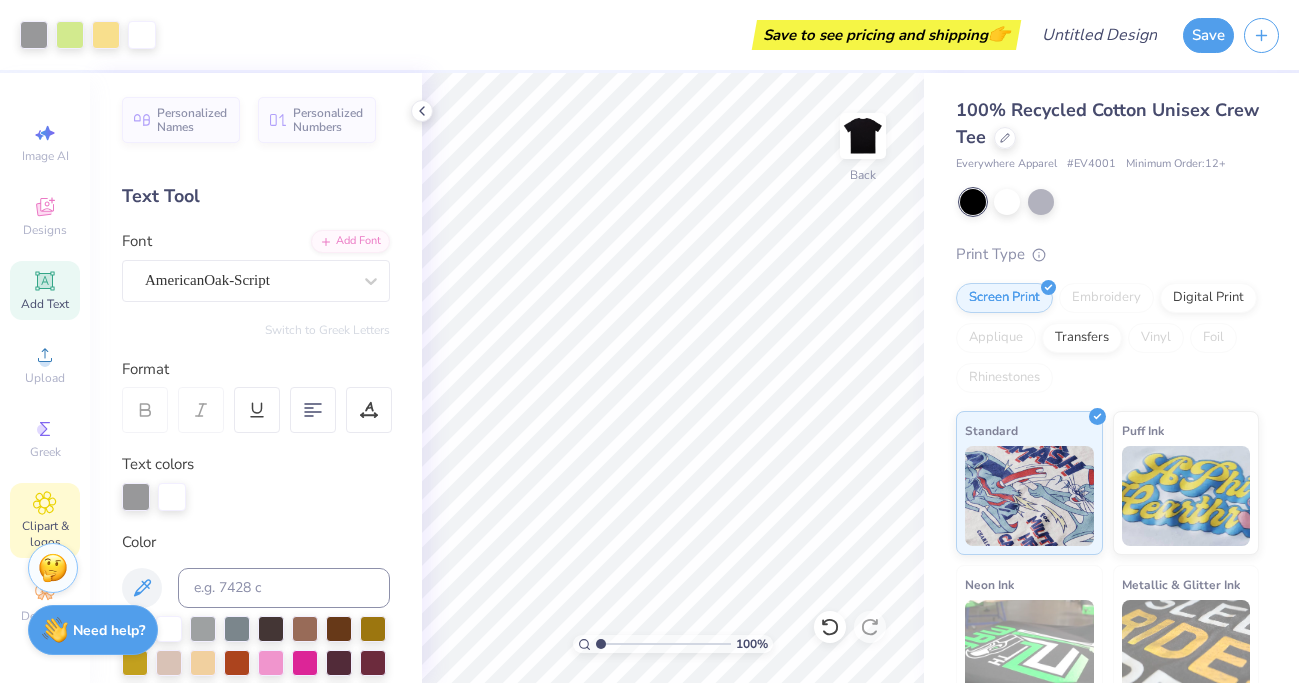 click on "Clipart & logos" at bounding box center (45, 520) 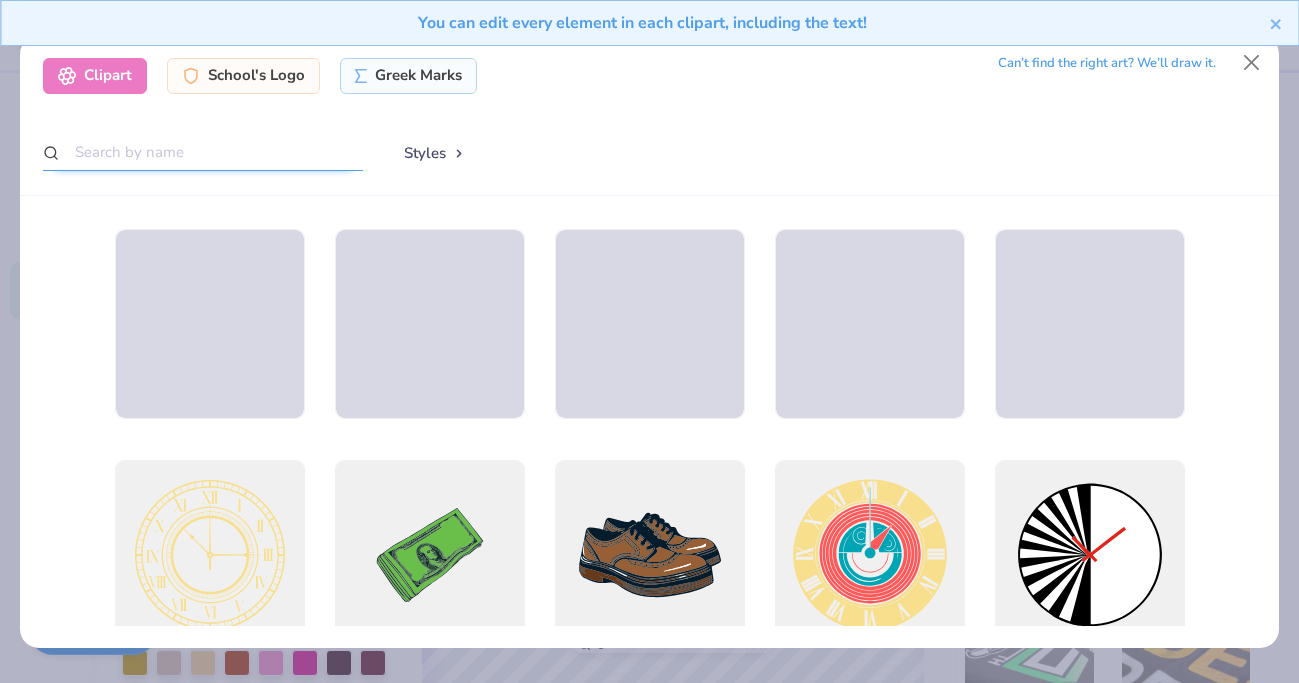 click at bounding box center (203, 152) 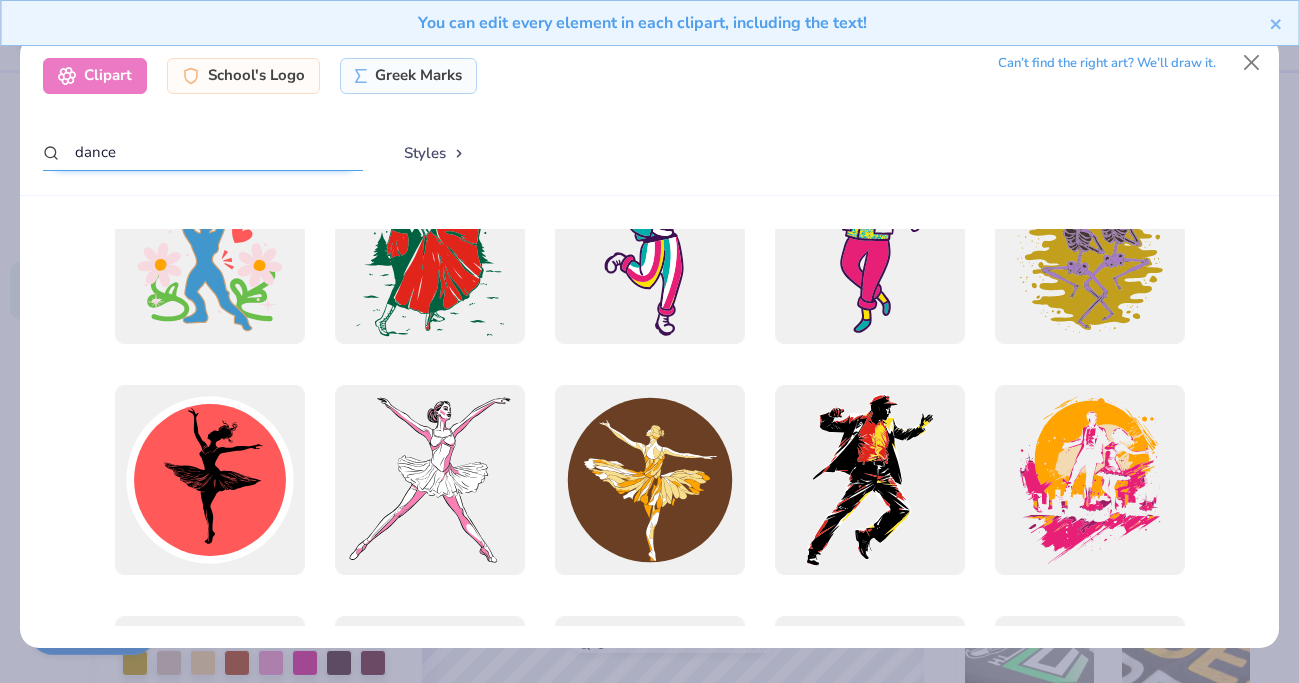 scroll, scrollTop: 1884, scrollLeft: 0, axis: vertical 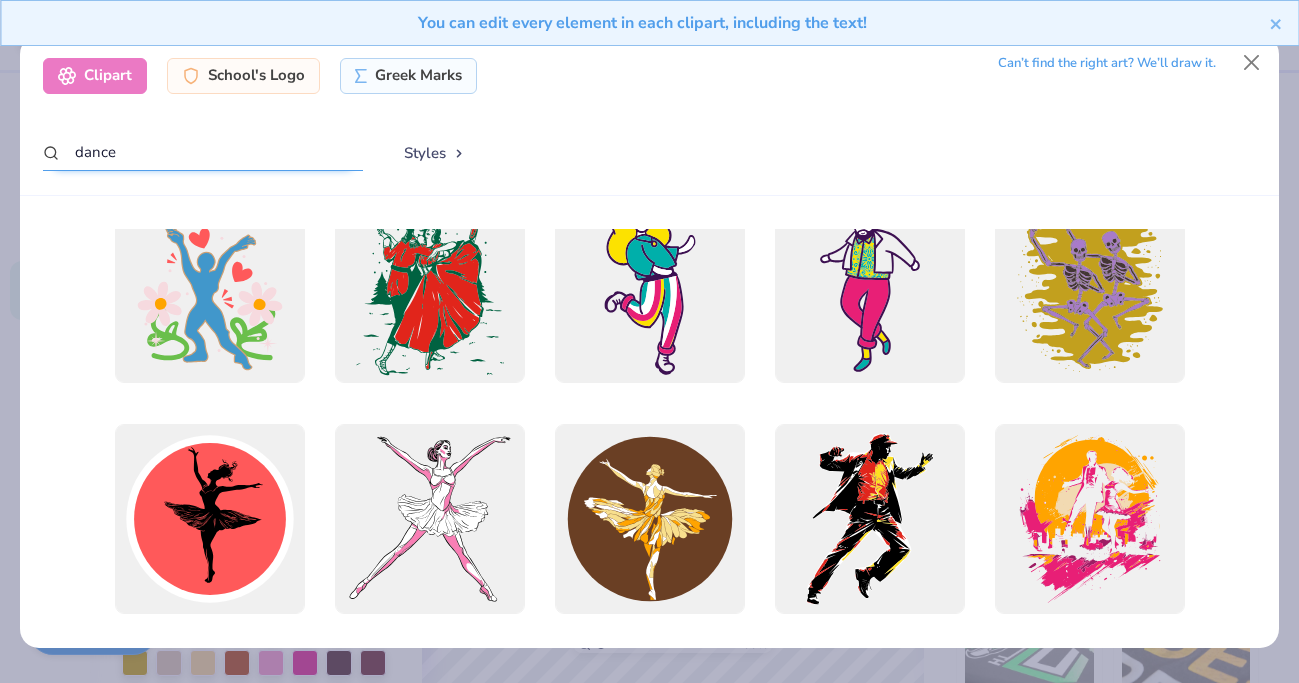 click on "dance" at bounding box center [203, 152] 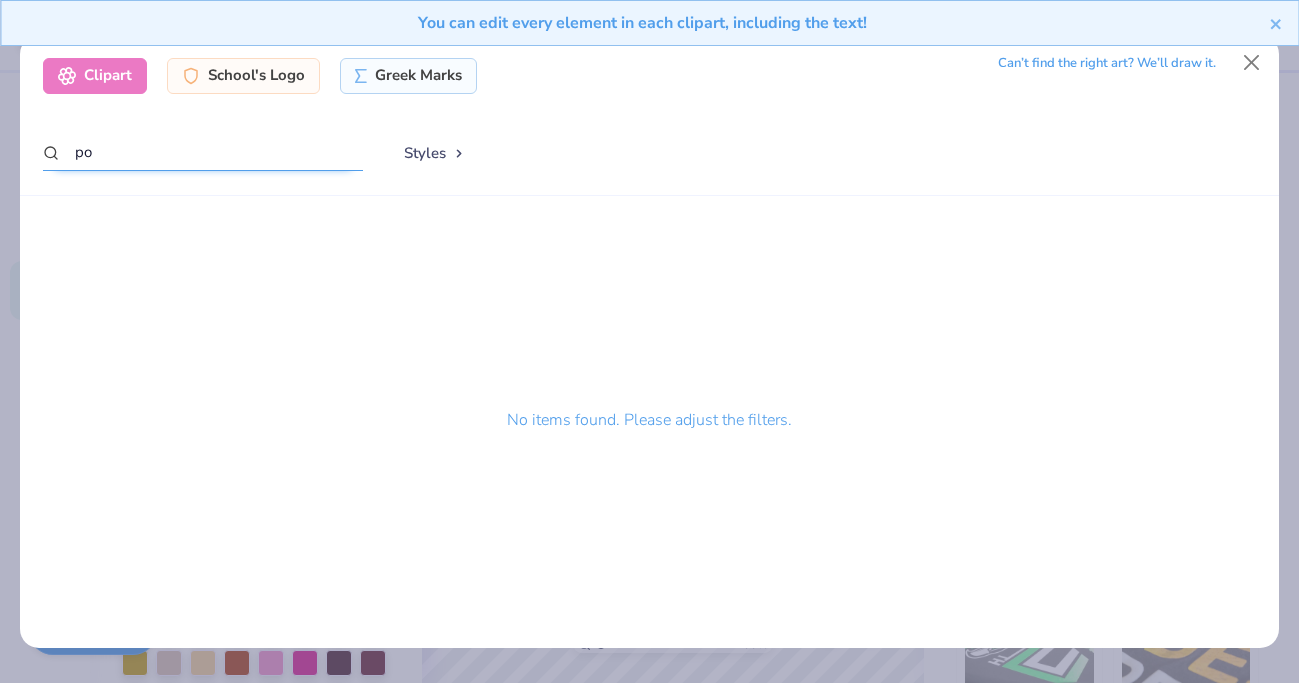 type on "p" 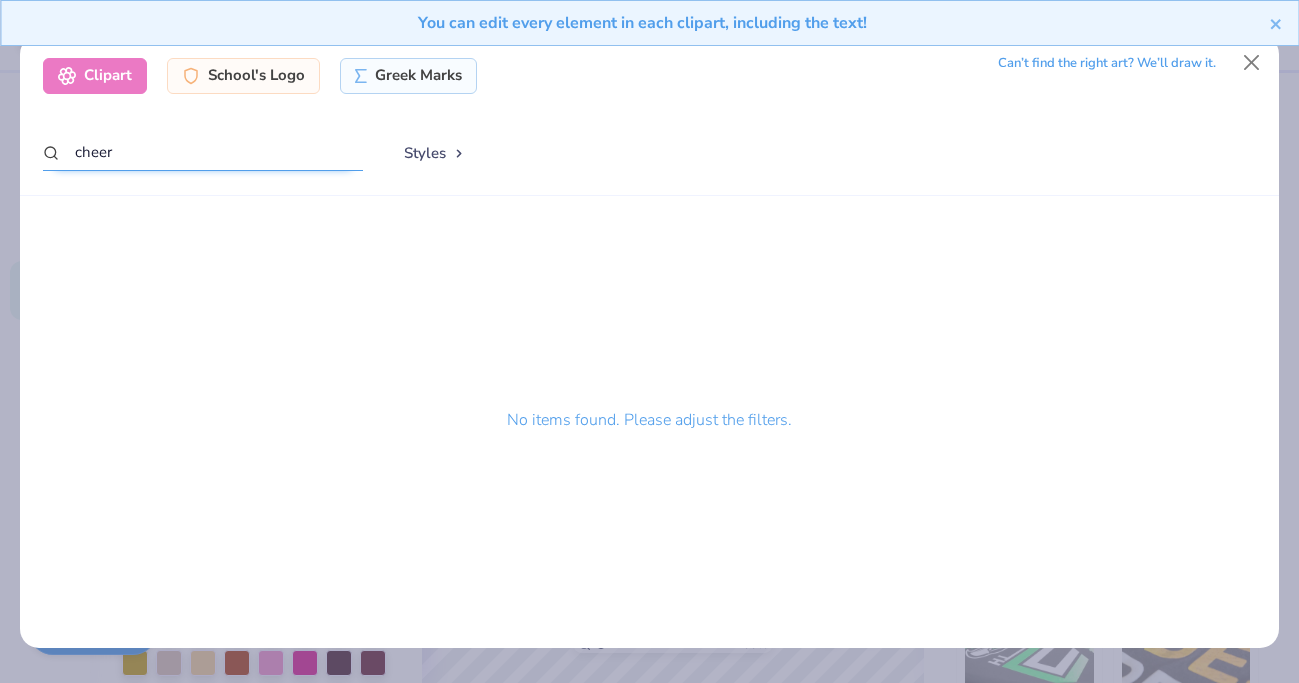 type on "cheer" 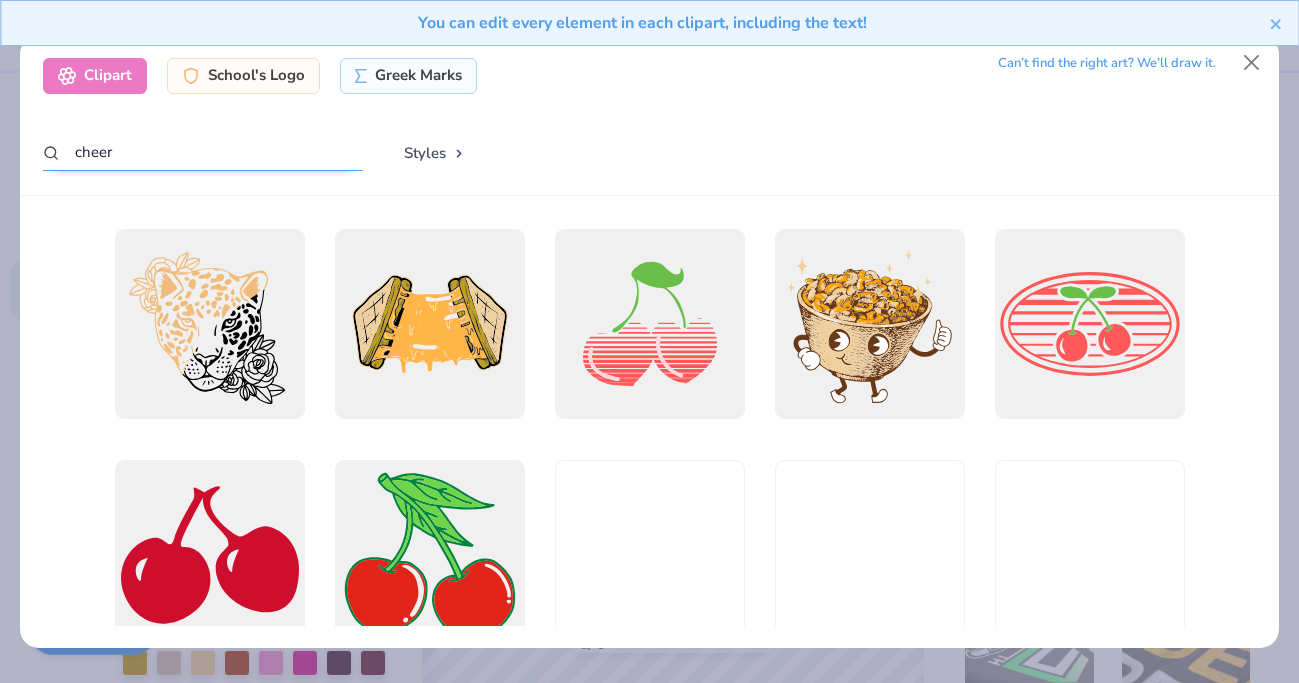 scroll, scrollTop: 1964, scrollLeft: 0, axis: vertical 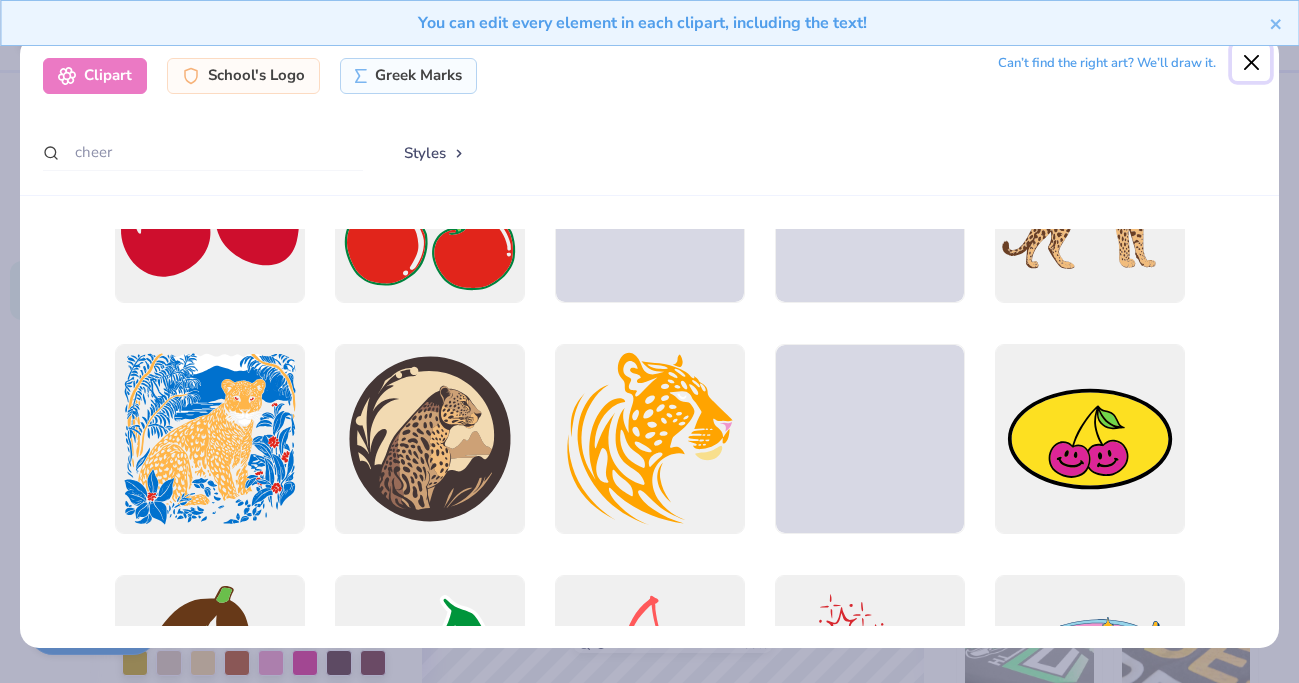click at bounding box center (1251, 63) 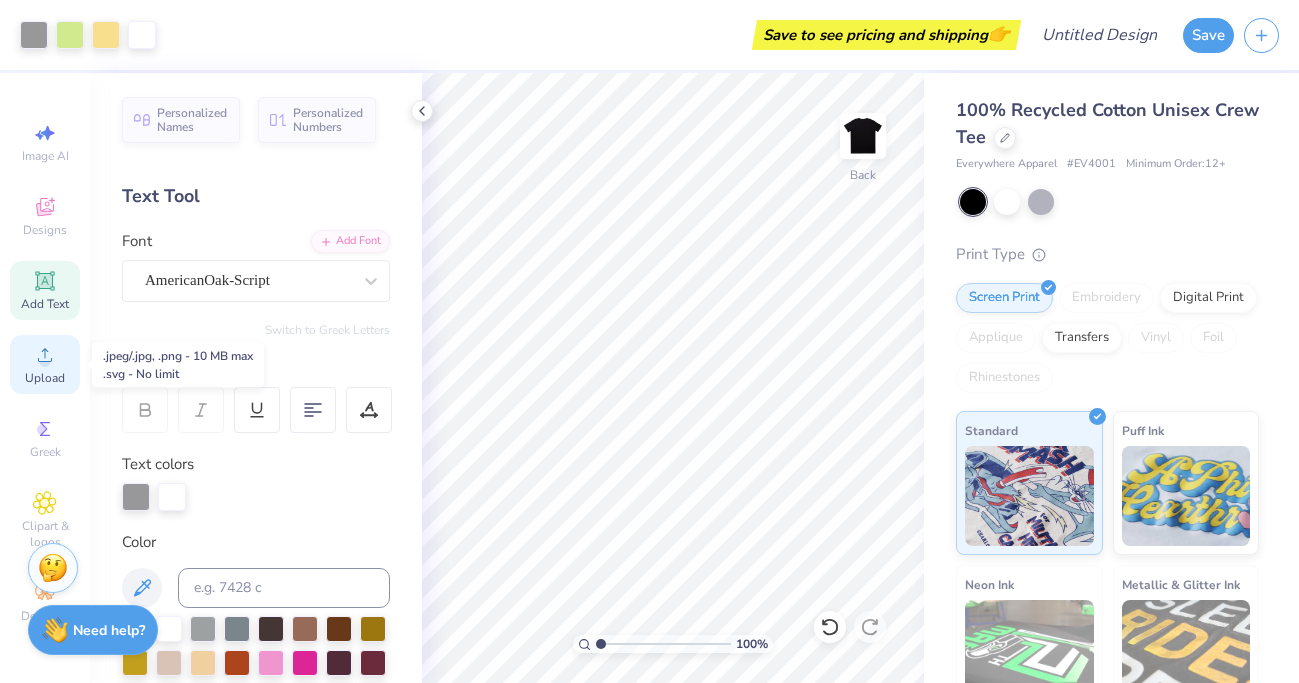 click 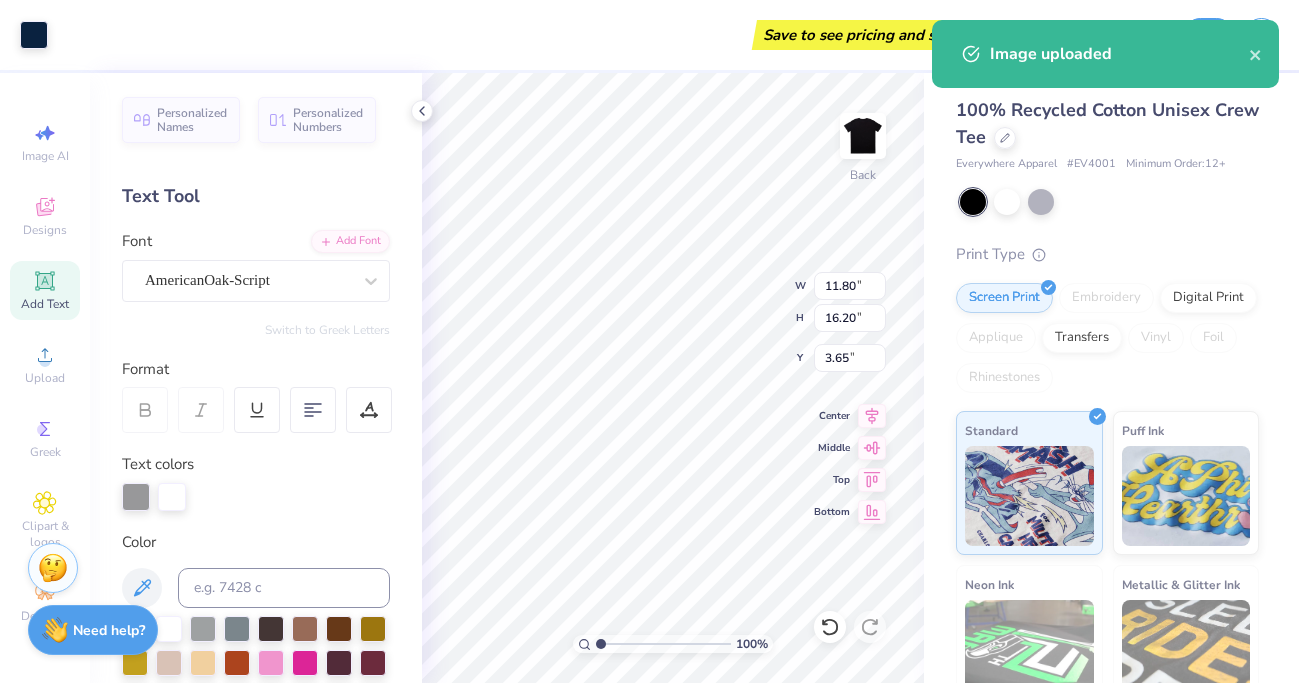 click on "Art colors Save to see pricing and shipping  👉 Design Title Save Image AI Designs Add Text Upload Greek Clipart & logos Decorate Personalized Names Personalized Numbers Text Tool  Add Font Font AmericanOak-Script Switch to Greek Letters Format Text colors Color Styles Text Shape 100  % Back W 11.80 11.80 " H 16.20 16.20 " Y 3.65 3.65 " Center Middle Top Bottom 100% Recycled Cotton Unisex Crew Tee Everywhere Apparel # EV4001 Minimum Order:  12 +   Print Type Screen Print Embroidery Digital Print Applique Transfers Vinyl Foil Rhinestones Standard Puff Ink Neon Ink Metallic & Glitter Ink Glow in the Dark Ink Water based Ink Stuck?  Our Art team will finish your design for free. Need help?  Chat with us. Image uploaded" at bounding box center (649, 341) 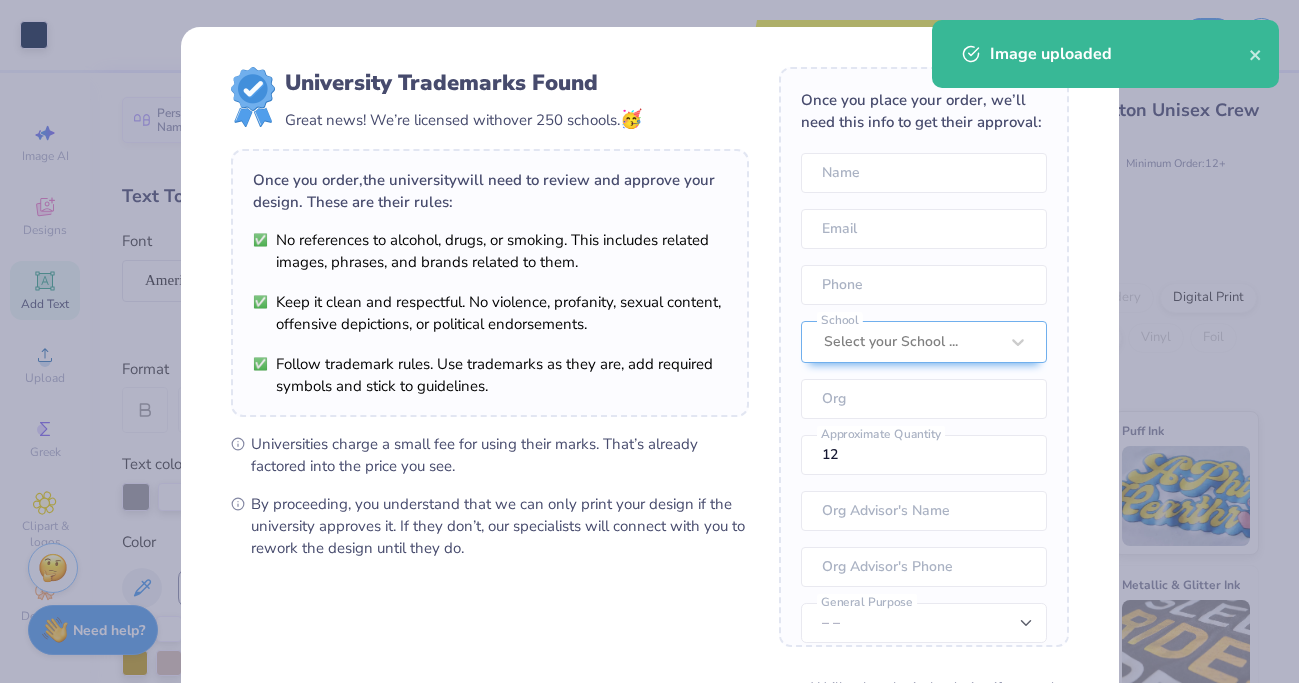 click on "Once you order,  the university  will need to review and approve your design. These are their rules: No references to alcohol, drugs, or smoking. This includes related images, phrases, and brands related to them. Keep it clean and respectful. No violence, profanity, sexual content, offensive depictions, or political endorsements. Follow trademark rules. Use trademarks as they are, add required symbols and stick to guidelines." at bounding box center [490, 283] 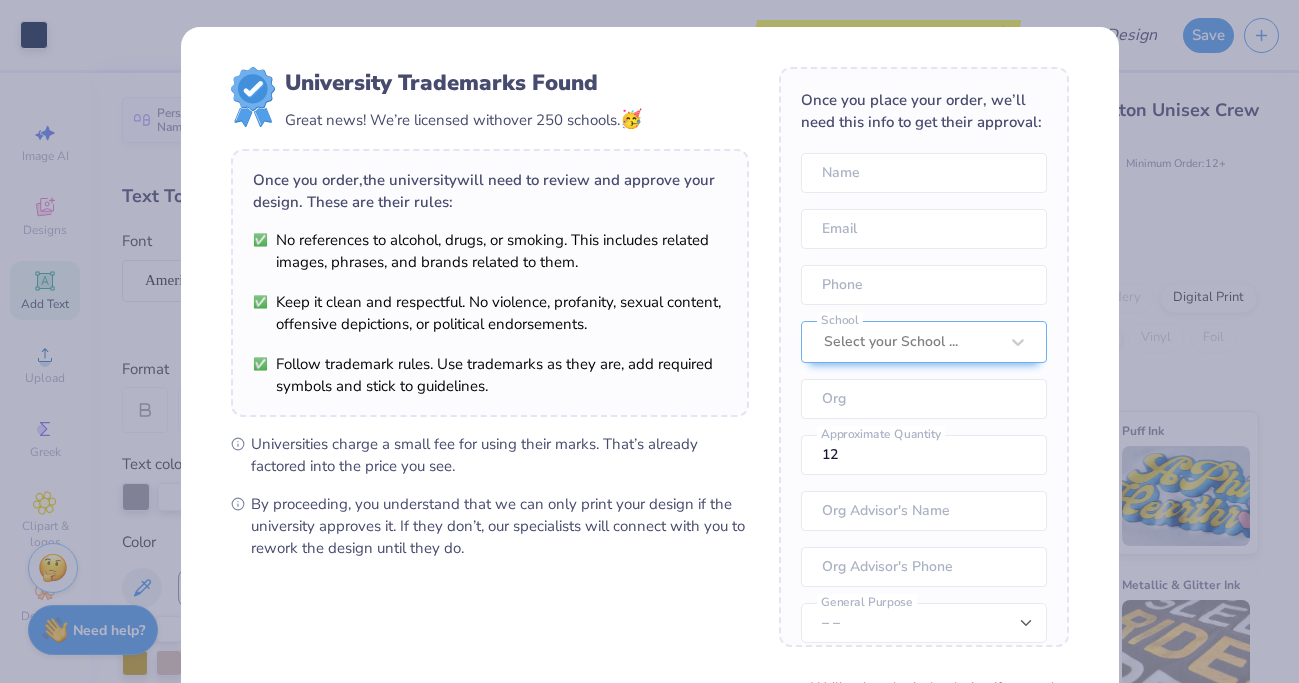 click on "Great news! We’re licensed with  over 250 schools. 🥳" at bounding box center [463, 119] 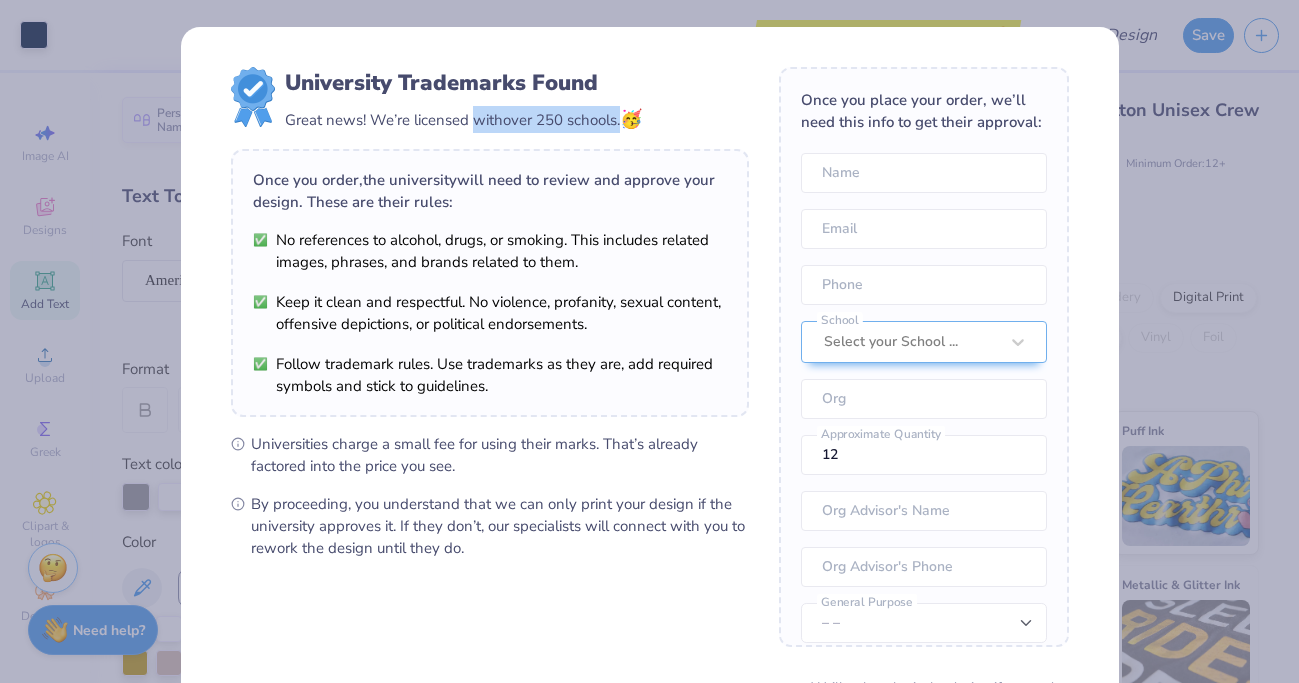 drag, startPoint x: 567, startPoint y: 127, endPoint x: 481, endPoint y: 127, distance: 86 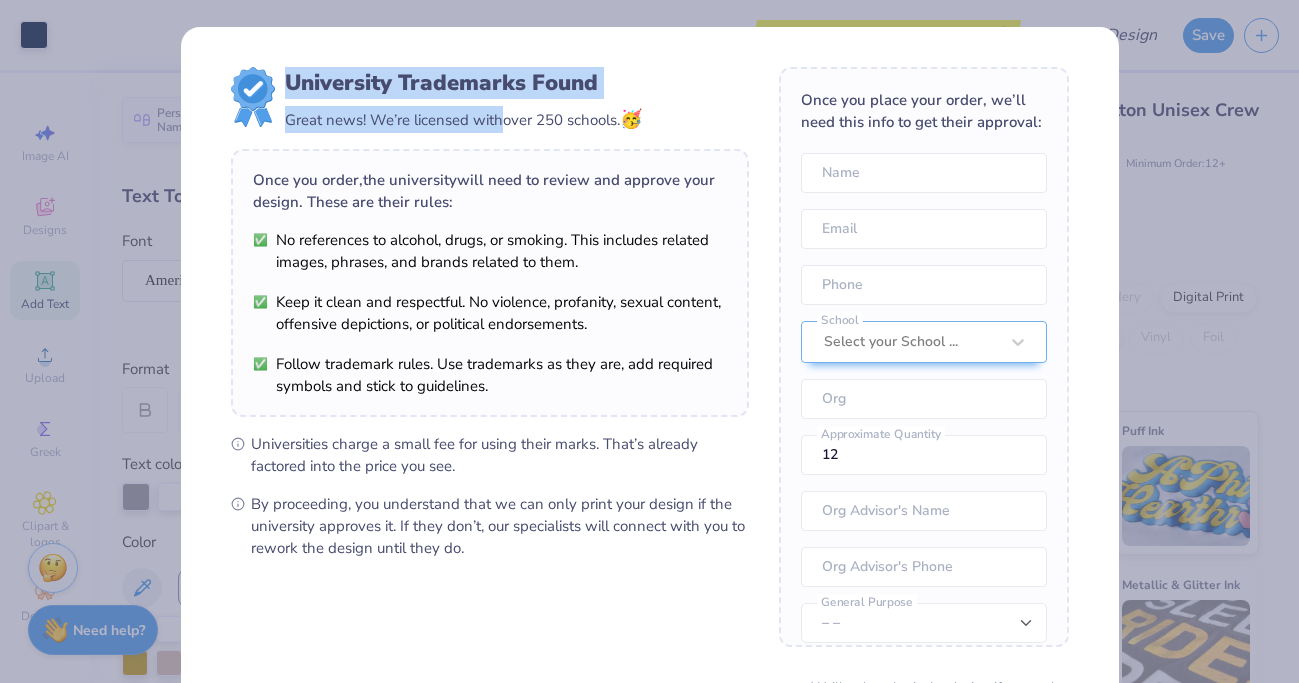 drag, startPoint x: 481, startPoint y: 127, endPoint x: 379, endPoint y: 98, distance: 106.04244 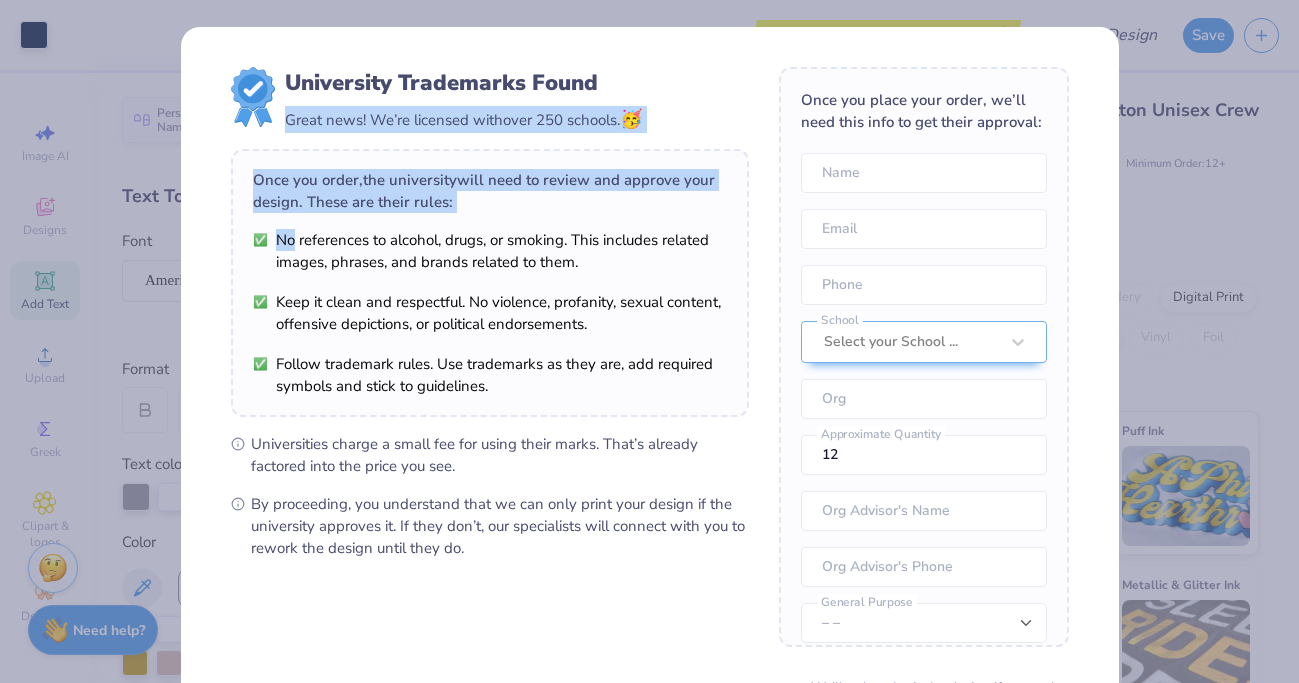 drag, startPoint x: 388, startPoint y: 105, endPoint x: 445, endPoint y: 218, distance: 126.56224 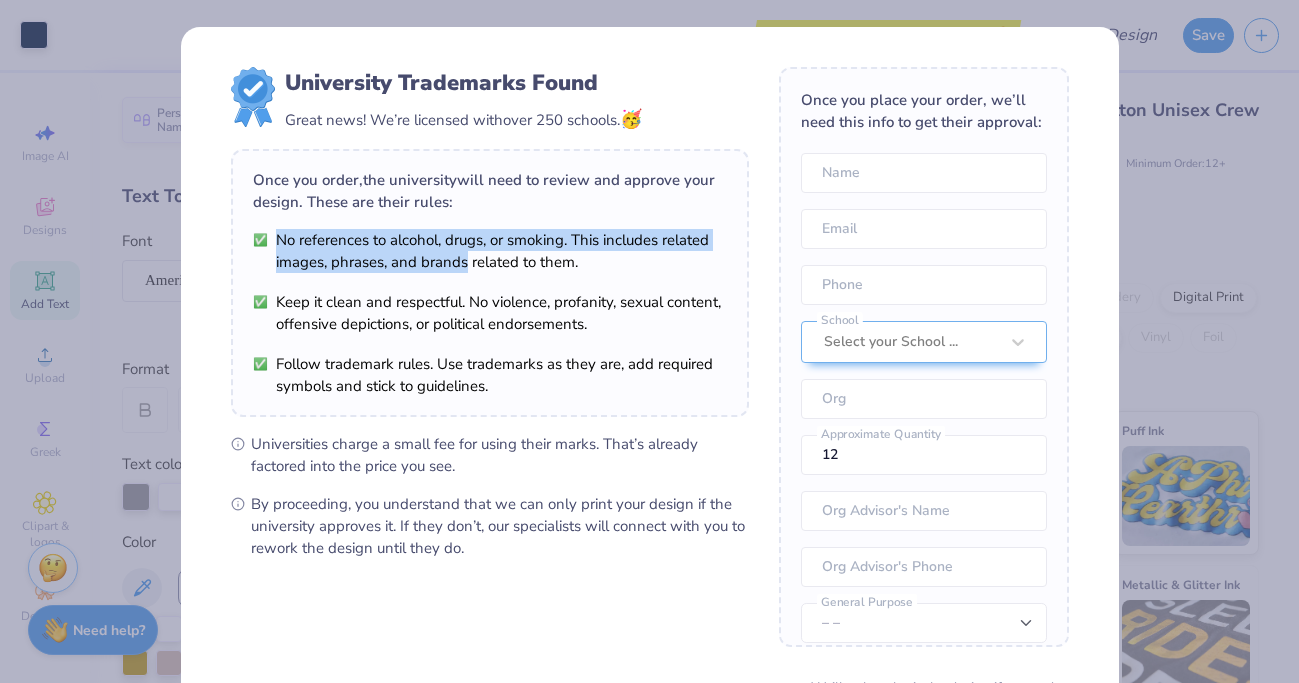 drag, startPoint x: 445, startPoint y: 217, endPoint x: 452, endPoint y: 252, distance: 35.69314 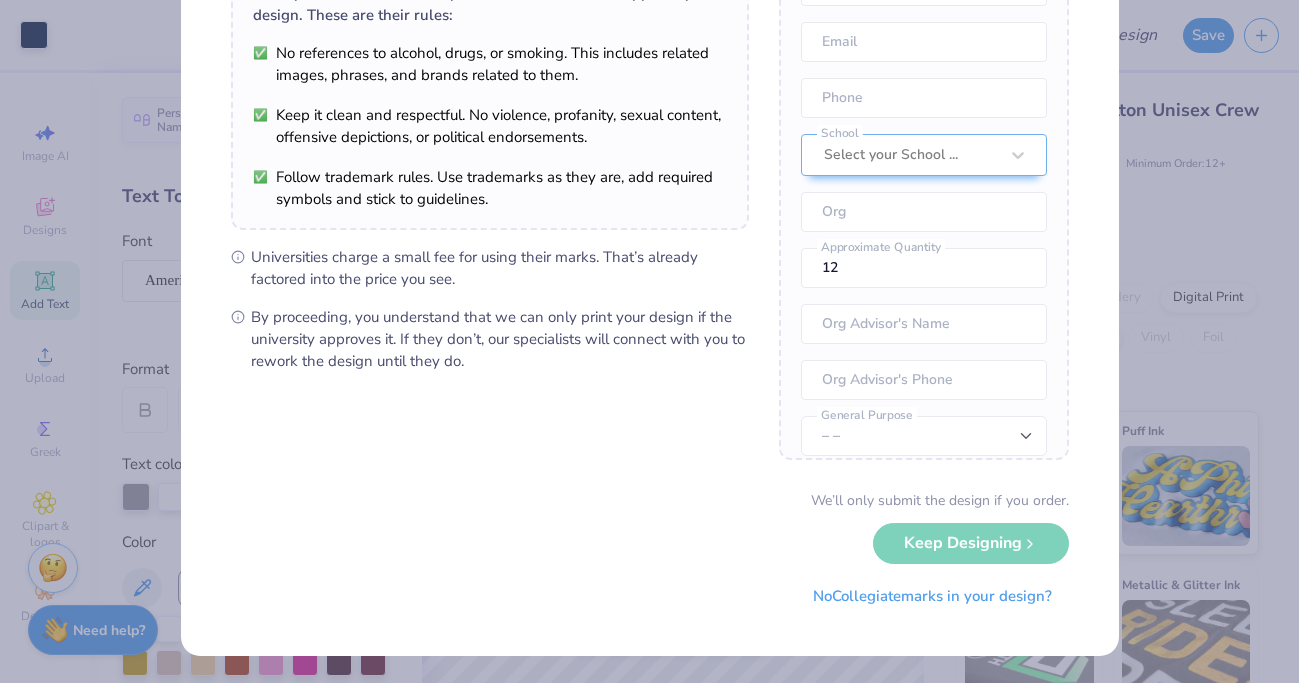 scroll, scrollTop: 0, scrollLeft: 0, axis: both 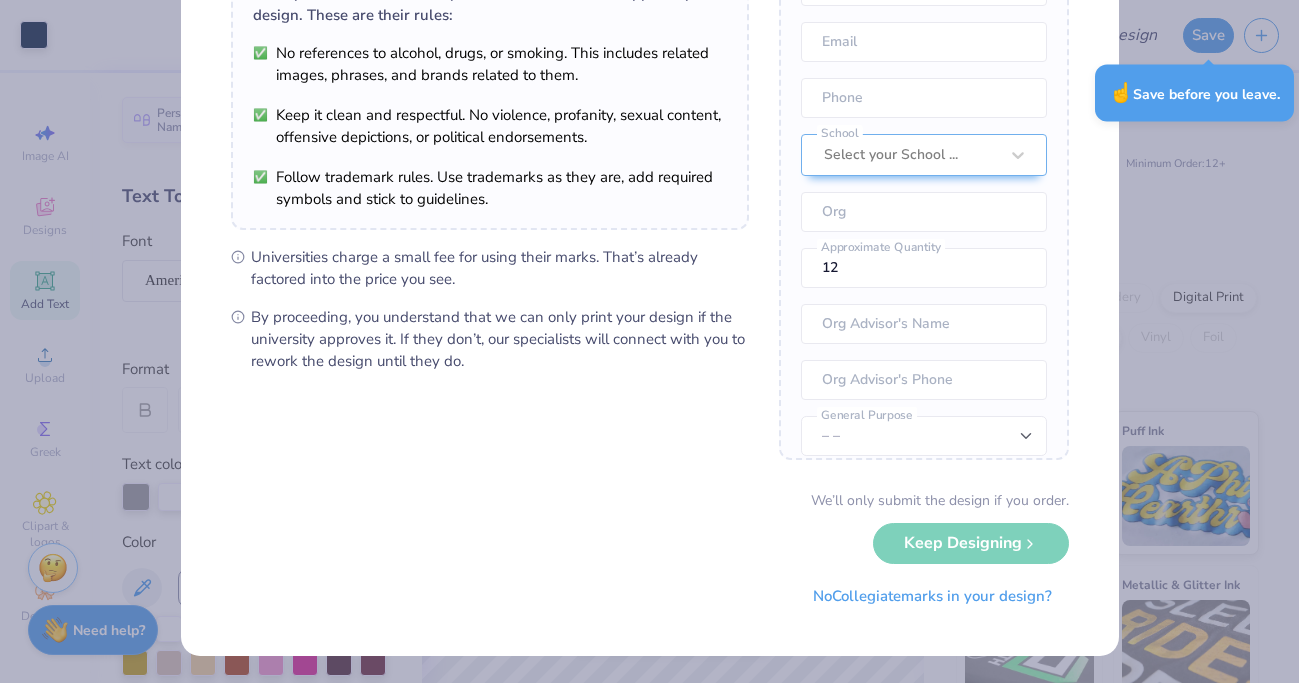 click on "University Trademarks Found Great news! We’re licensed with  over 250 schools. 🥳 Once you order,  the university  will need to review and approve your design. These are their rules: No references to alcohol, drugs, or smoking. This includes related images, phrases, and brands related to them. Keep it clean and respectful. No violence, profanity, sexual content, offensive depictions, or political endorsements. Follow trademark rules. Use trademarks as they are, add required symbols and stick to guidelines. Universities charge a small fee for using their marks. That’s already factored into the price you see. By proceeding, you understand that we can only print your design if the university approves it. If they don’t, our specialists will connect with you to rework the design until they do. Once you place your order, we’ll need this info to get their approval: Name Email Phone Select your School ... School Org 12 Approximate Quantity Org Advisor's Name Org Advisor's Phone – – General Purpose No" at bounding box center [649, 341] 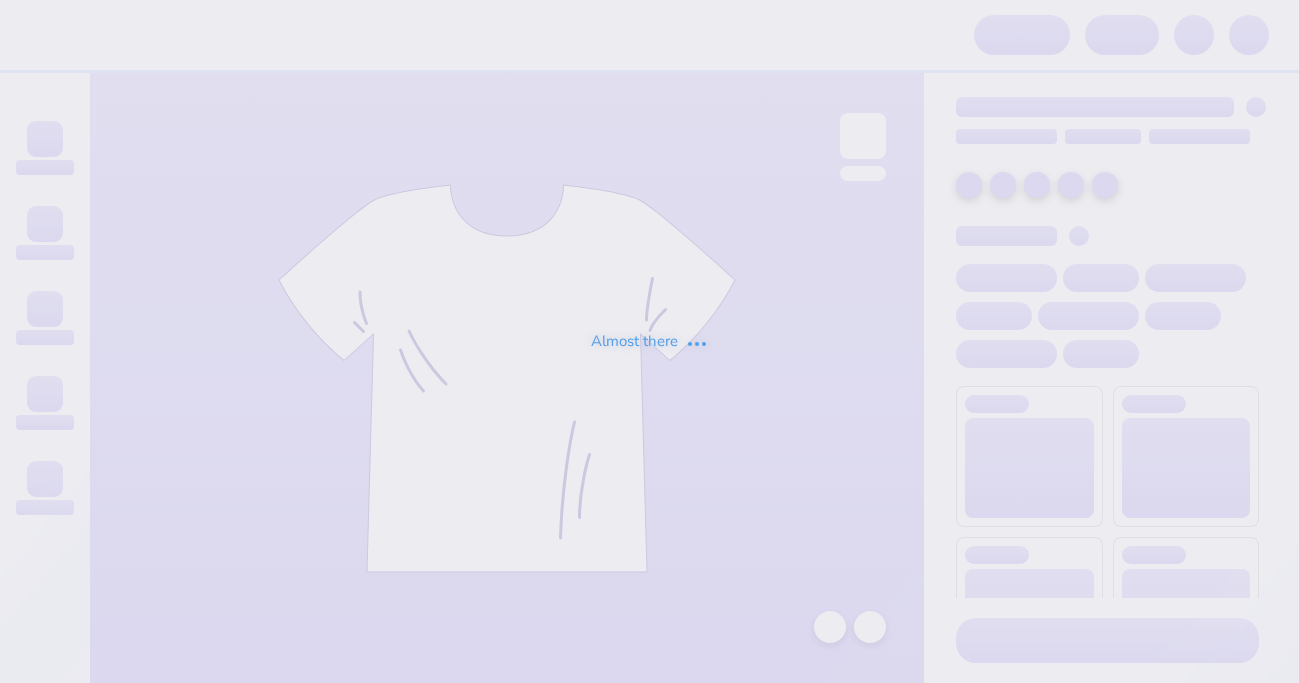 scroll, scrollTop: 0, scrollLeft: 0, axis: both 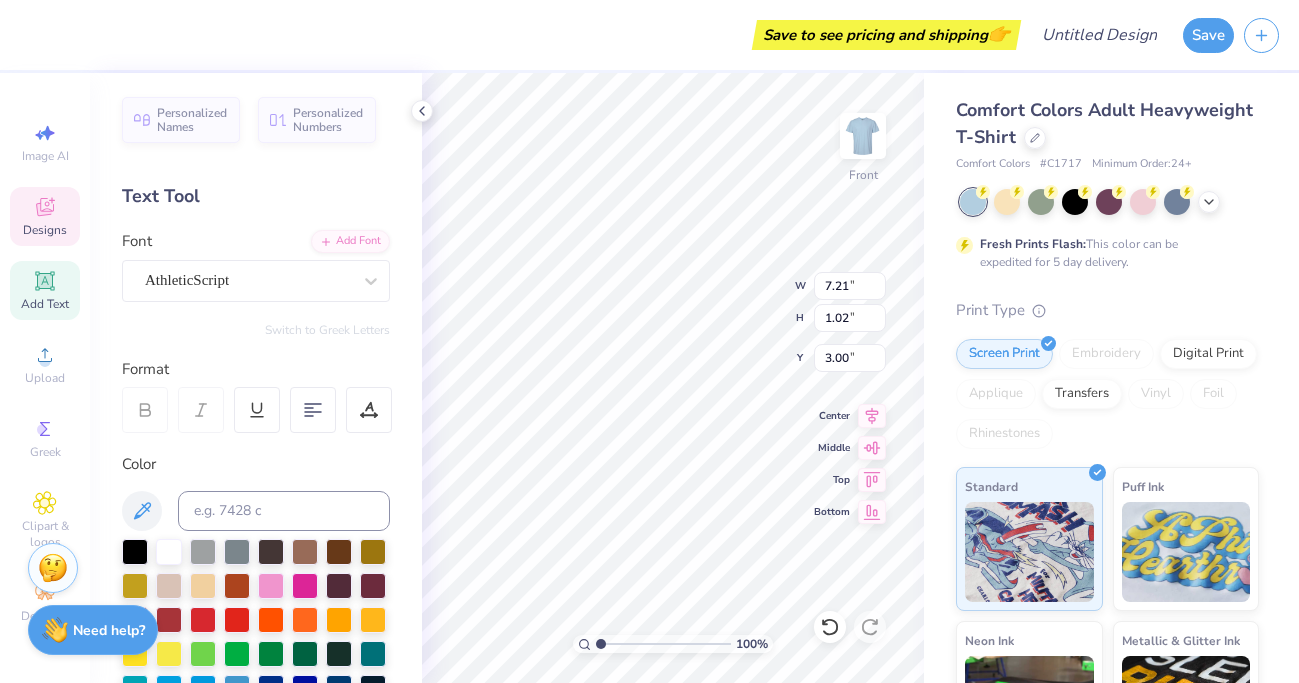 type on "F" 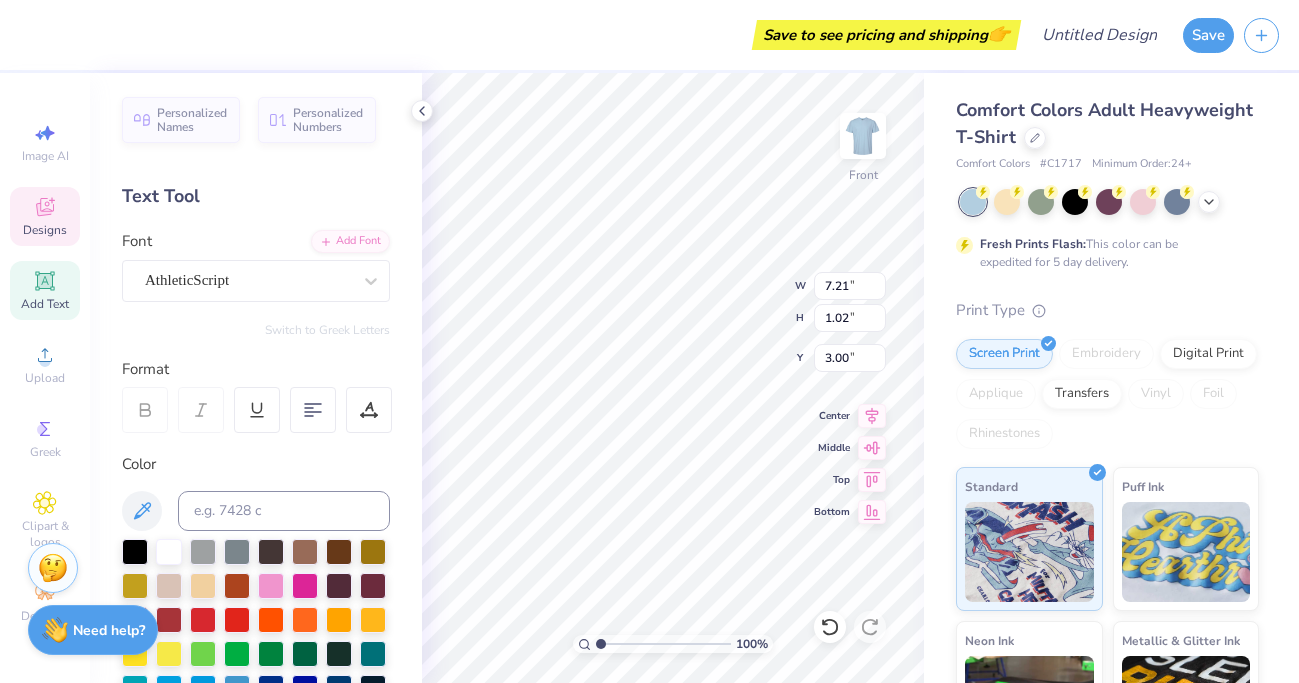 scroll, scrollTop: 0, scrollLeft: 2, axis: horizontal 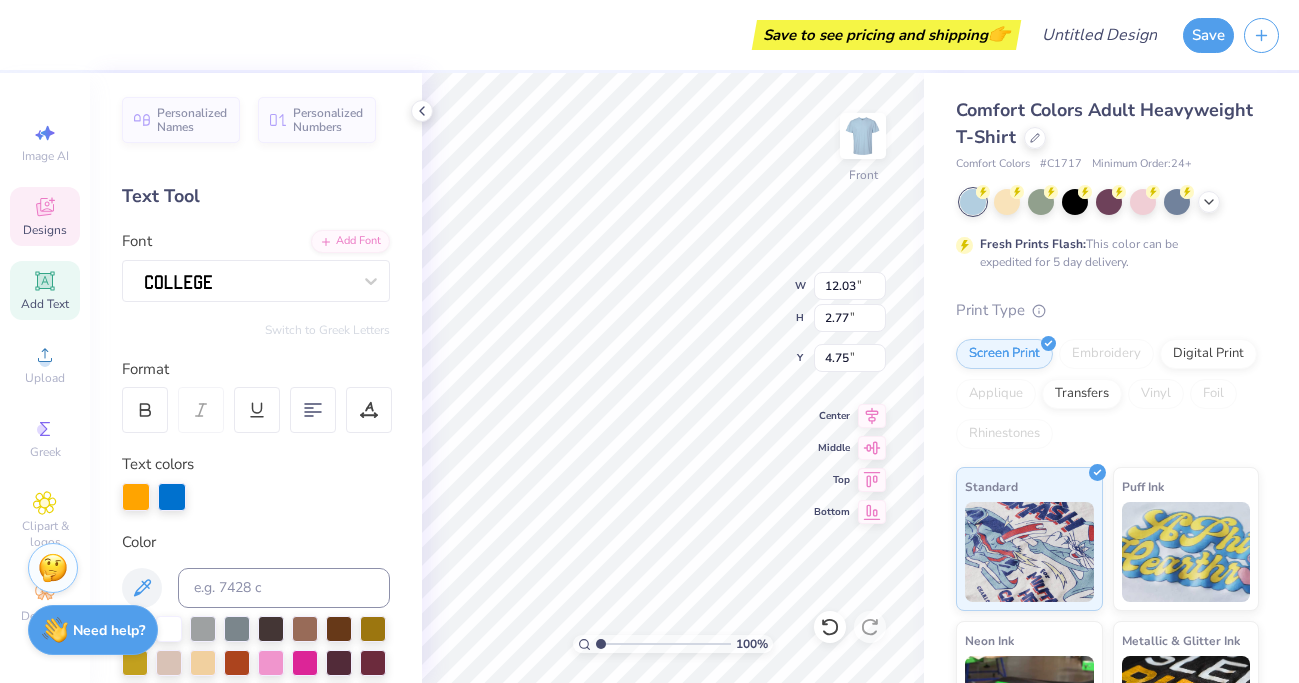 type on "12.03" 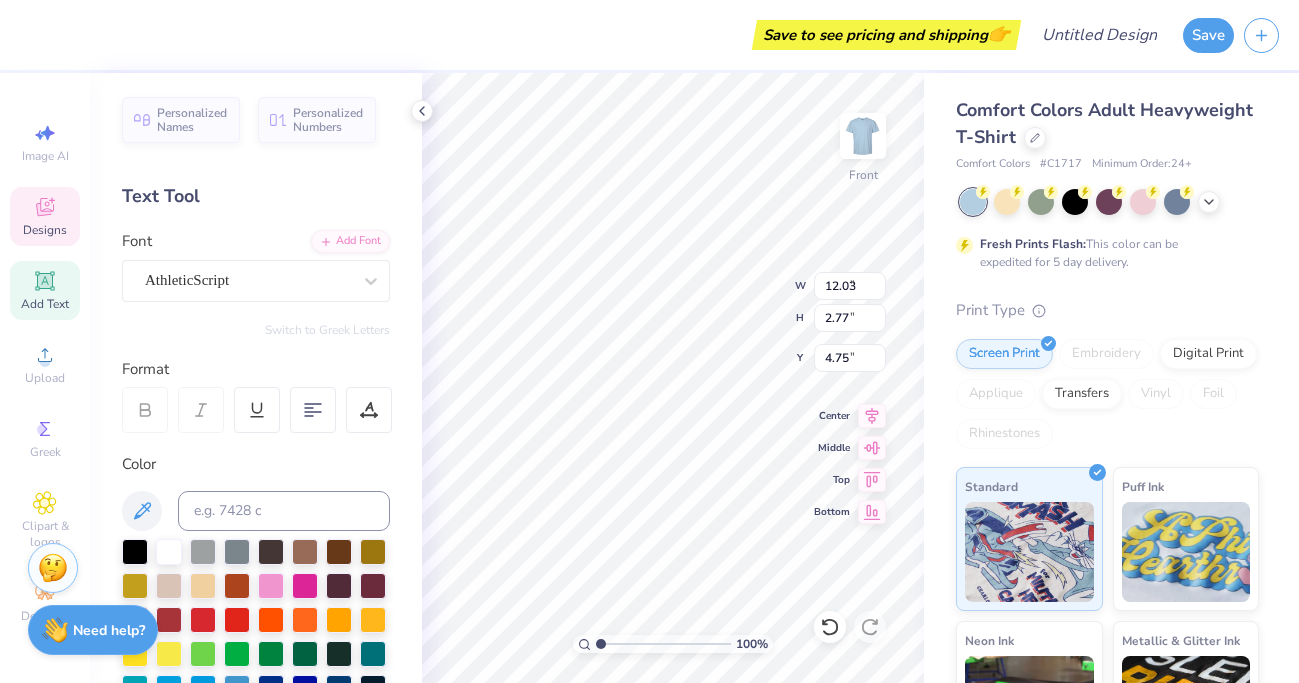 type on "4.13" 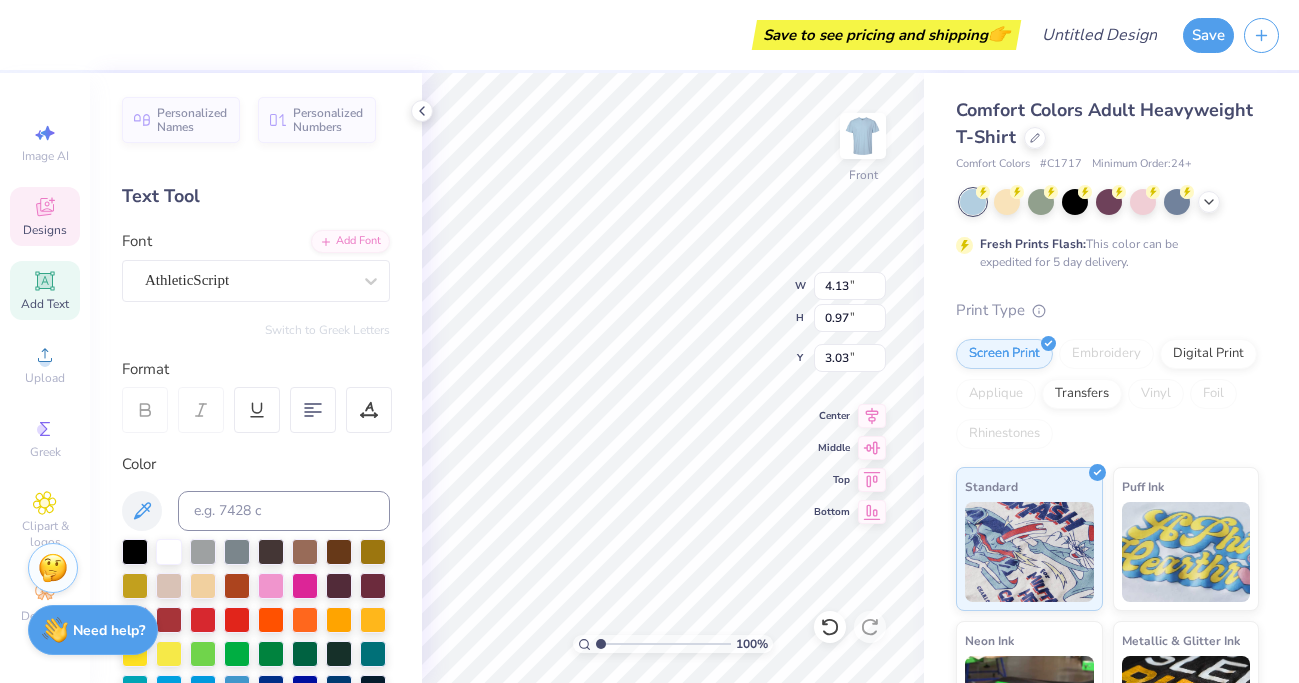 scroll, scrollTop: 0, scrollLeft: 2, axis: horizontal 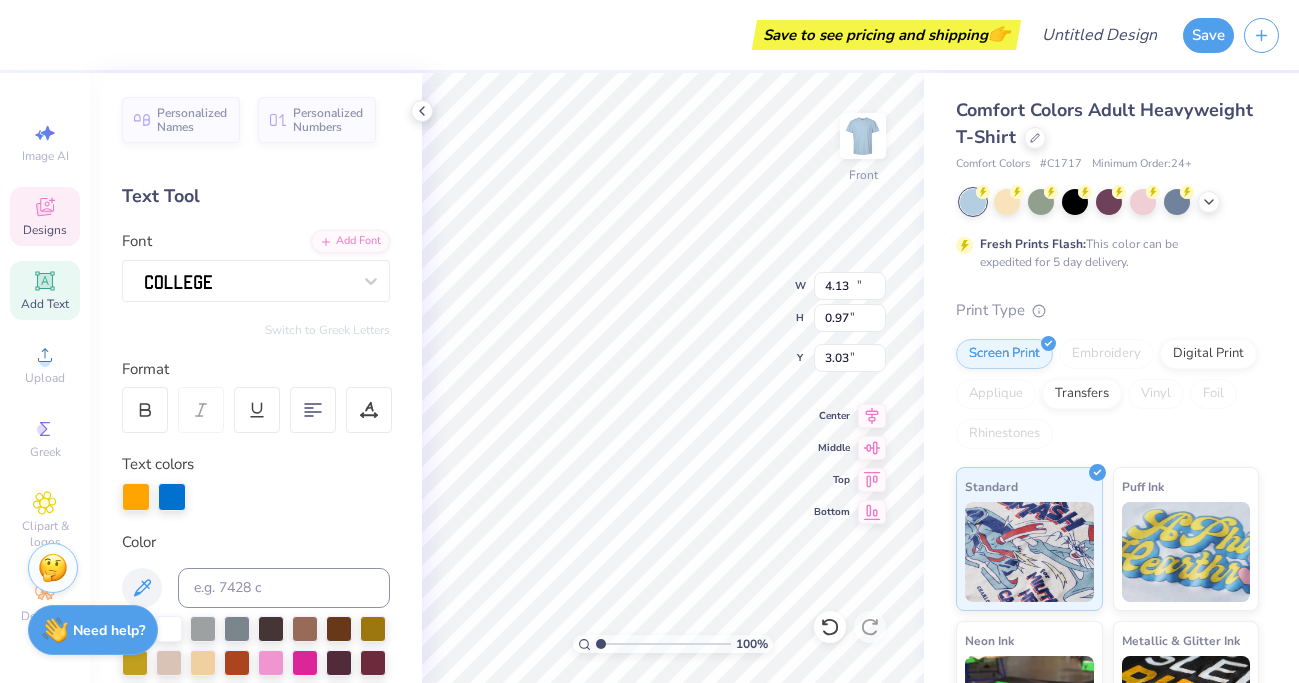 type on "12.03" 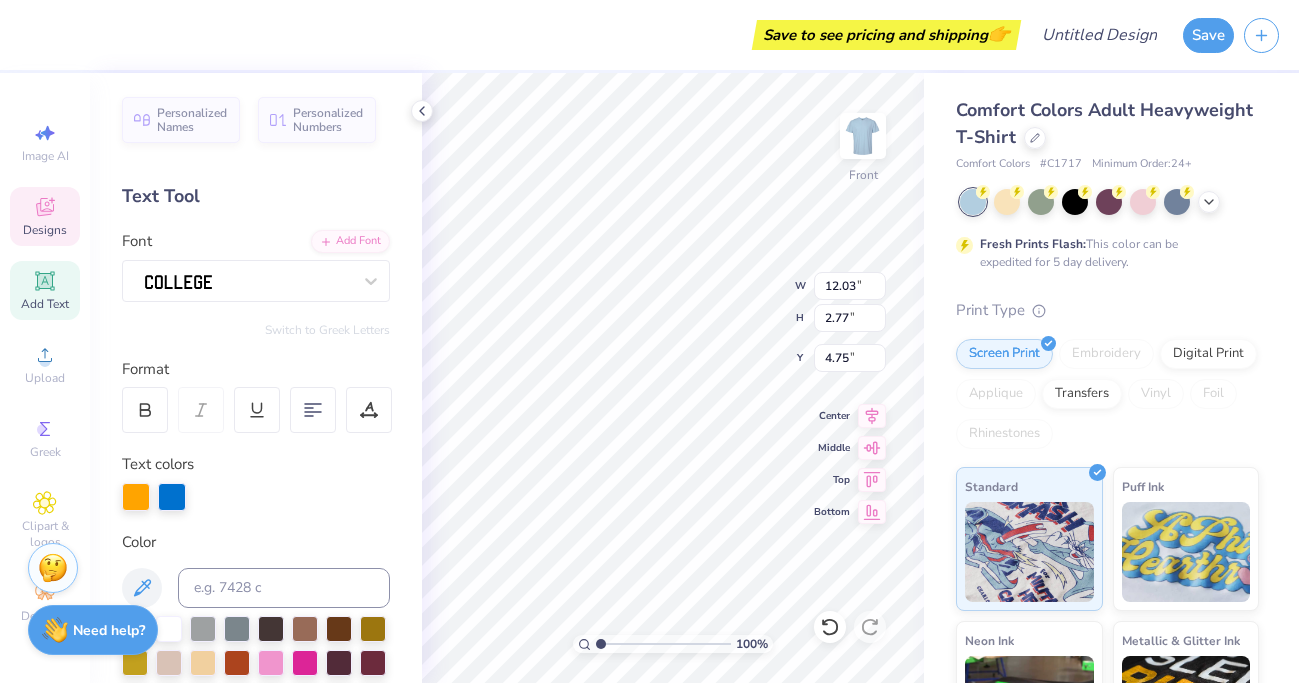 scroll, scrollTop: 0, scrollLeft: 3, axis: horizontal 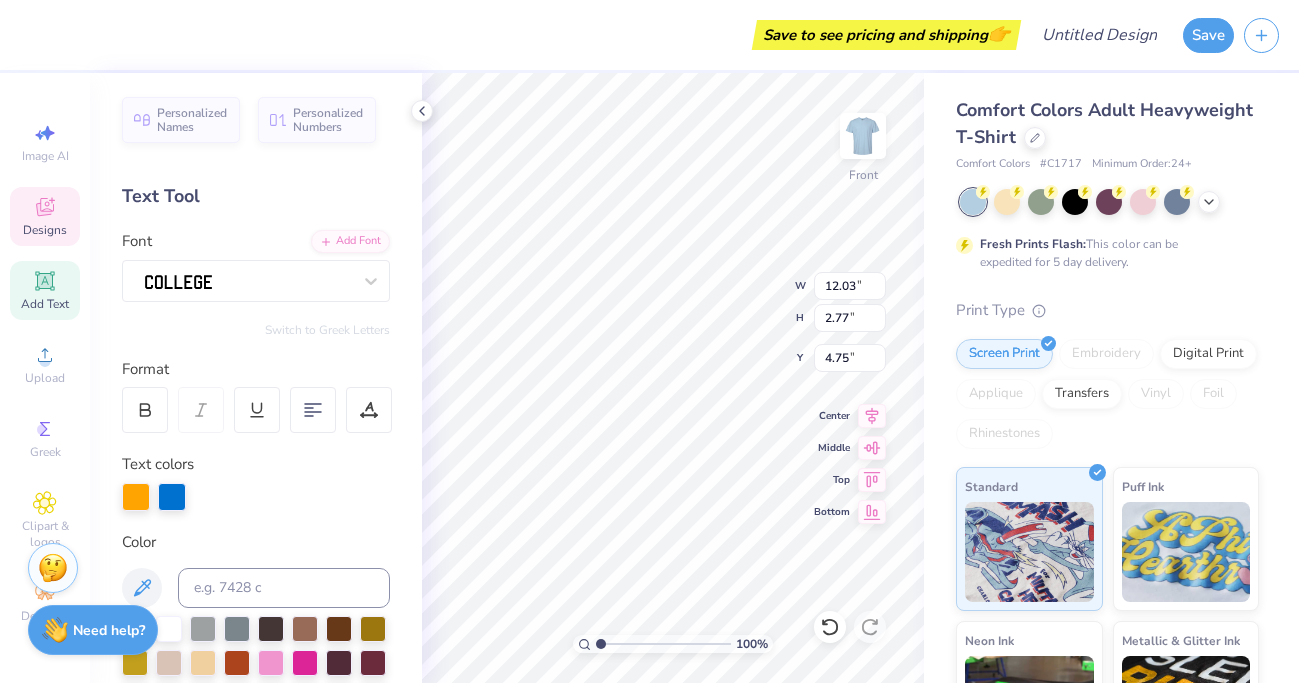 type on "DANCE
TEAM" 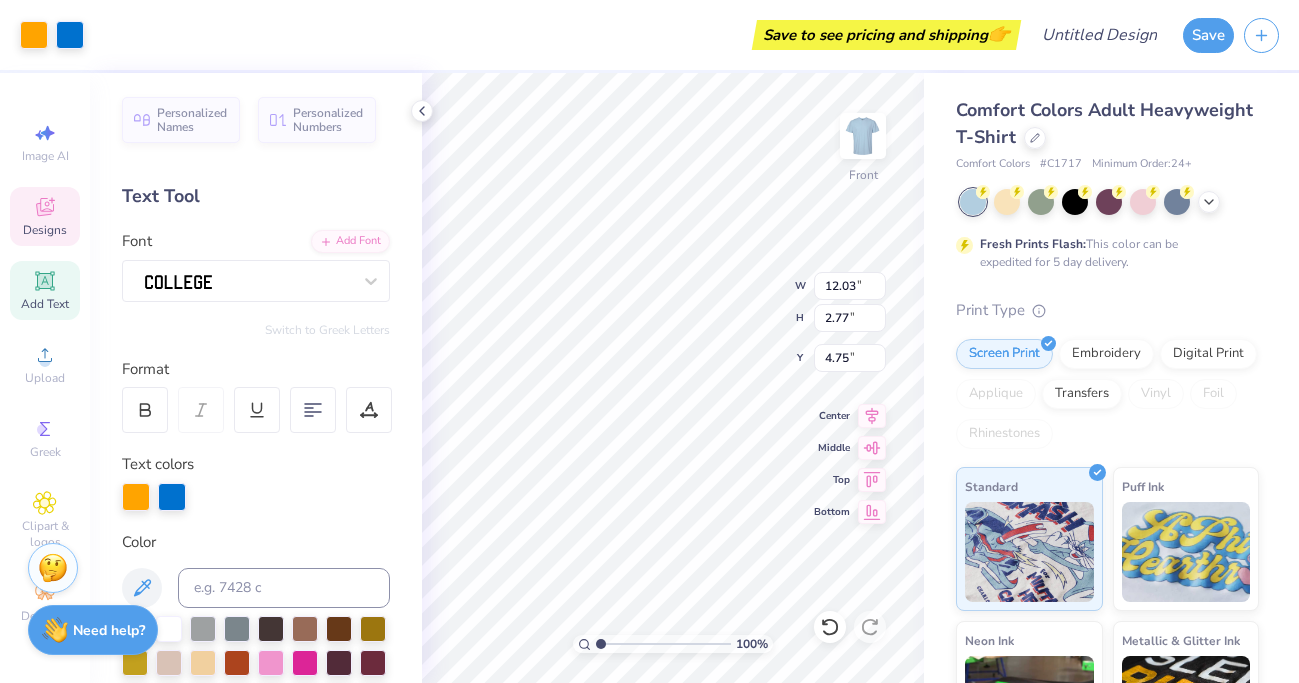 type on "7.96" 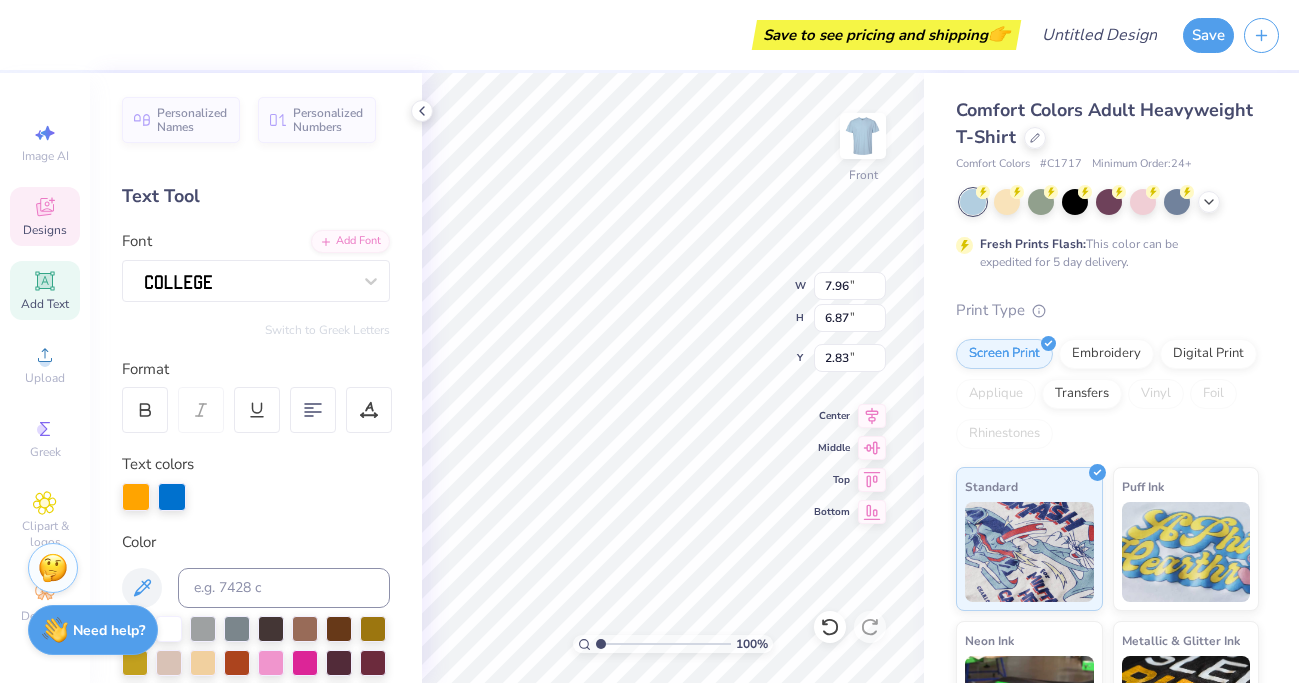 type on "4.72" 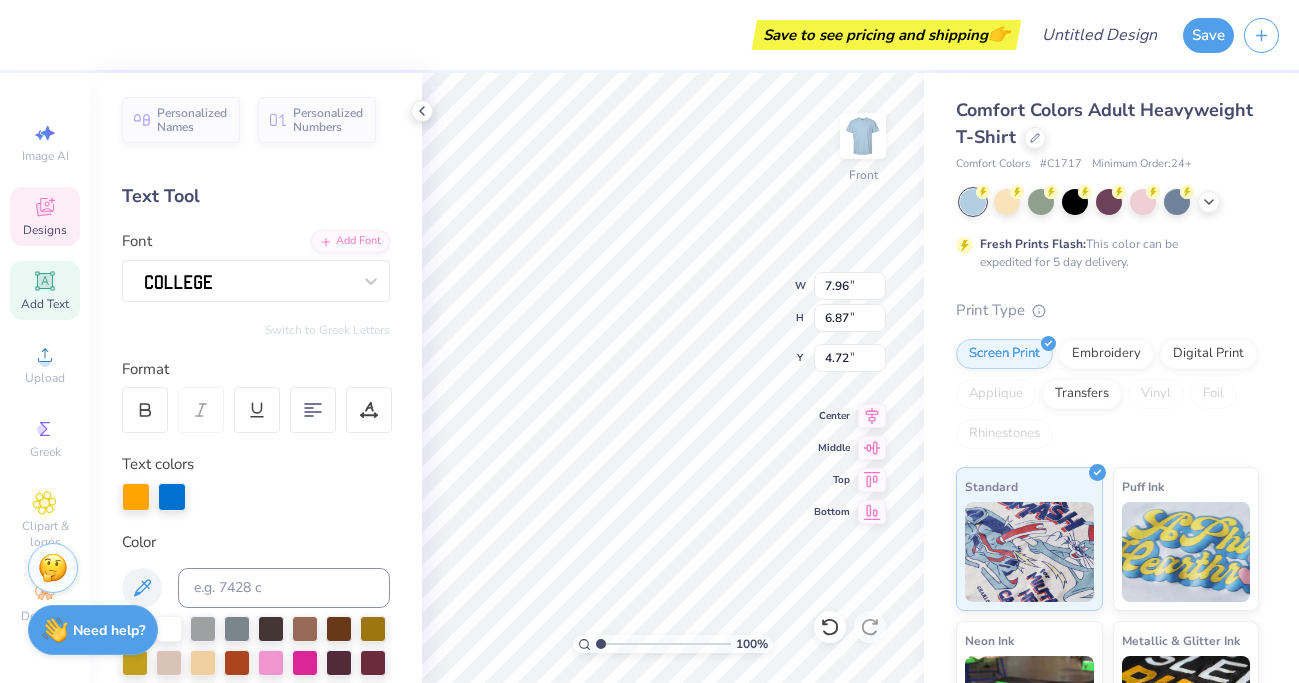 click on "Personalized Names Personalized Numbers Text Tool  Add Font Font Switch to Greek Letters Format Text colors Color Styles Text Shape" at bounding box center [256, 378] 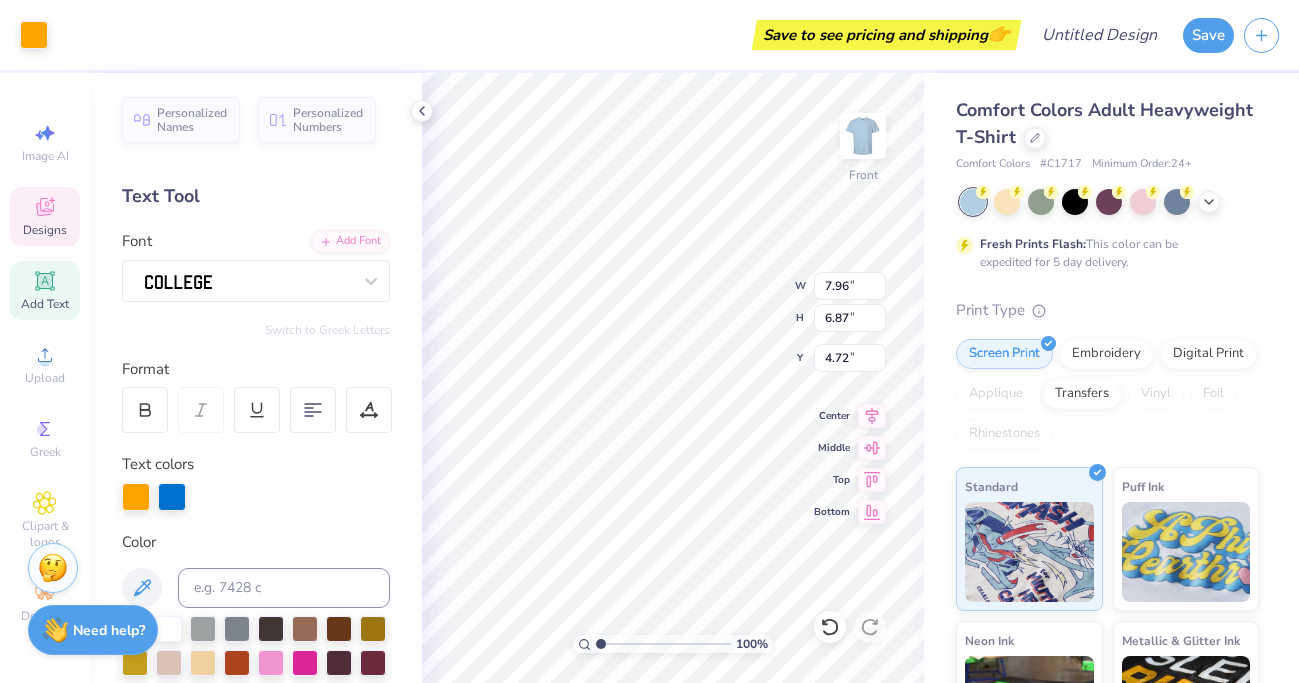 type on "4.33" 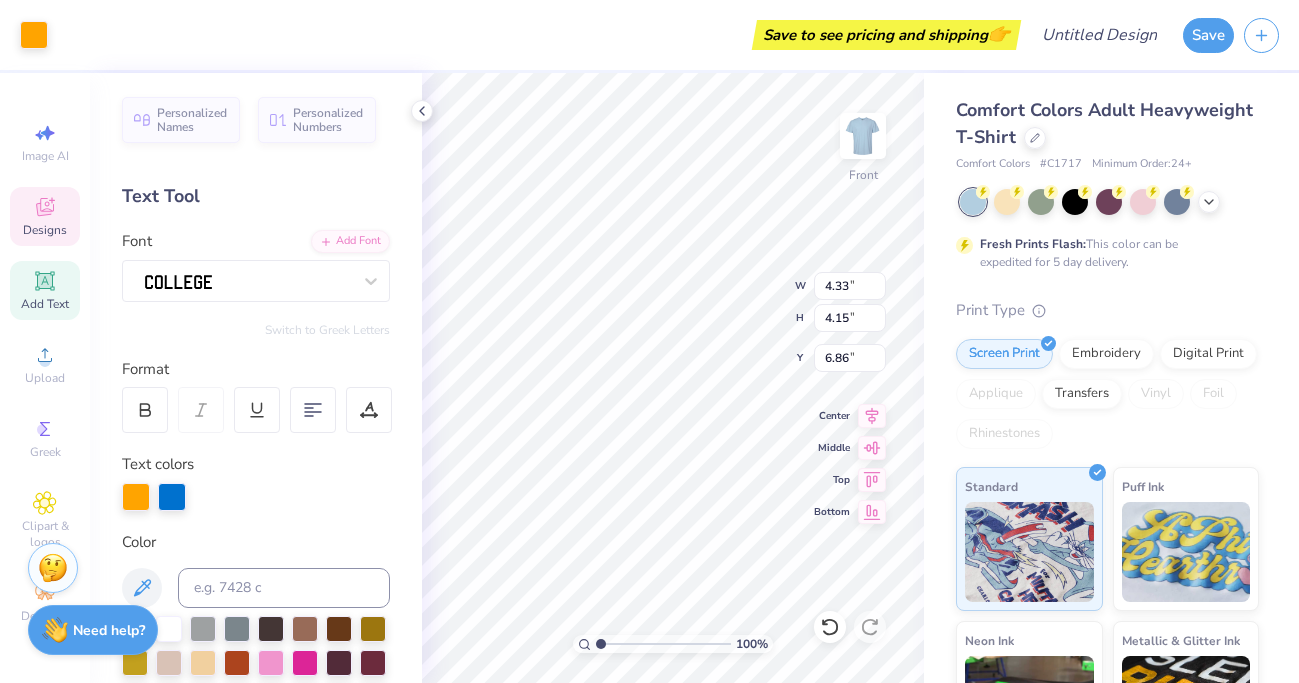 type on "1.62" 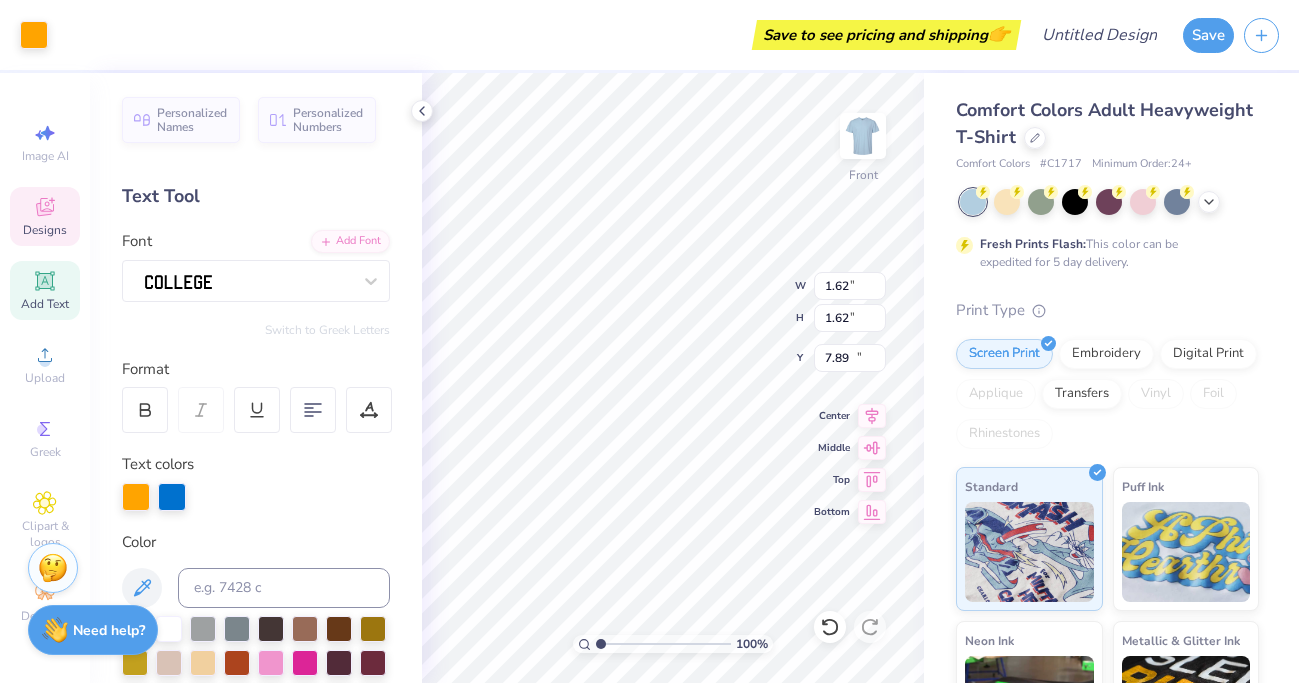 type on "12.13" 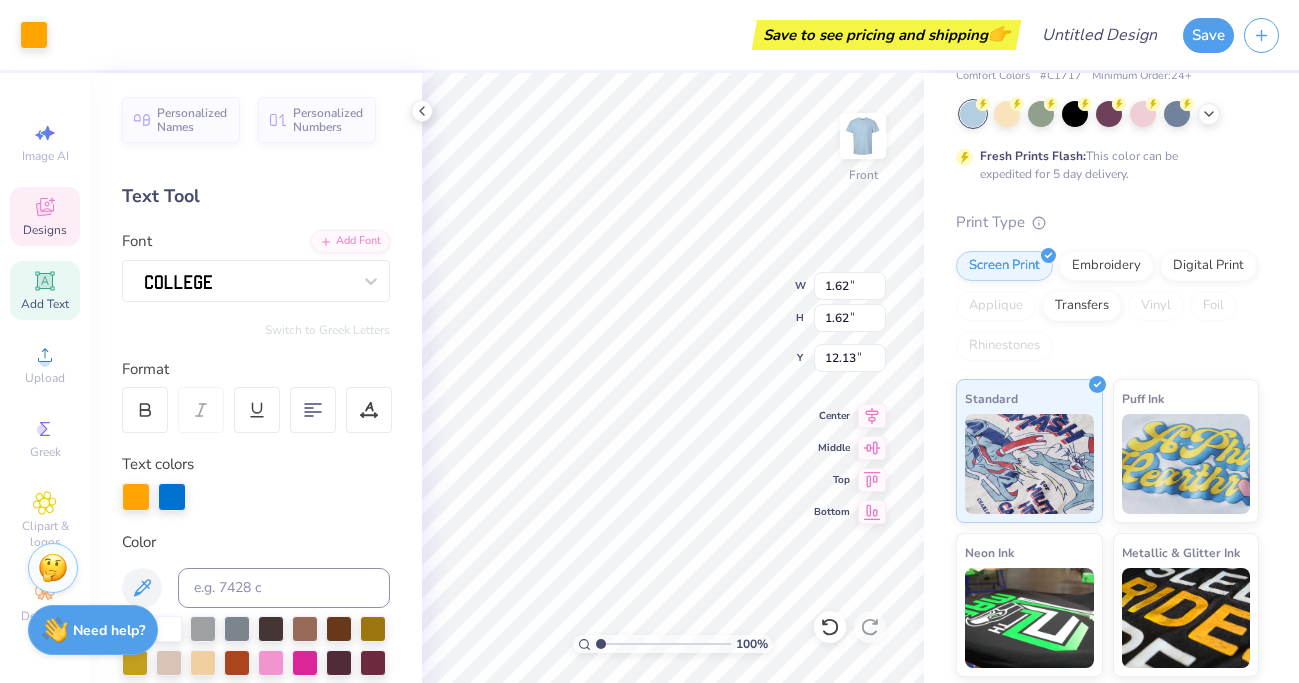 scroll, scrollTop: 89, scrollLeft: 0, axis: vertical 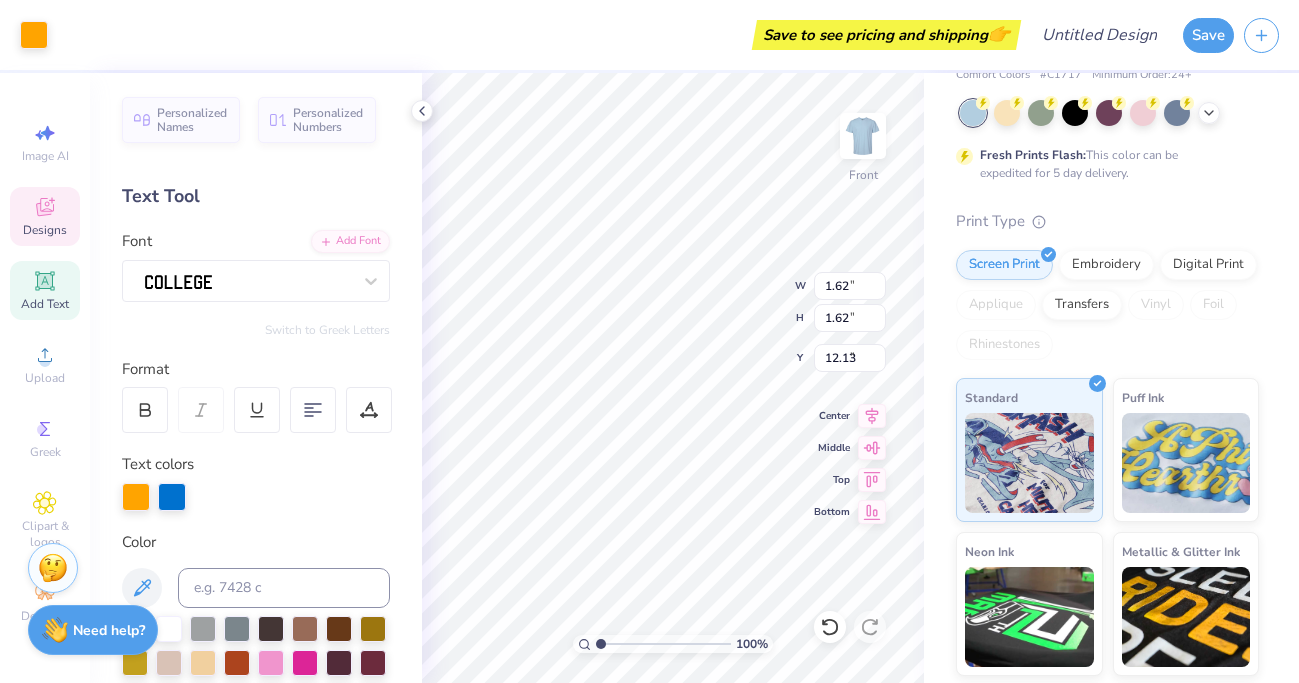 type on "4.33" 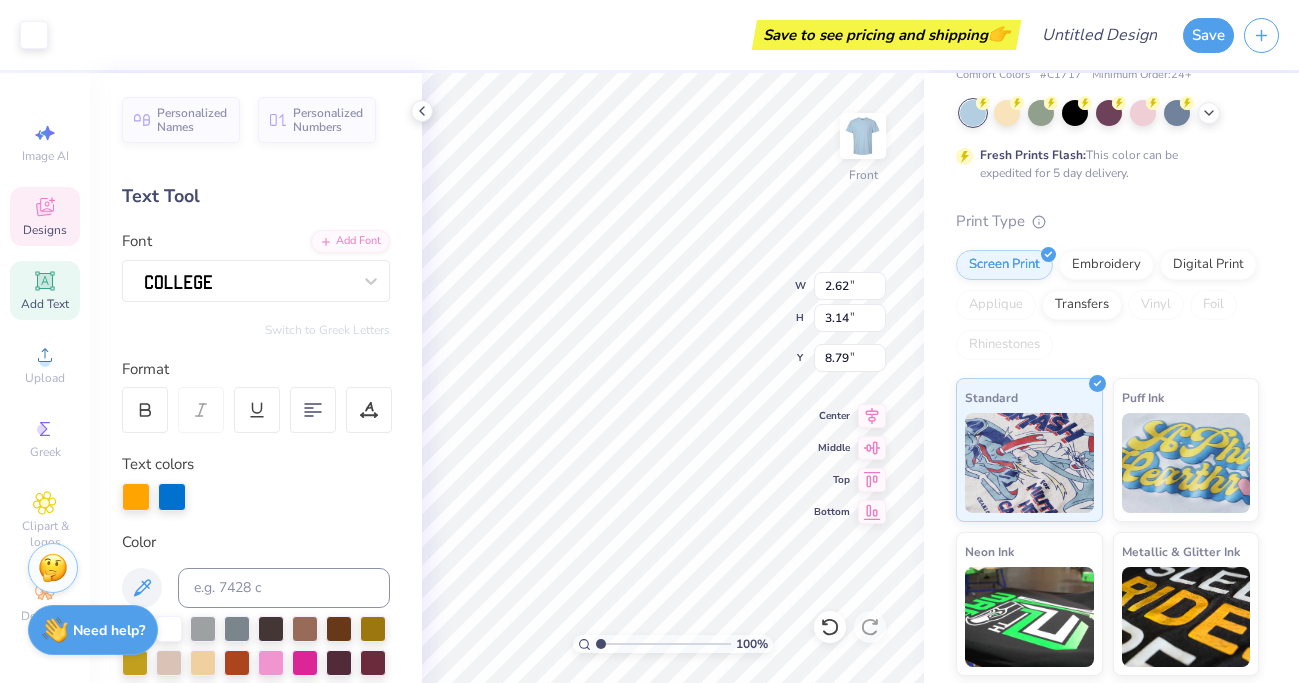 type on "2.62" 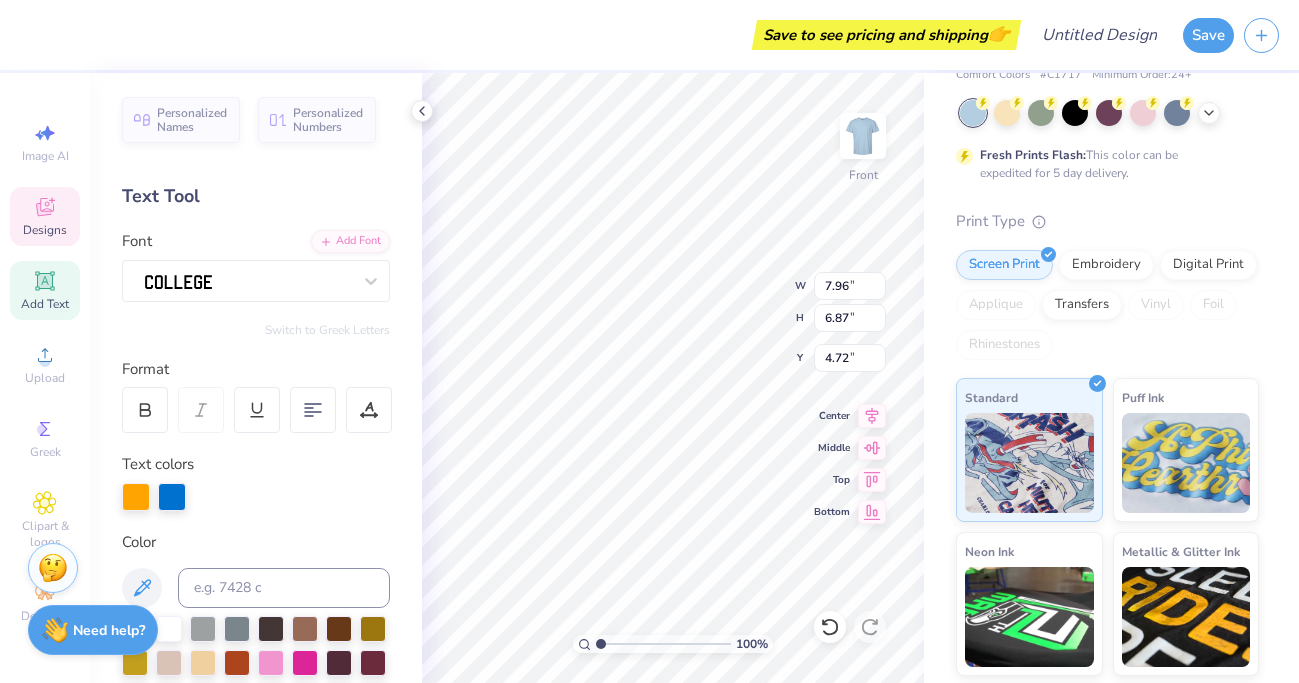 scroll, scrollTop: 1, scrollLeft: 0, axis: vertical 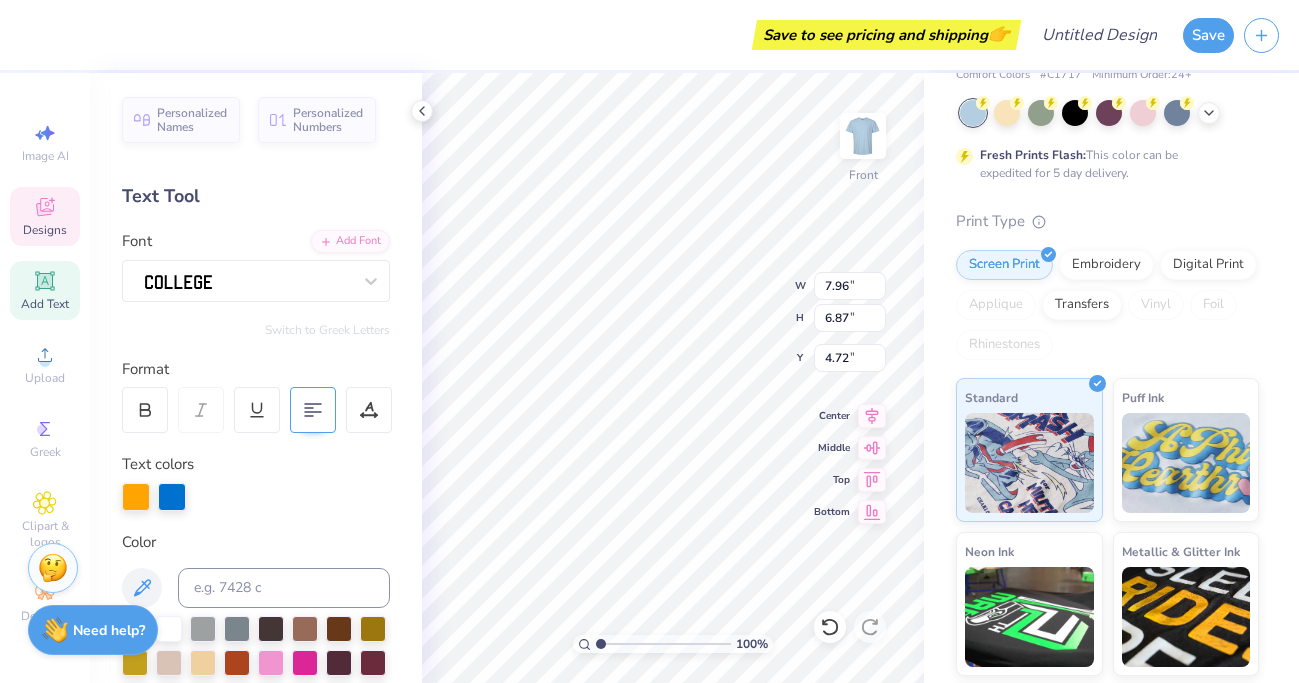 click 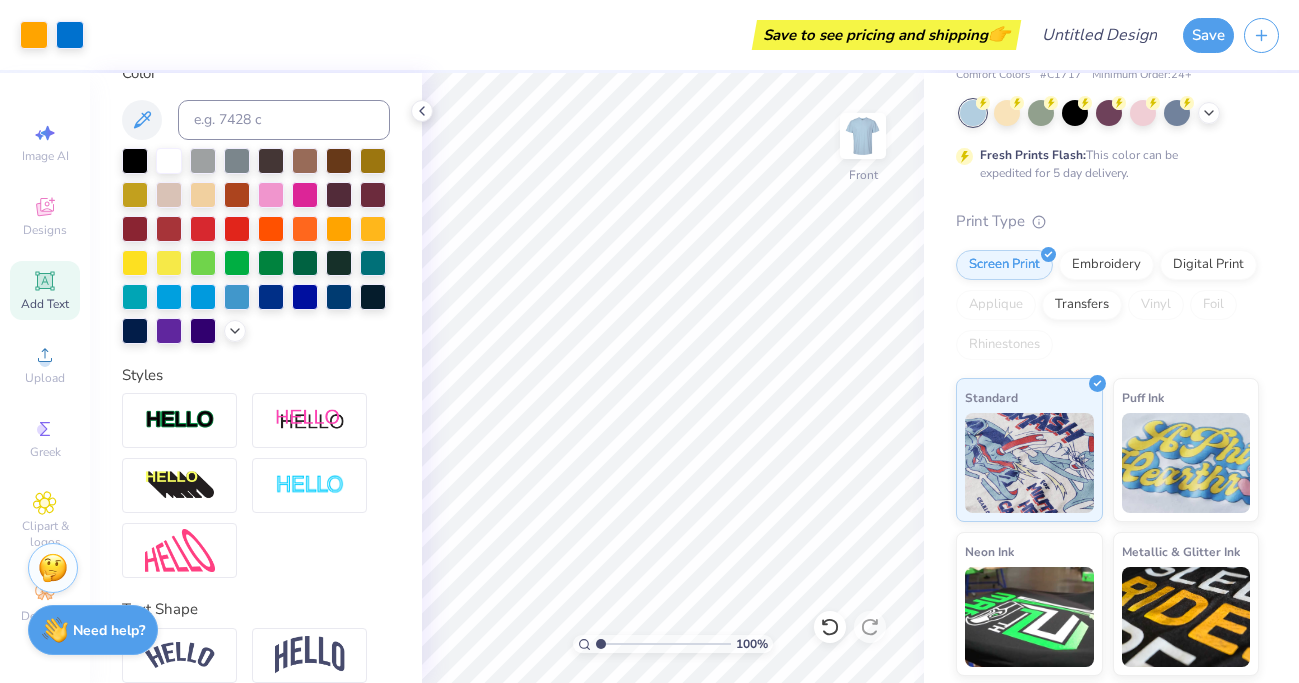 scroll, scrollTop: 393, scrollLeft: 0, axis: vertical 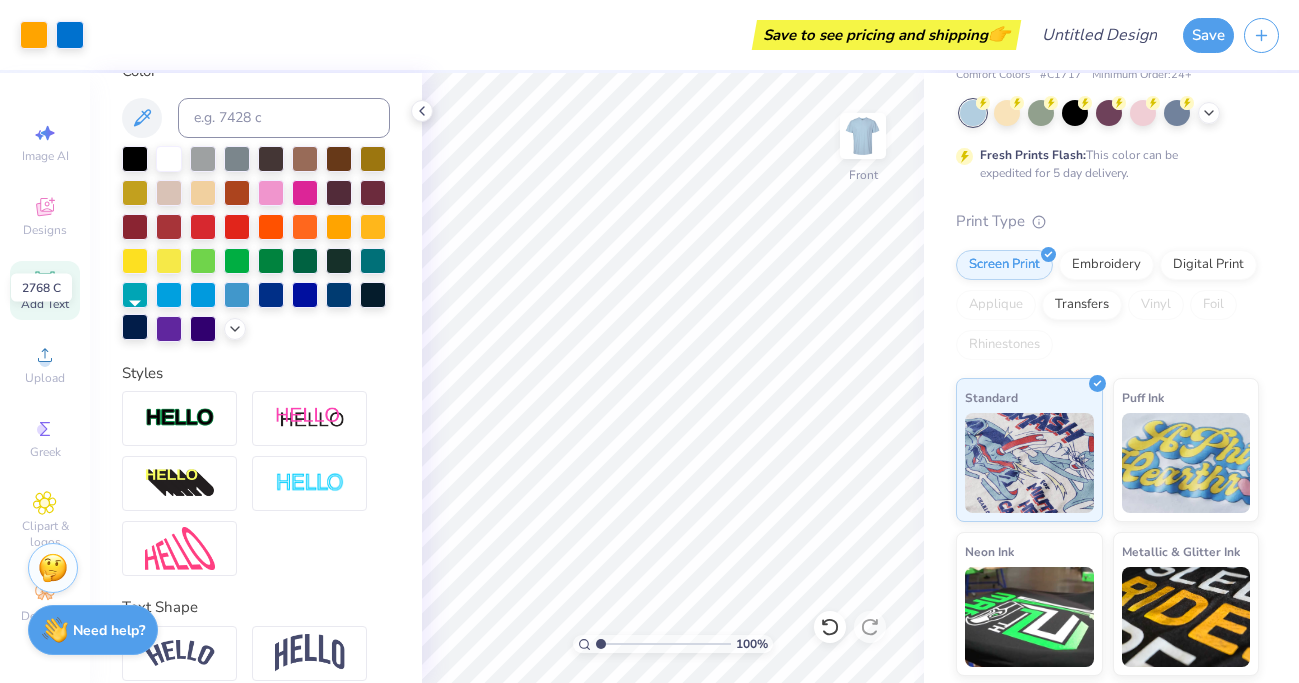 click at bounding box center [135, 327] 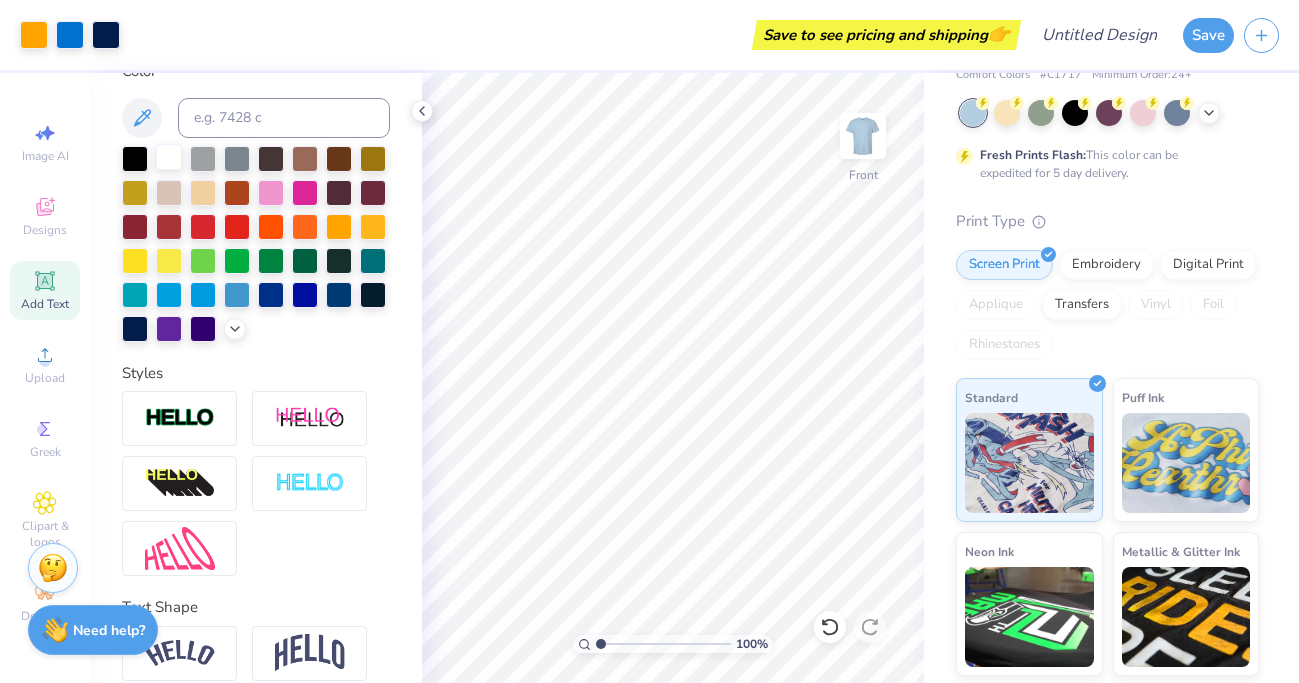 click at bounding box center [169, 157] 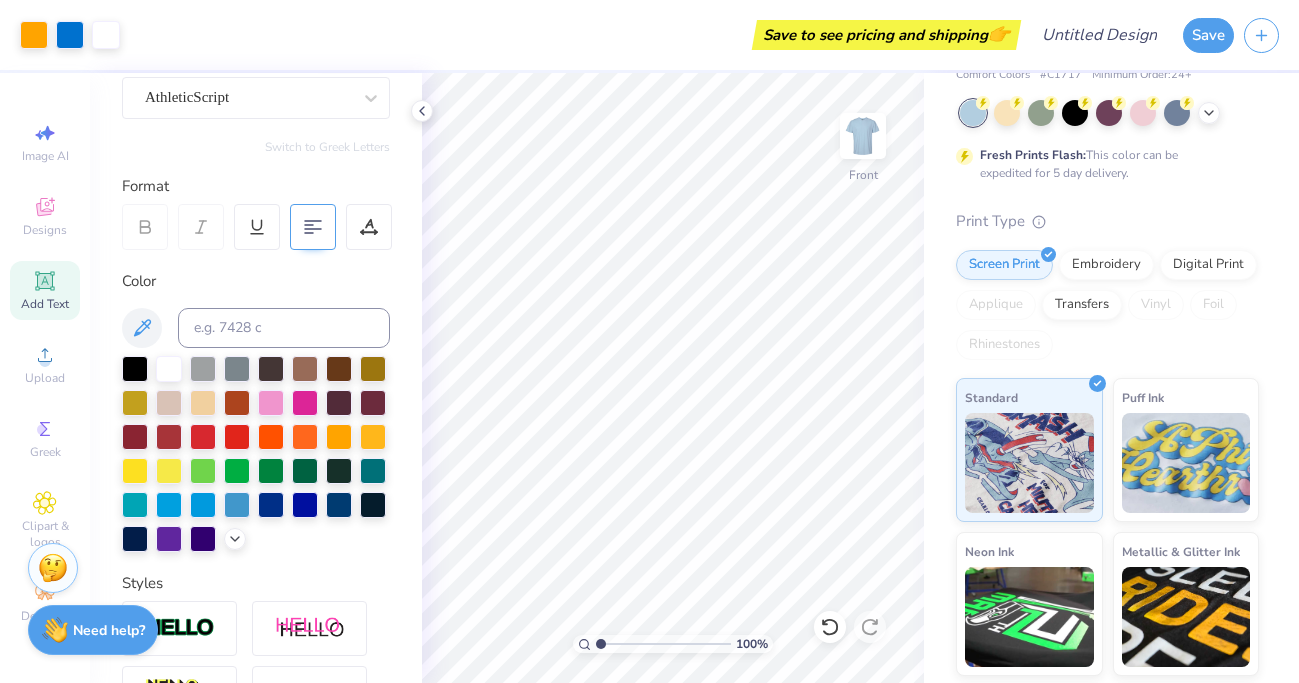 scroll, scrollTop: 0, scrollLeft: 0, axis: both 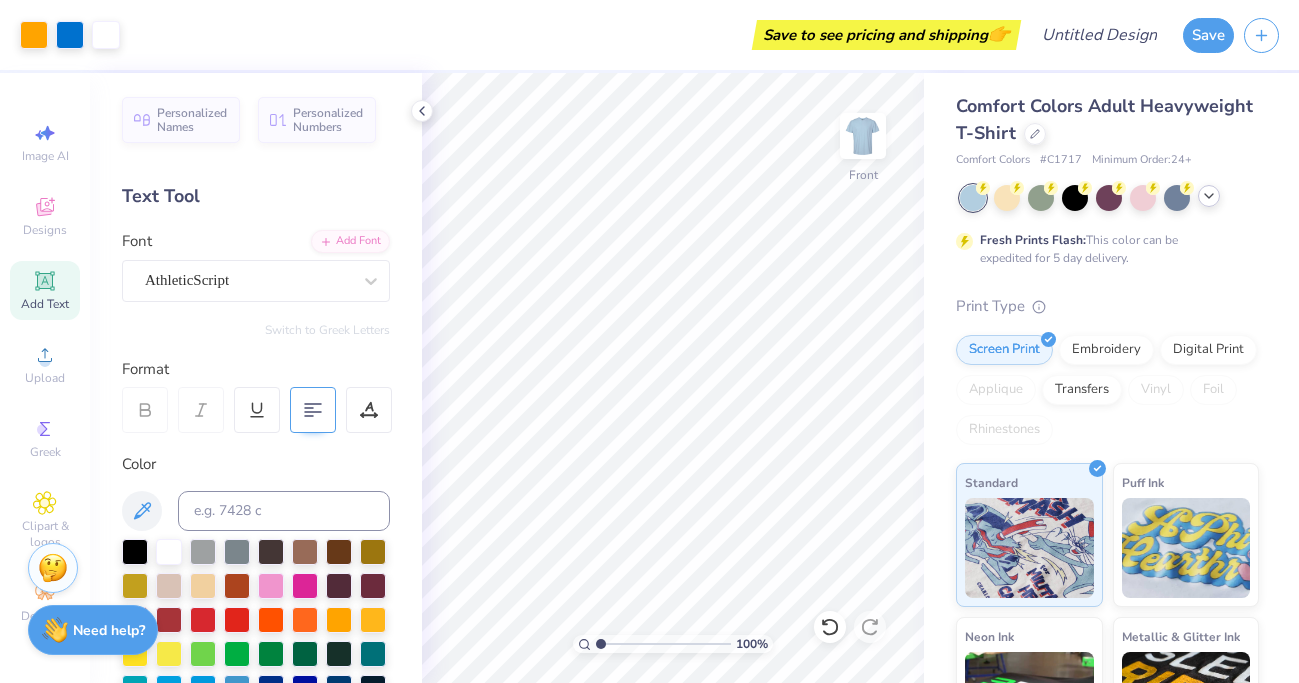 click 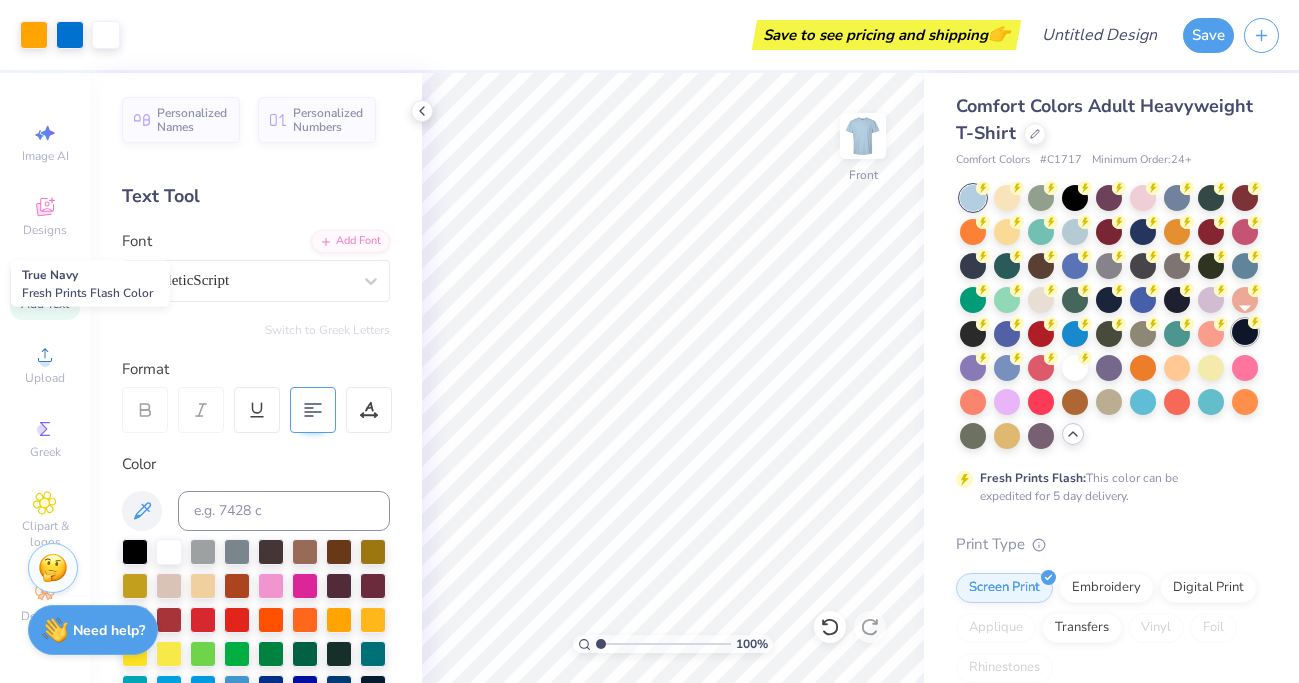 click at bounding box center (1245, 332) 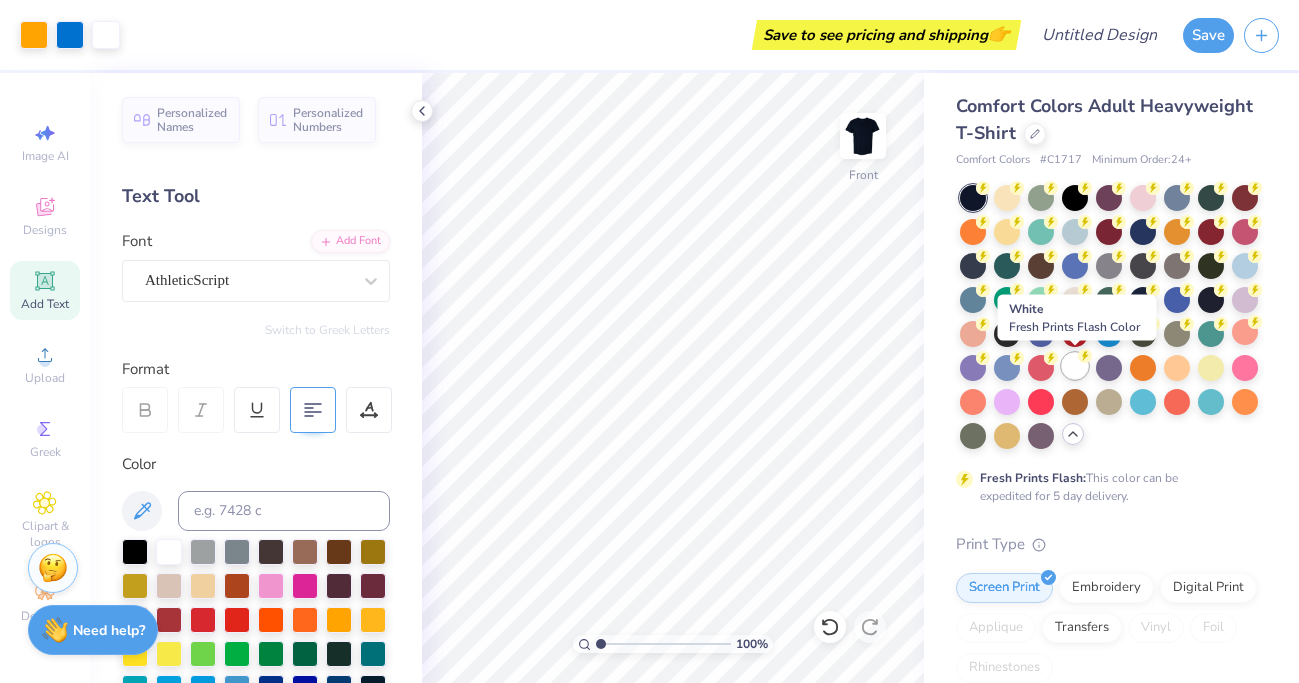 click 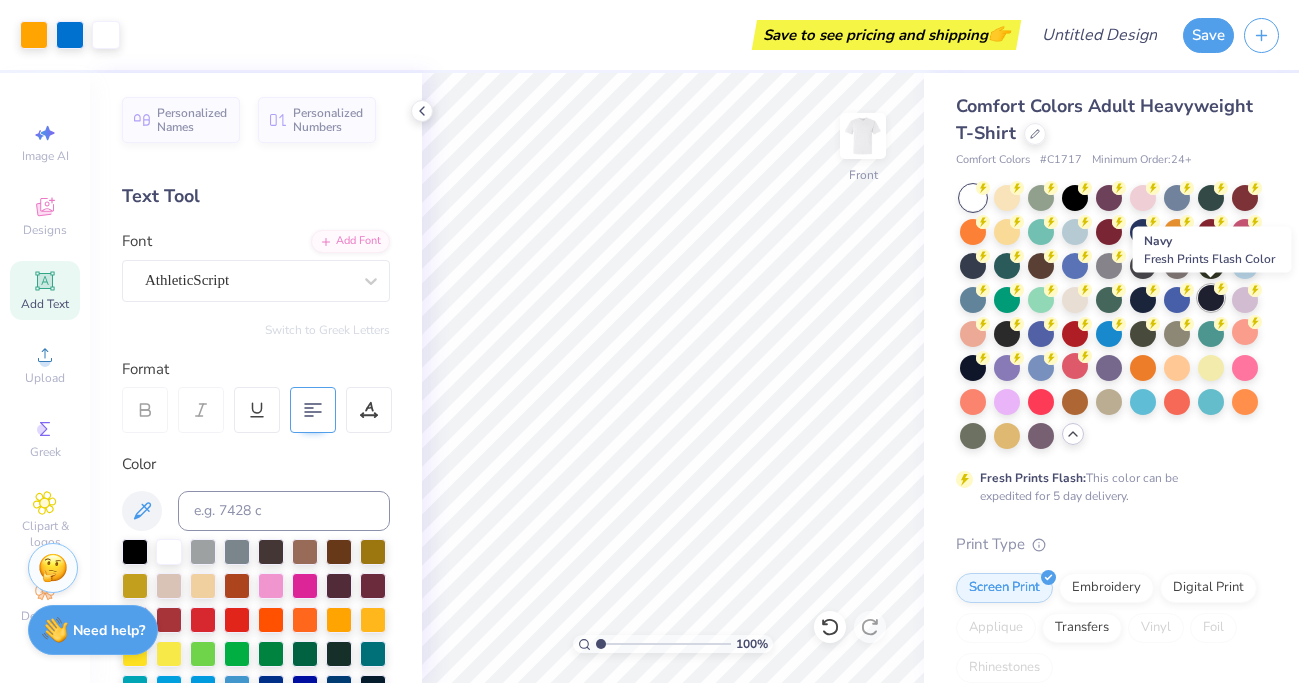 click at bounding box center [1211, 298] 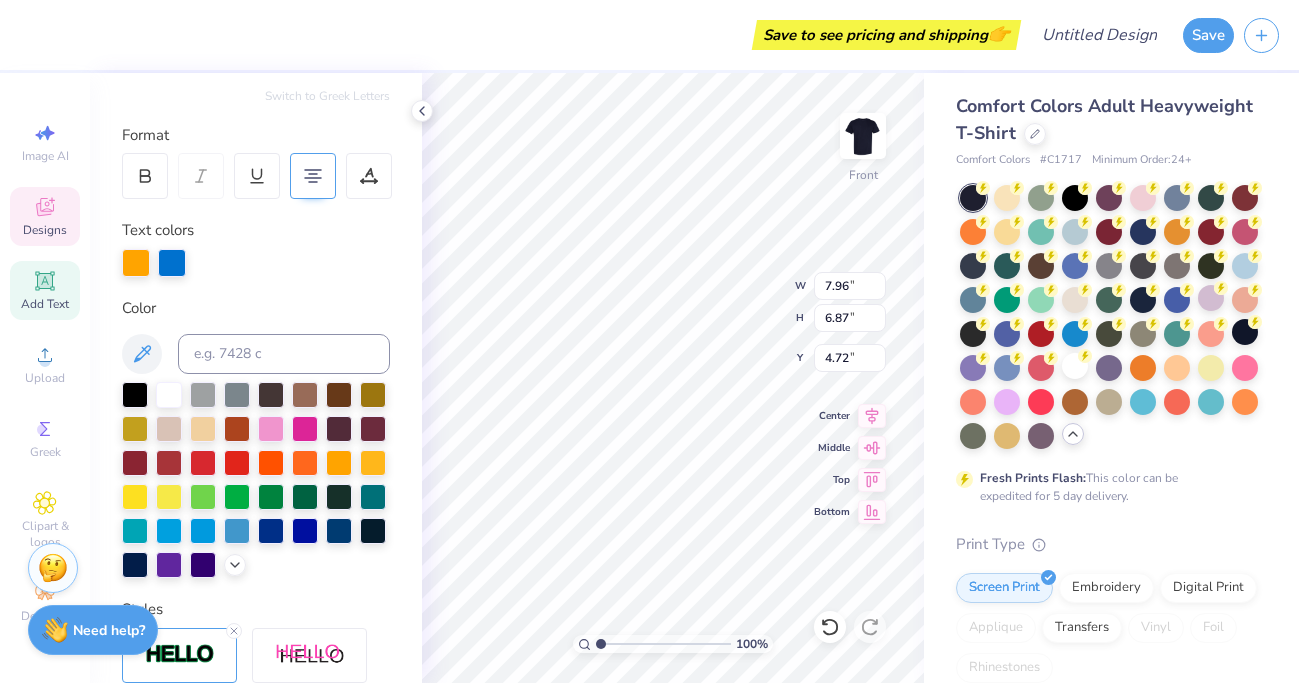 scroll, scrollTop: 254, scrollLeft: 0, axis: vertical 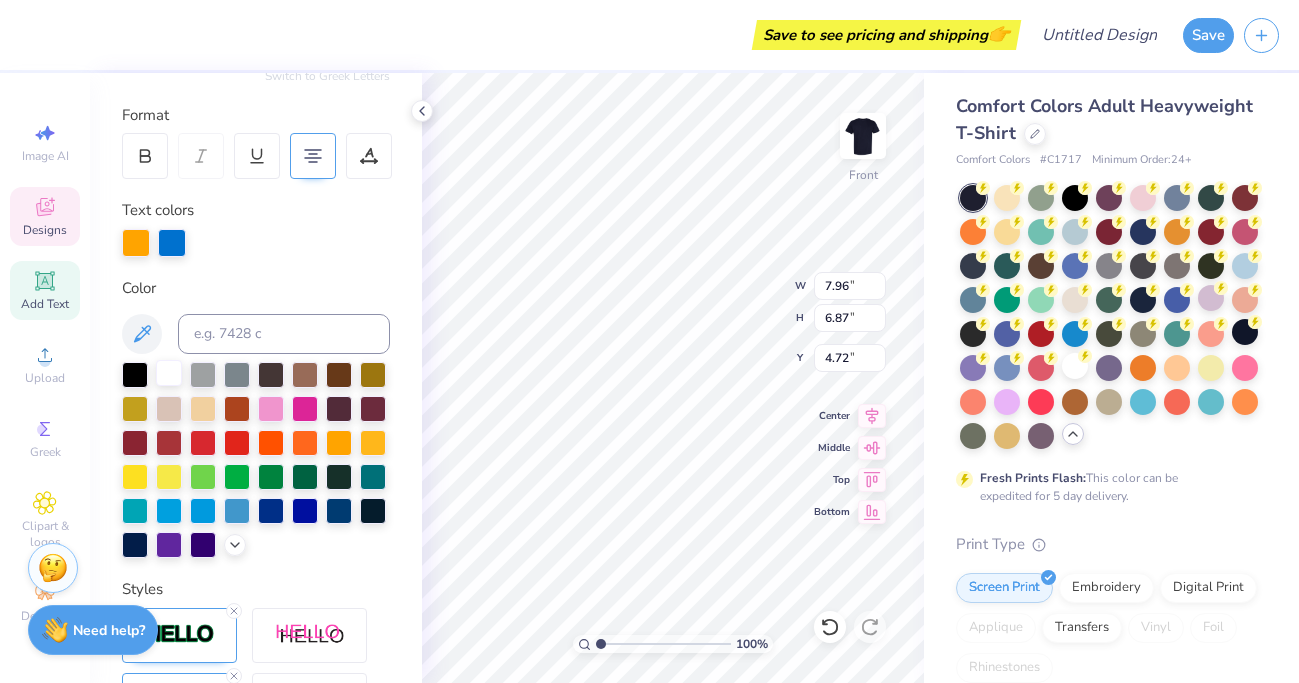 click at bounding box center (169, 373) 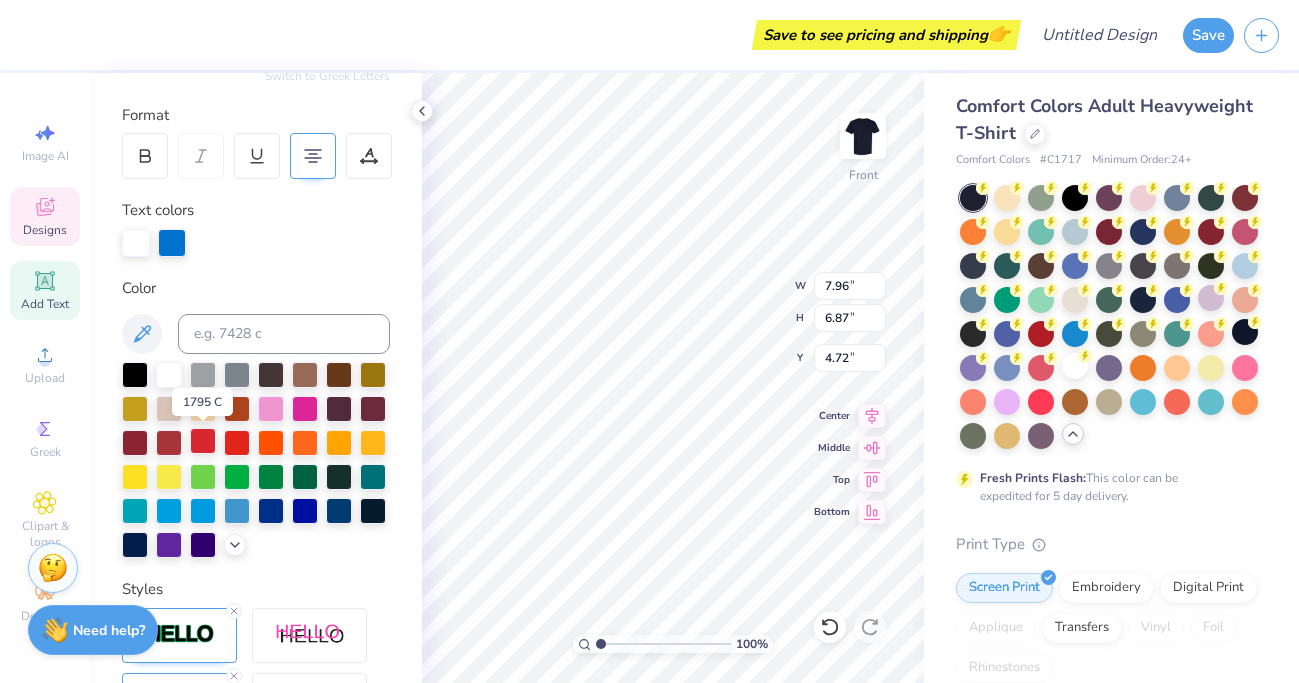 click at bounding box center [203, 441] 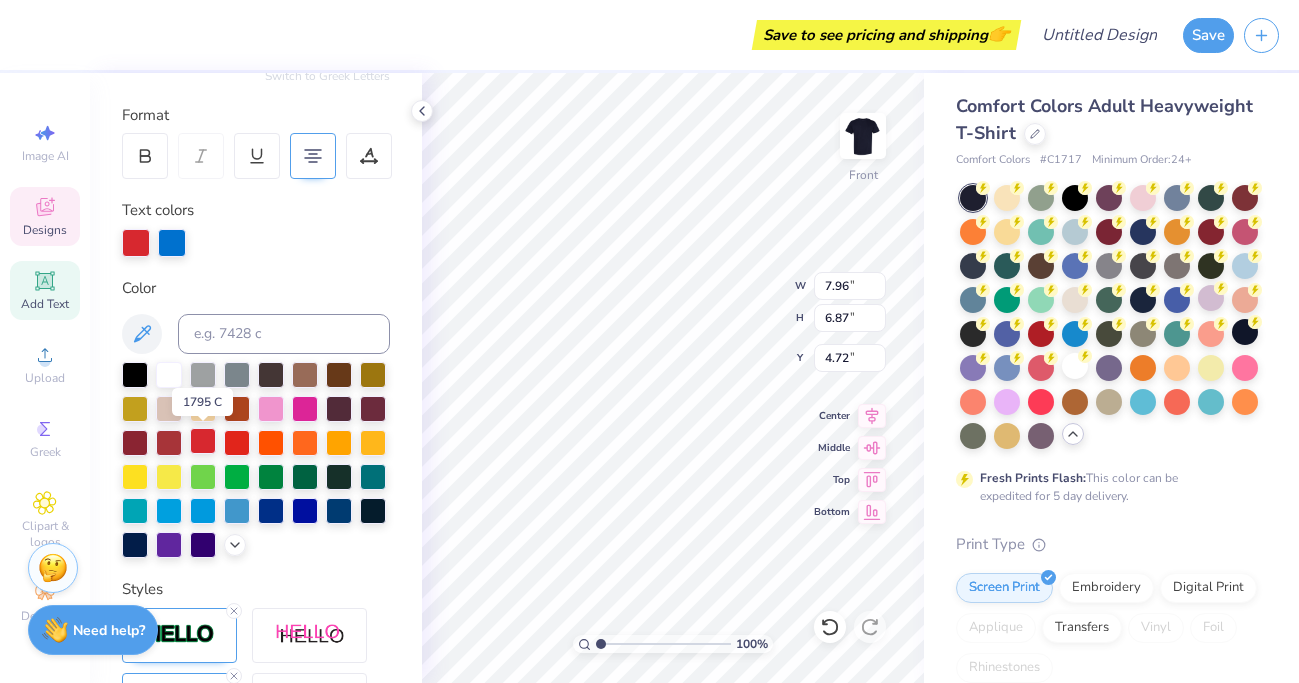 click at bounding box center [203, 441] 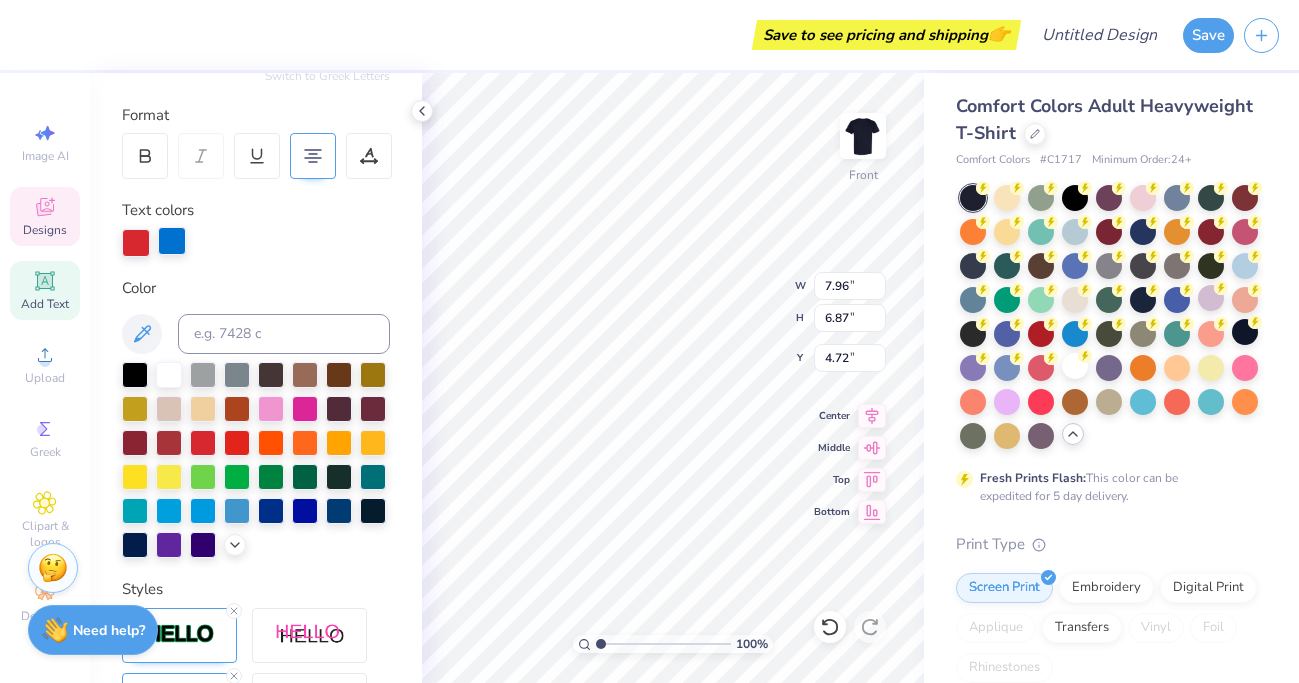 click at bounding box center [172, 241] 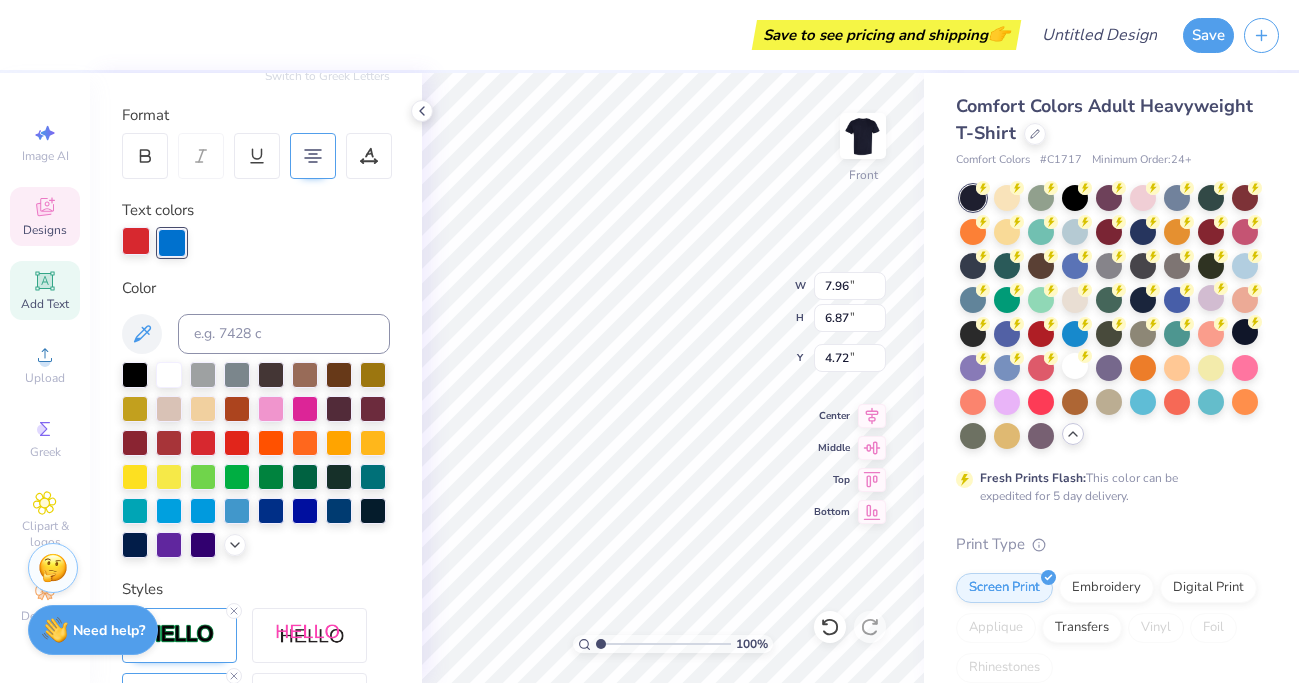 click at bounding box center [136, 241] 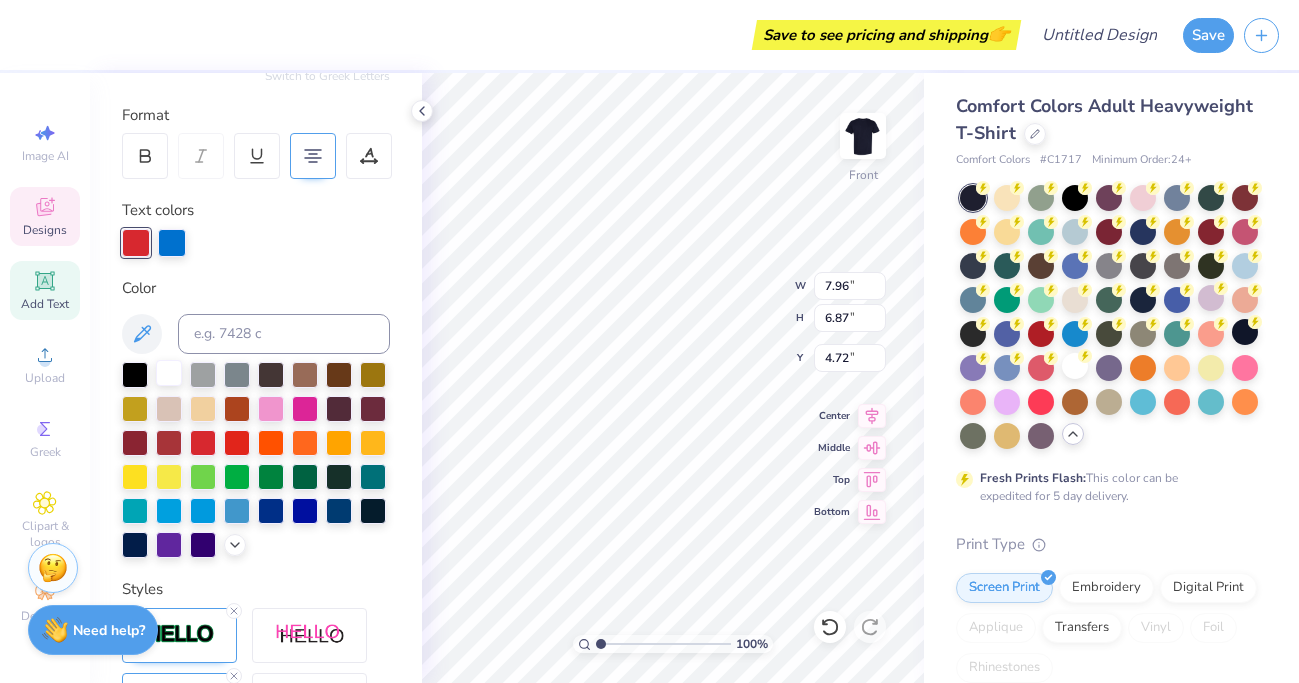 click at bounding box center (169, 373) 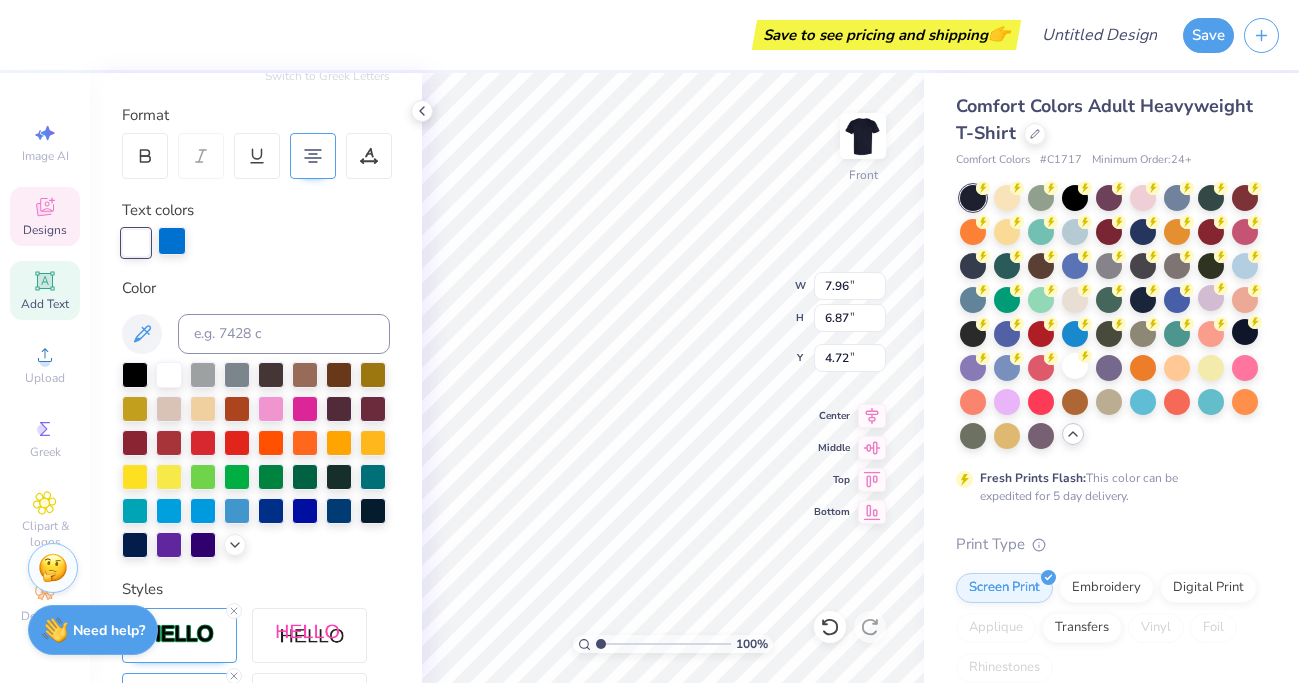 click at bounding box center [172, 241] 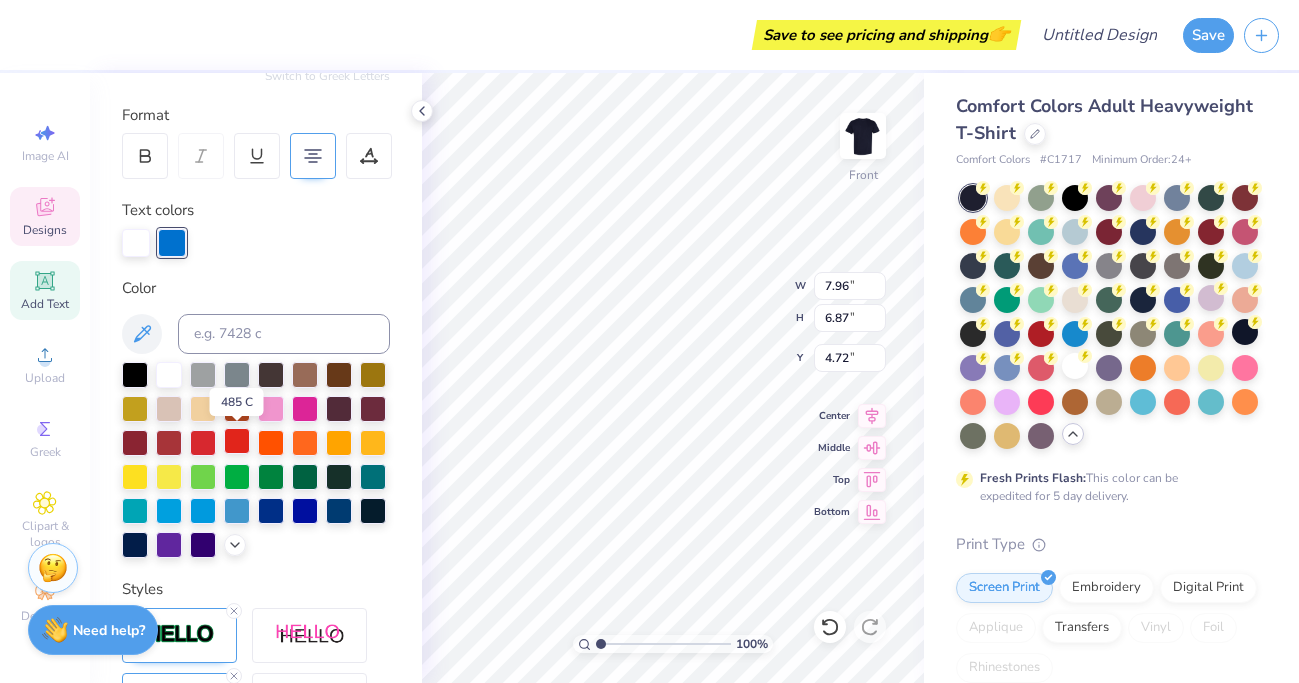 click at bounding box center [237, 441] 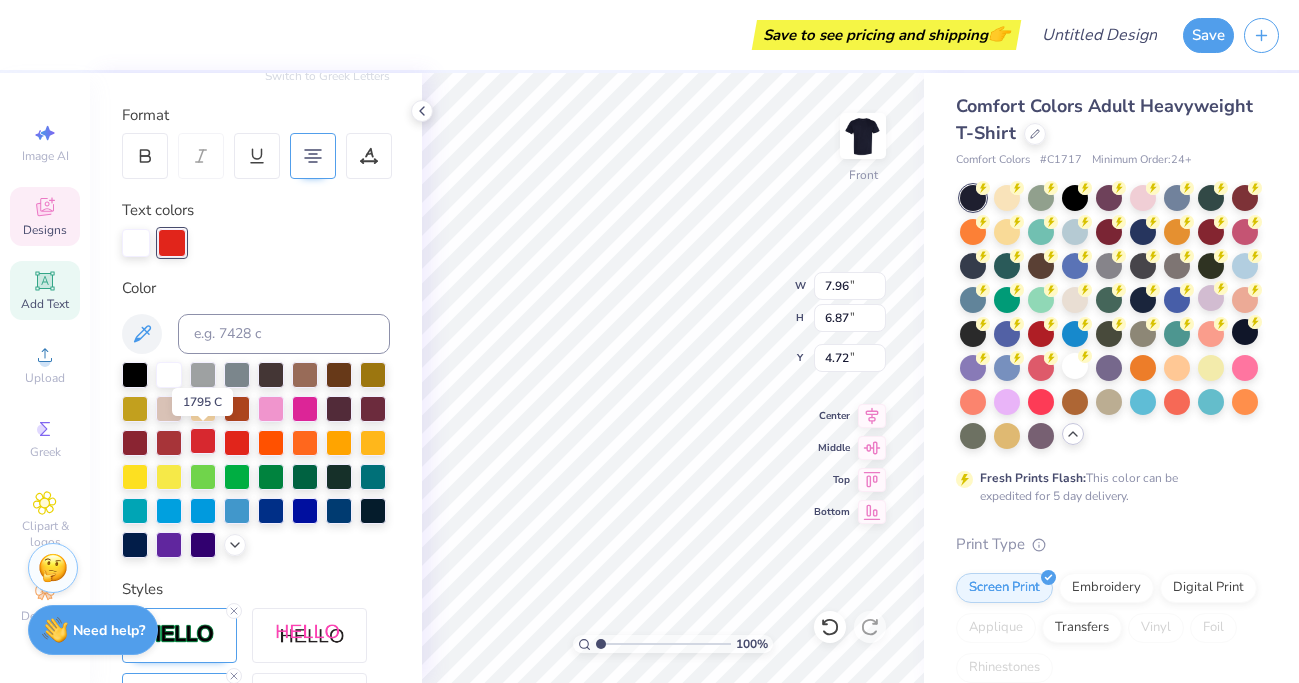 click at bounding box center [203, 441] 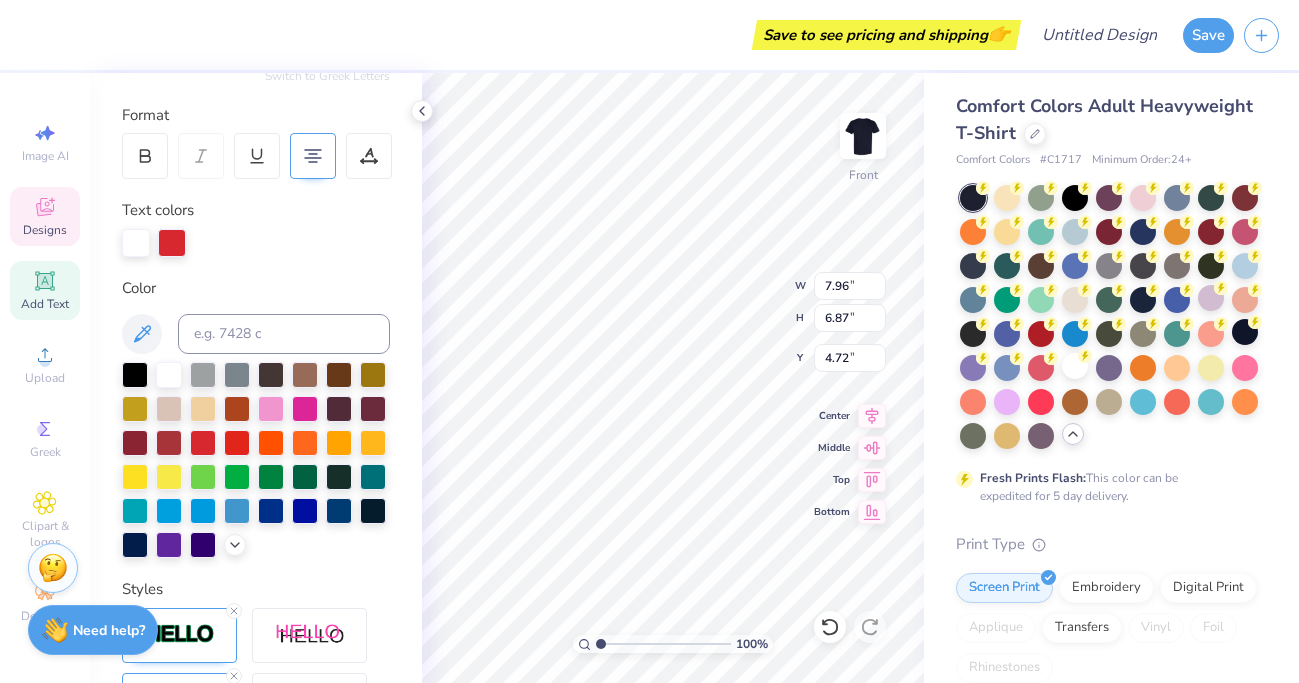 type on "8.01" 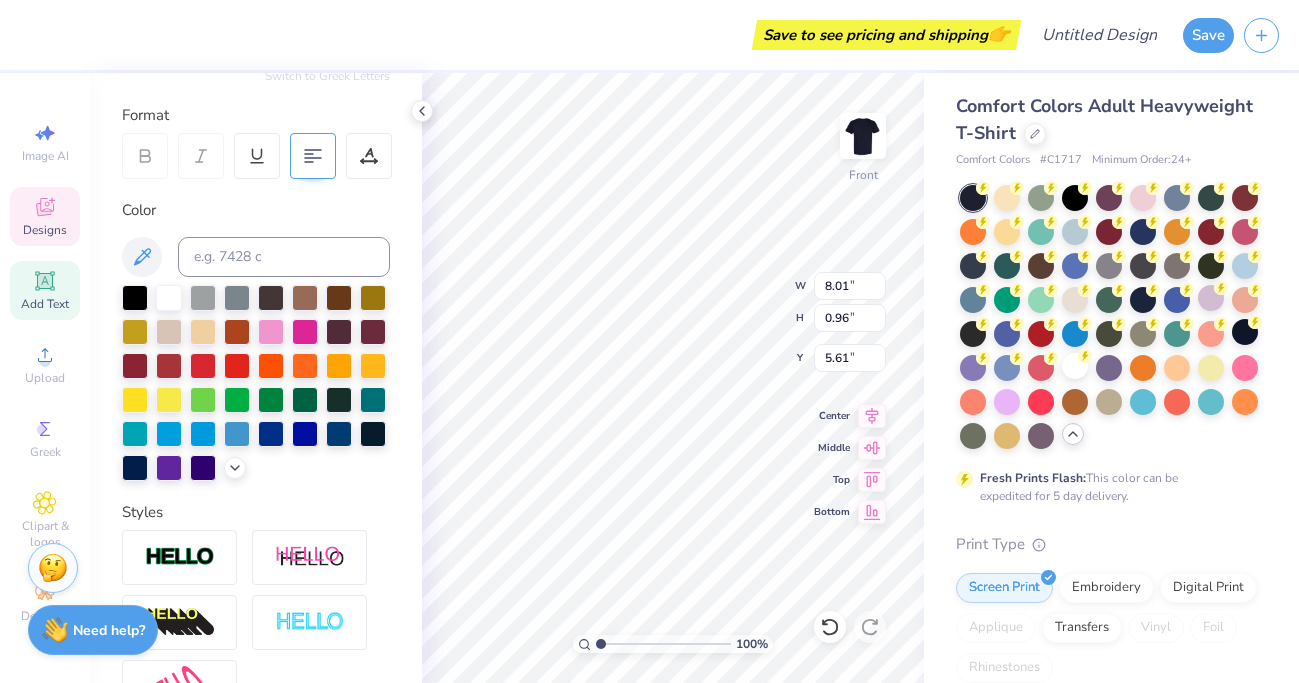 type on "4.38" 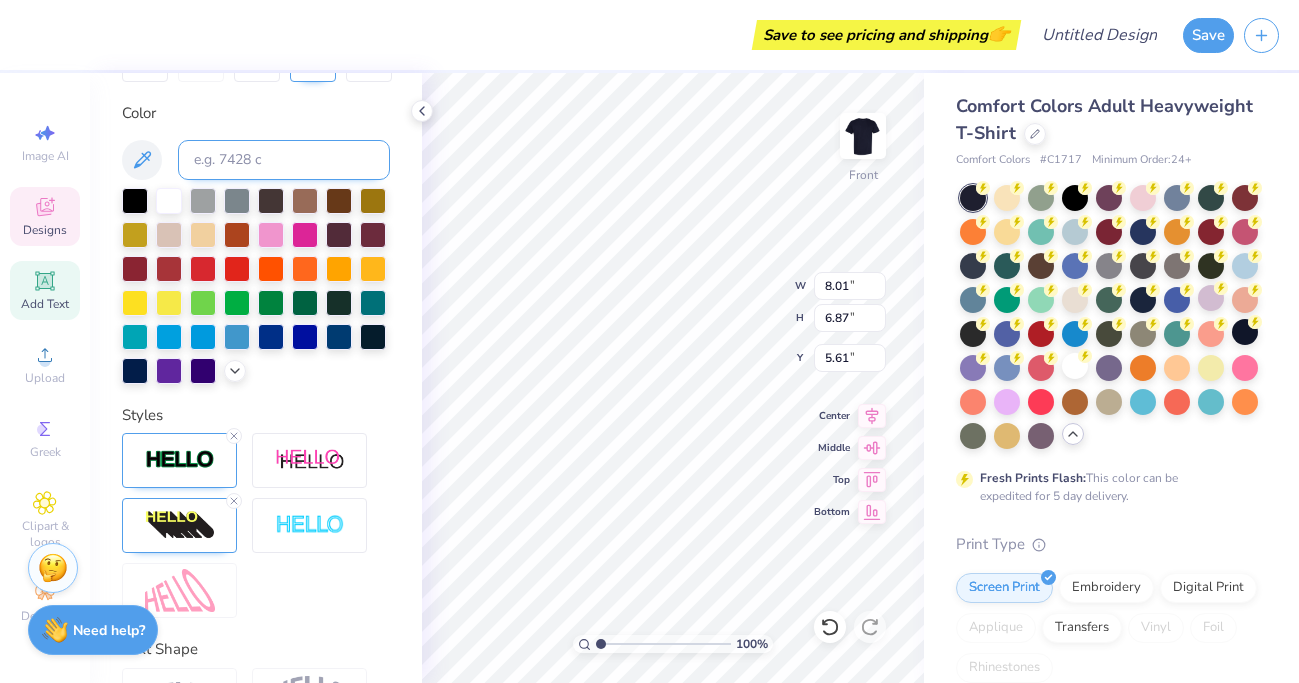 scroll, scrollTop: 350, scrollLeft: 0, axis: vertical 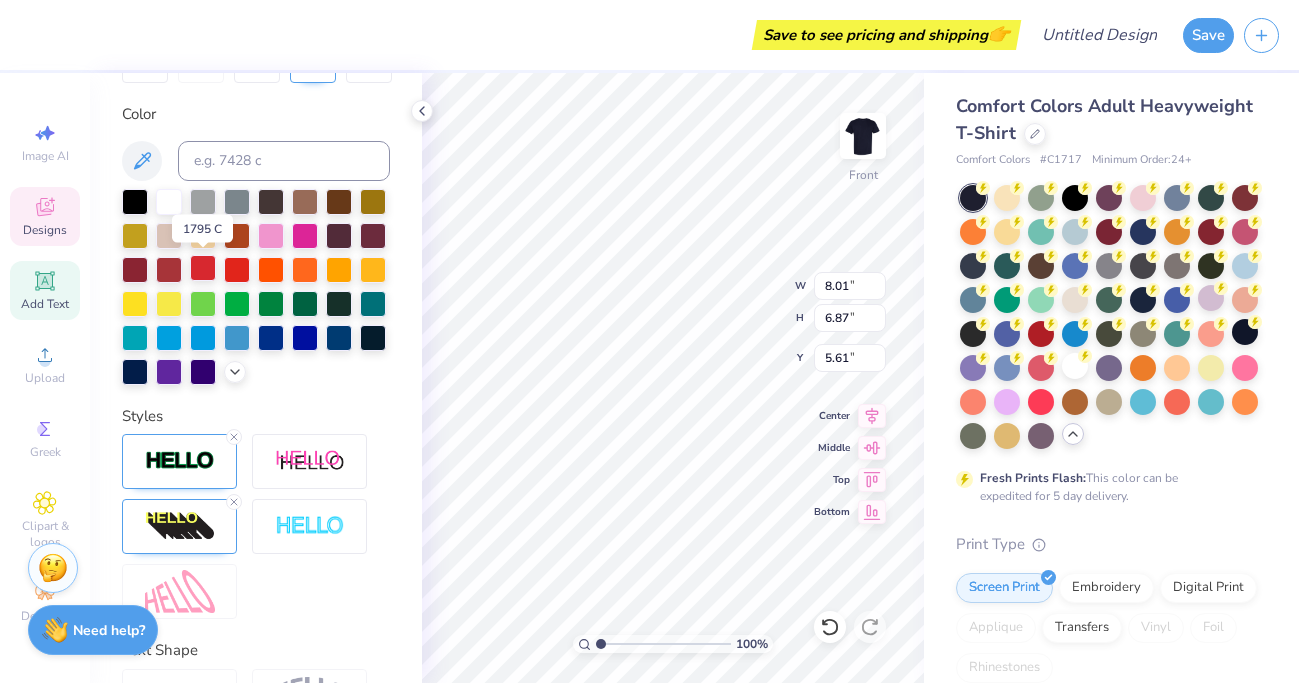 click at bounding box center [203, 268] 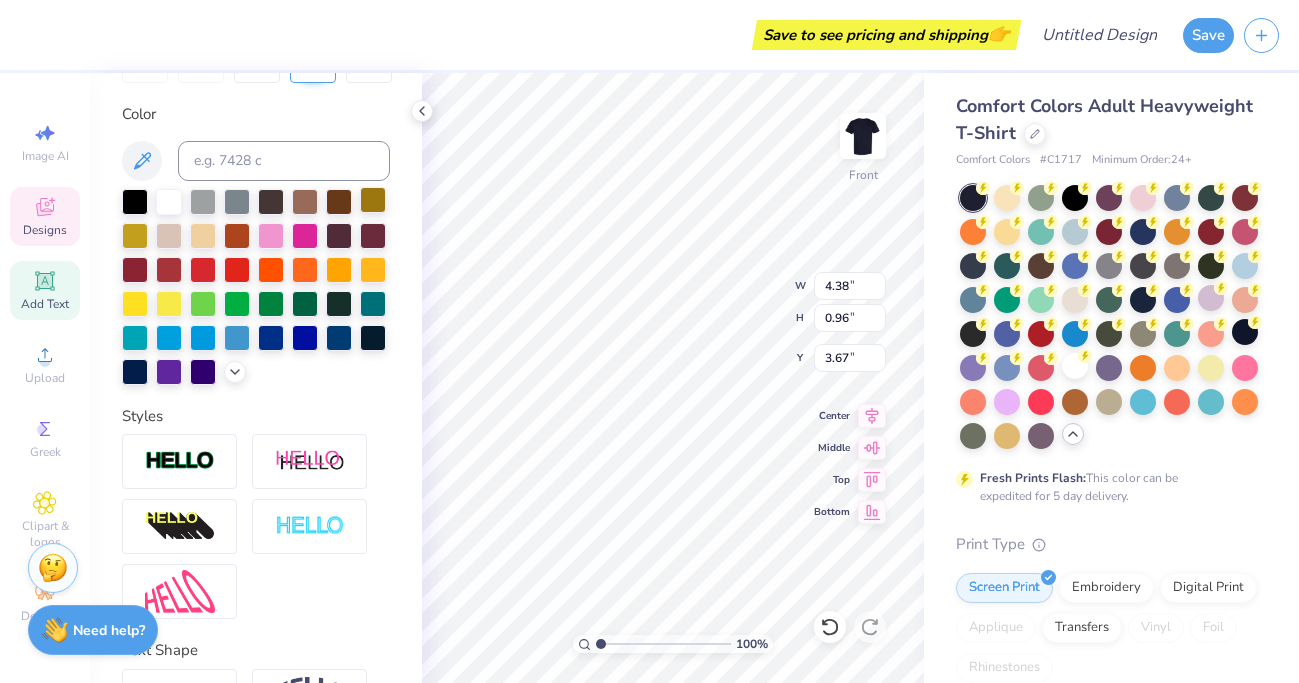 type on "3.67" 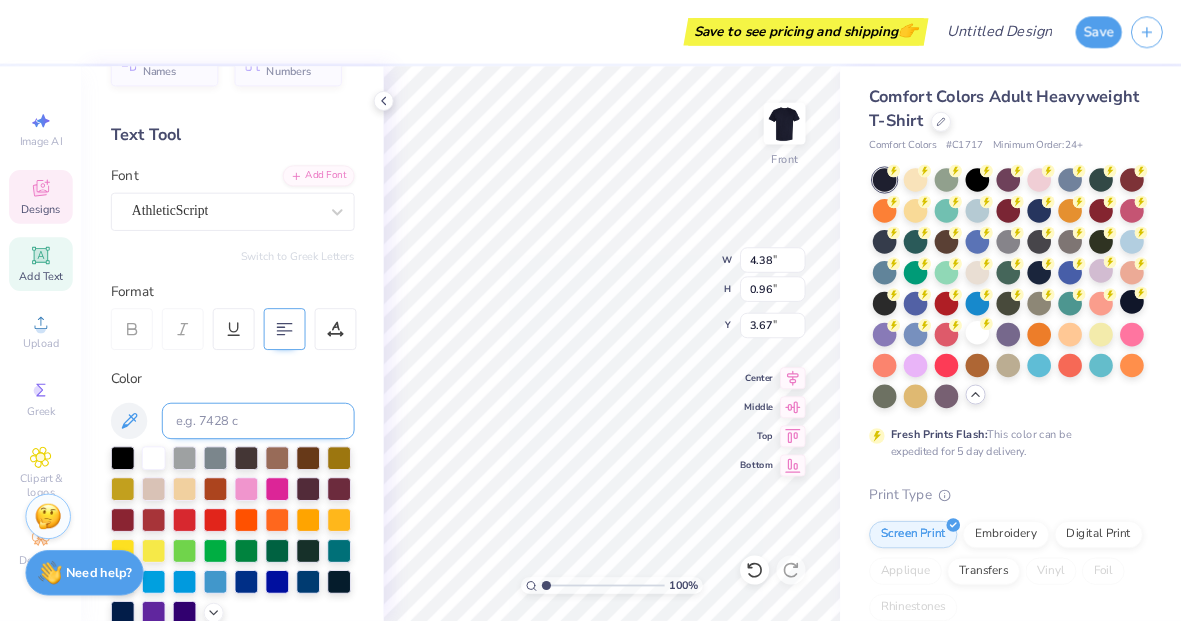 scroll, scrollTop: 0, scrollLeft: 0, axis: both 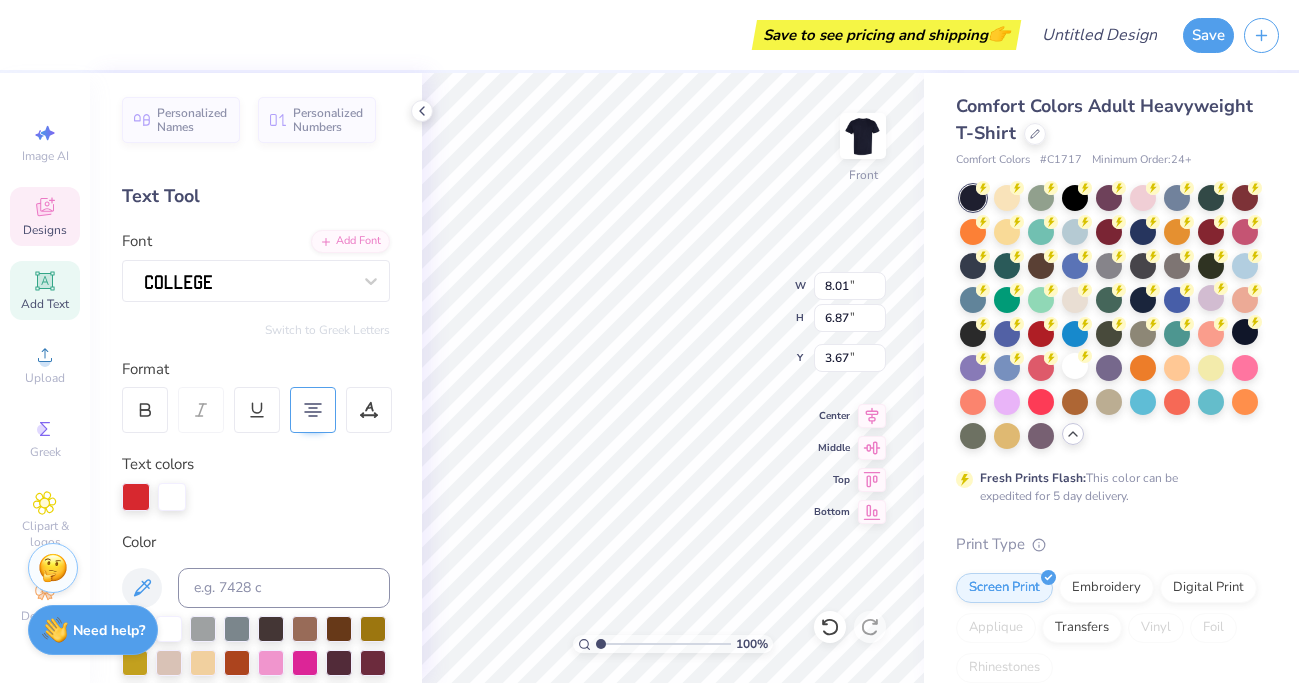 type on "8.01" 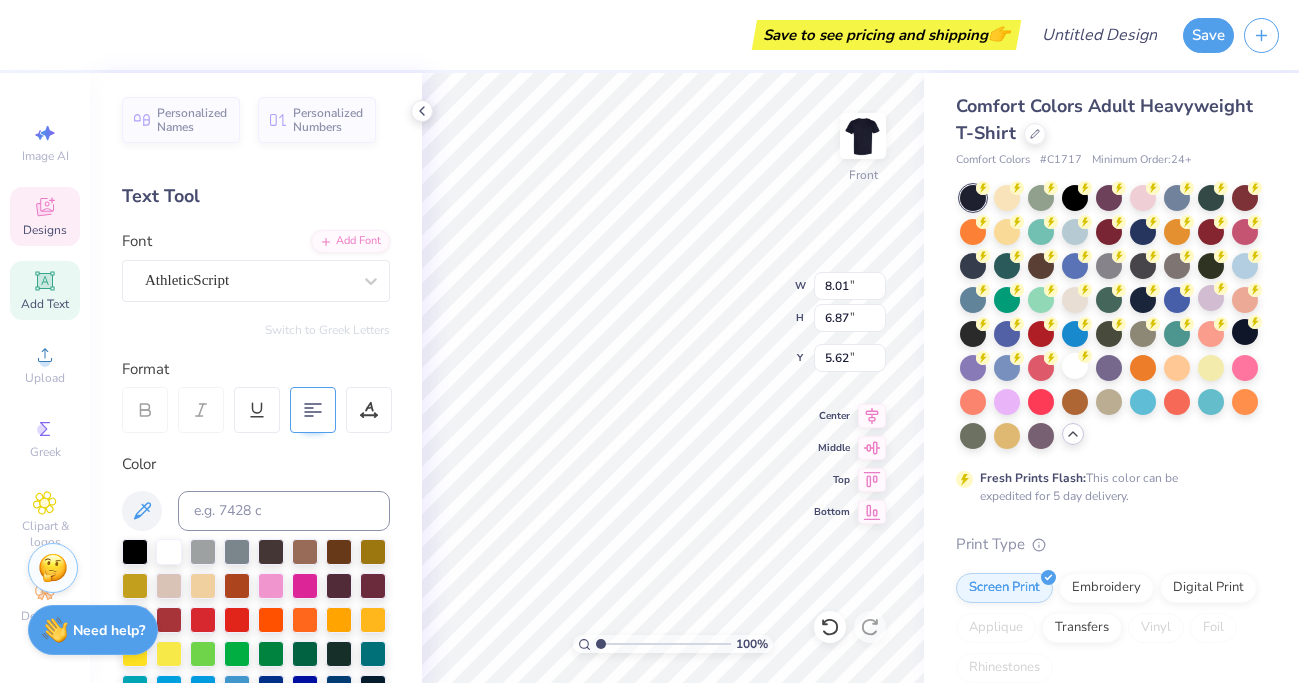 type on "4.38" 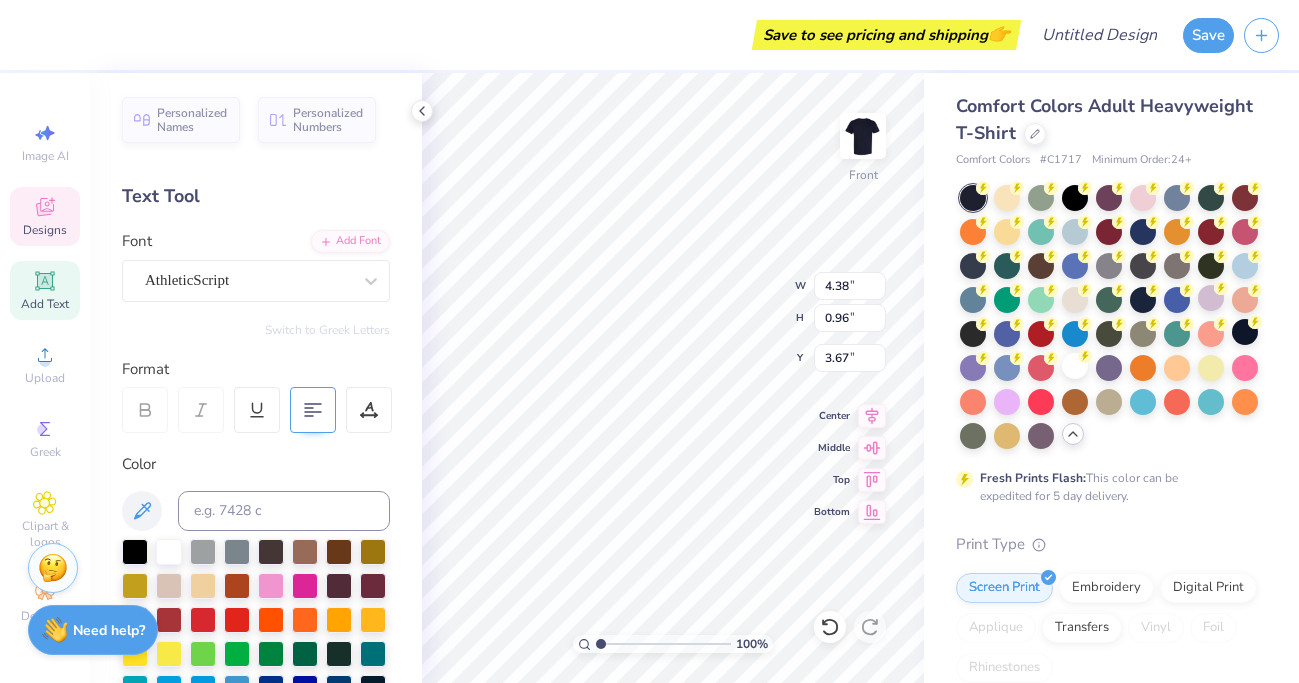 type on "5.44" 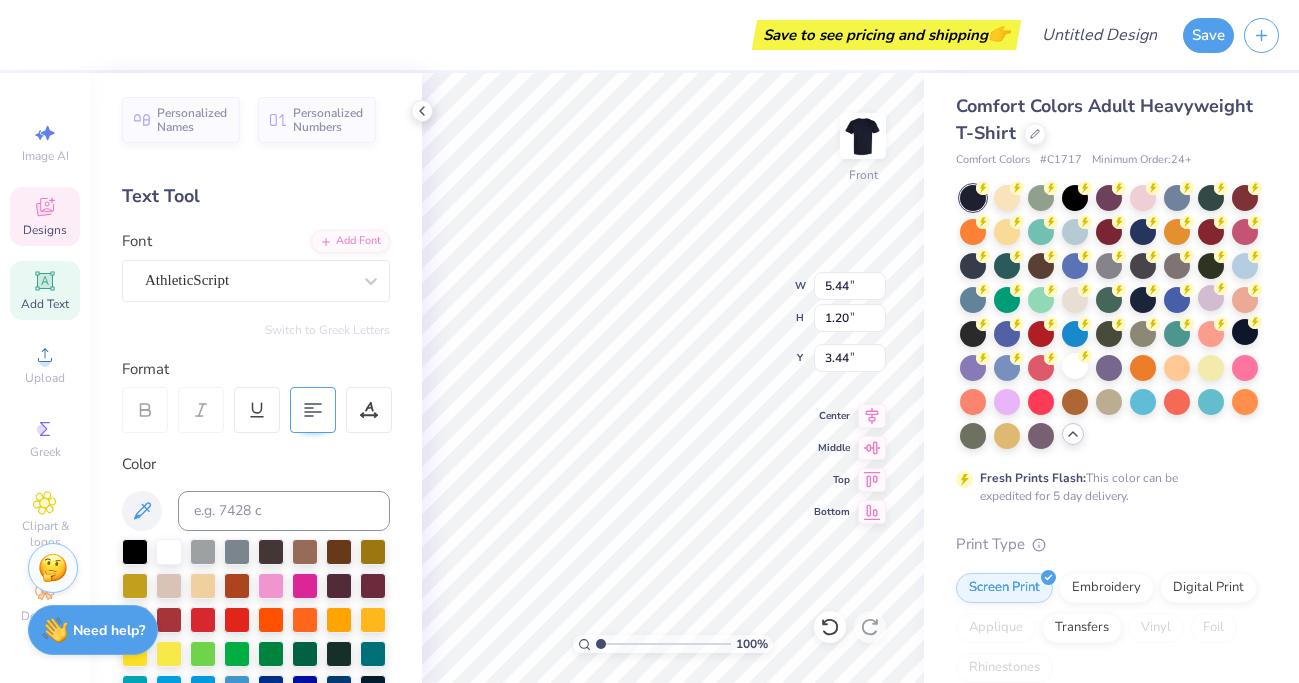 type on "3.53" 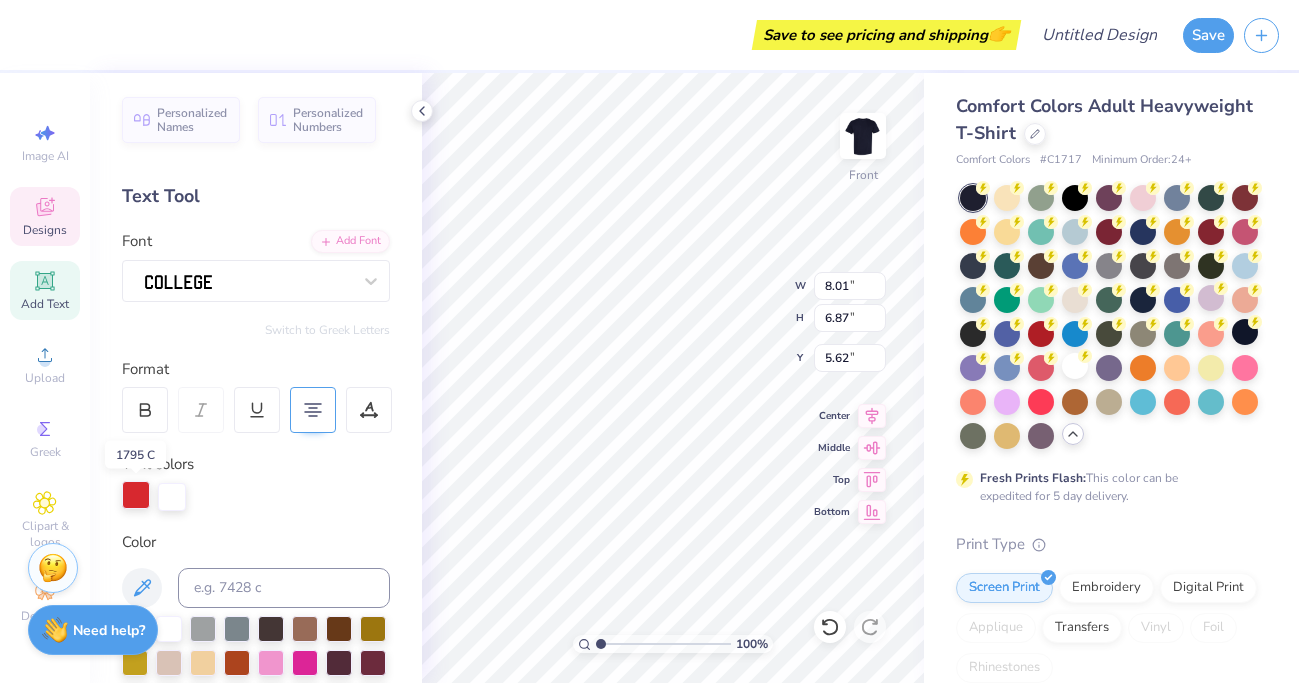 click at bounding box center [136, 495] 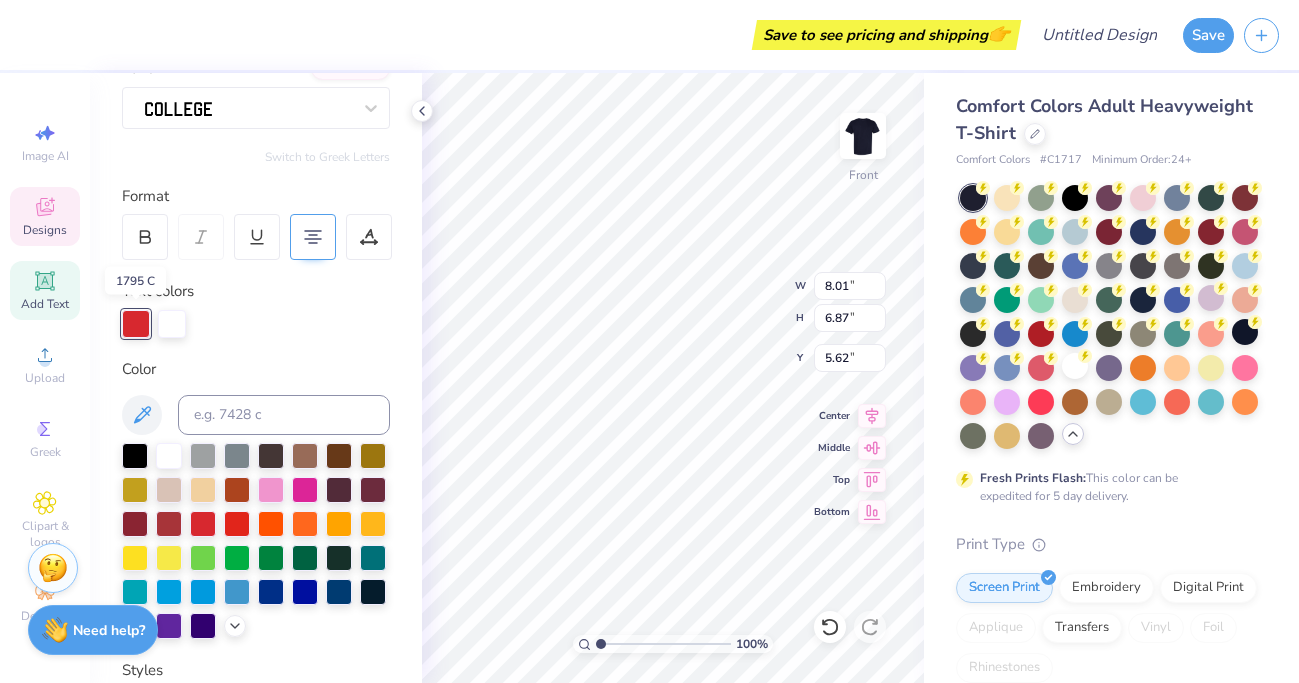 scroll, scrollTop: 177, scrollLeft: 0, axis: vertical 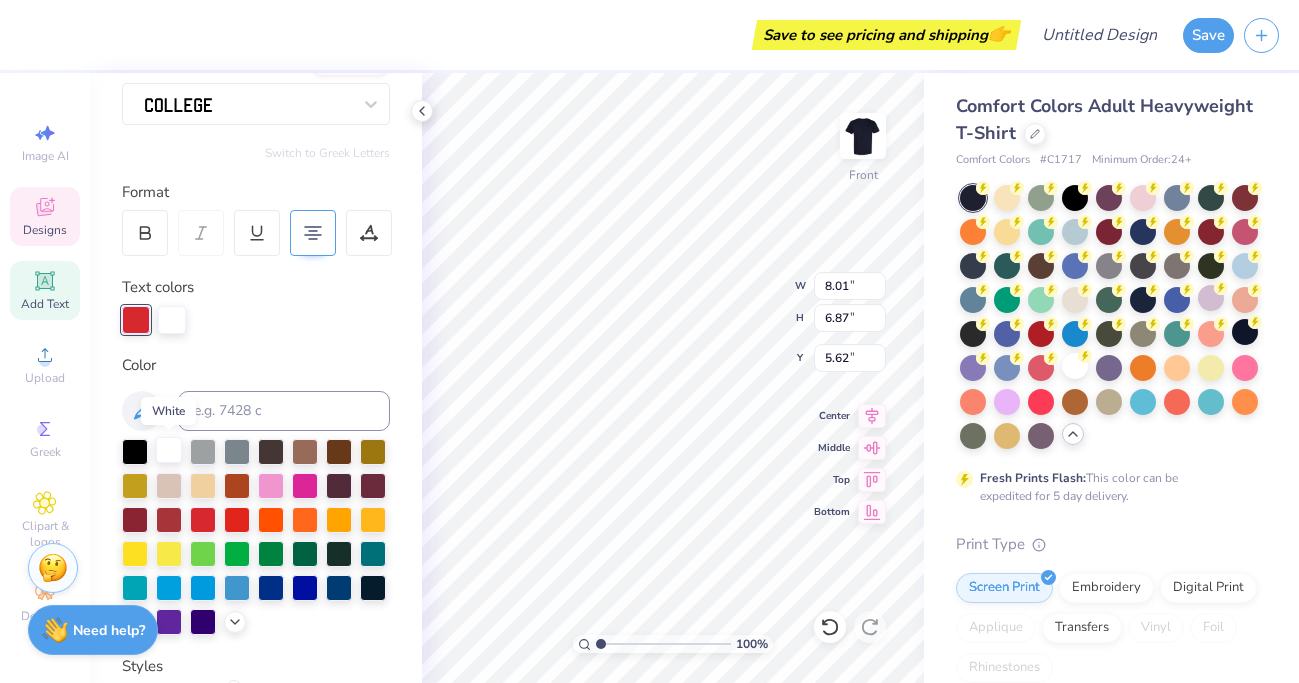 click at bounding box center [169, 450] 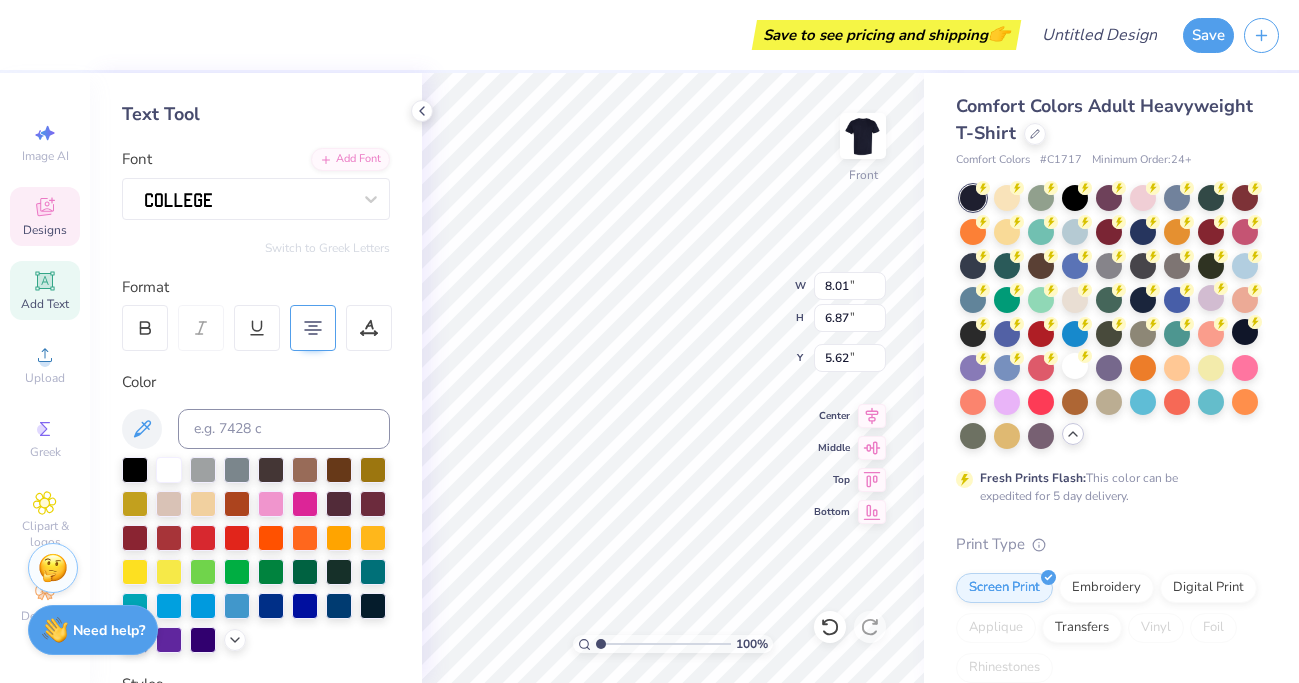 scroll, scrollTop: 48, scrollLeft: 0, axis: vertical 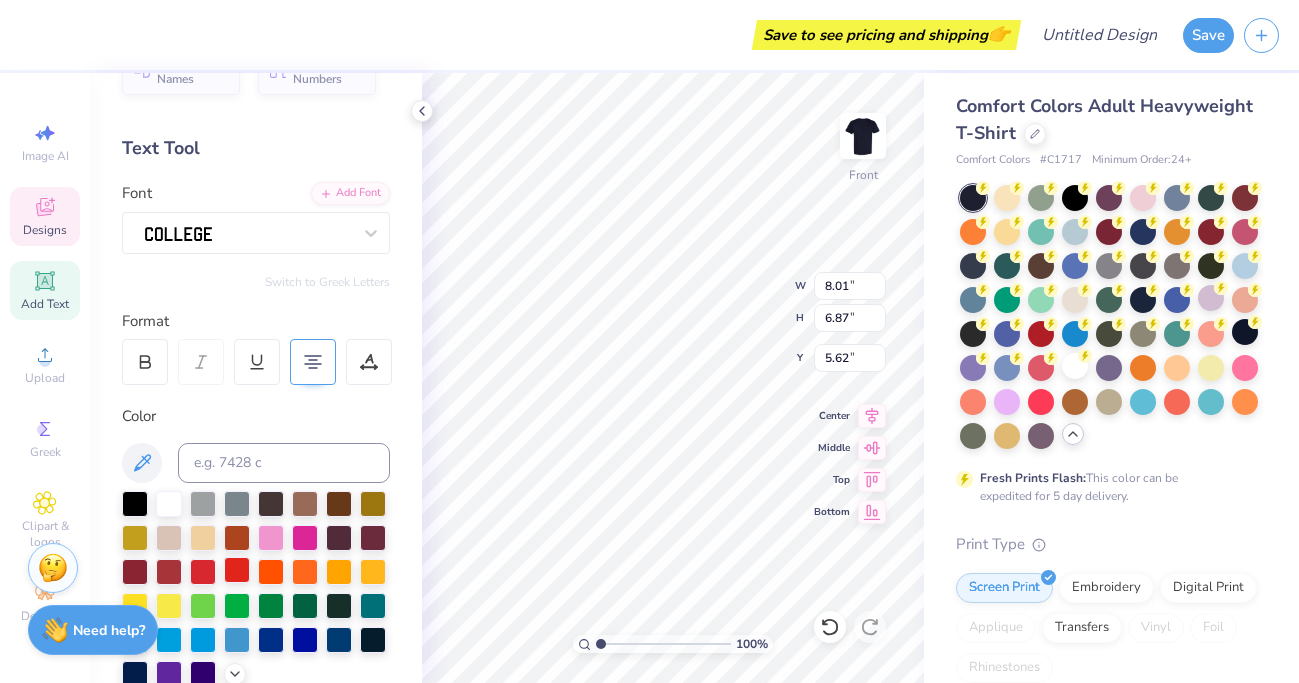 click at bounding box center (237, 570) 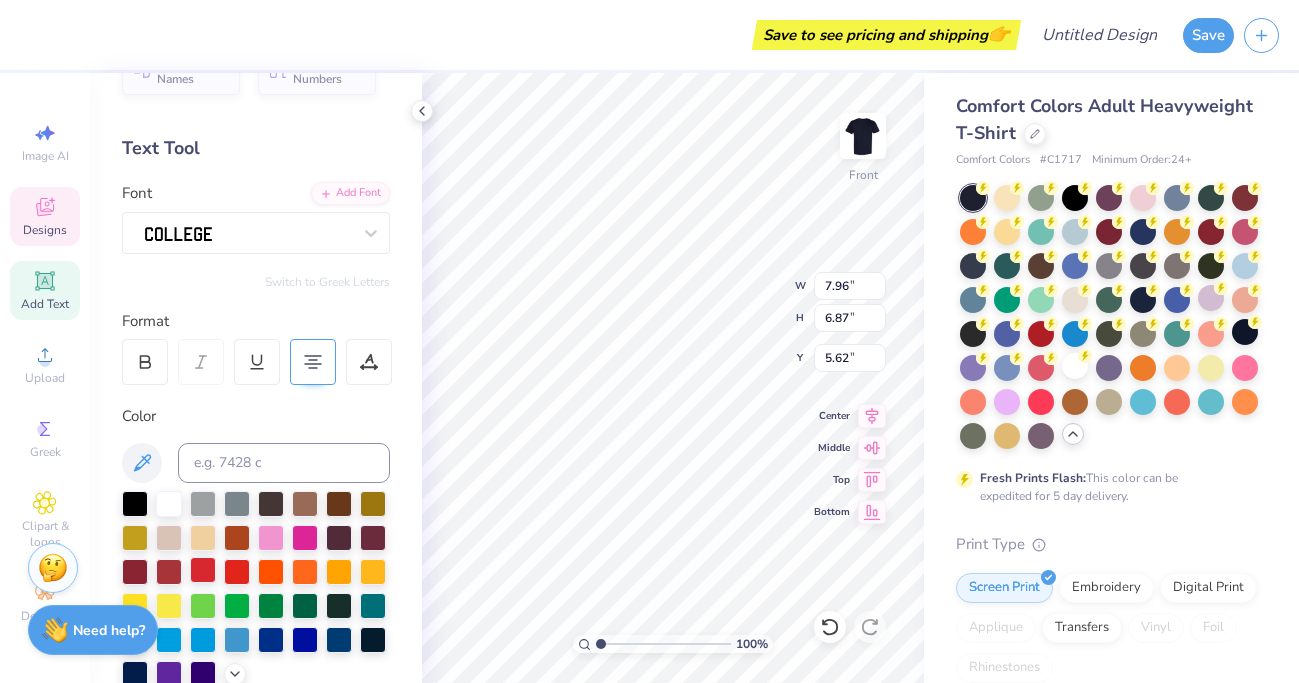 click at bounding box center (203, 570) 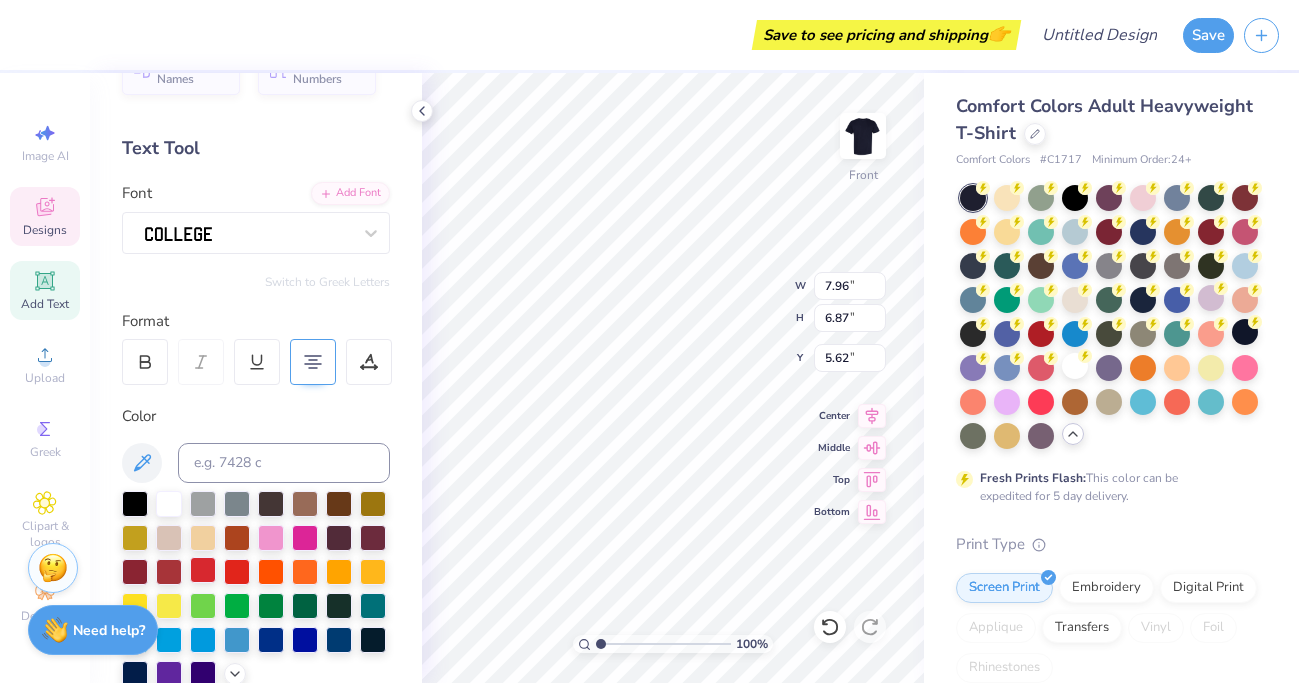 click at bounding box center [203, 570] 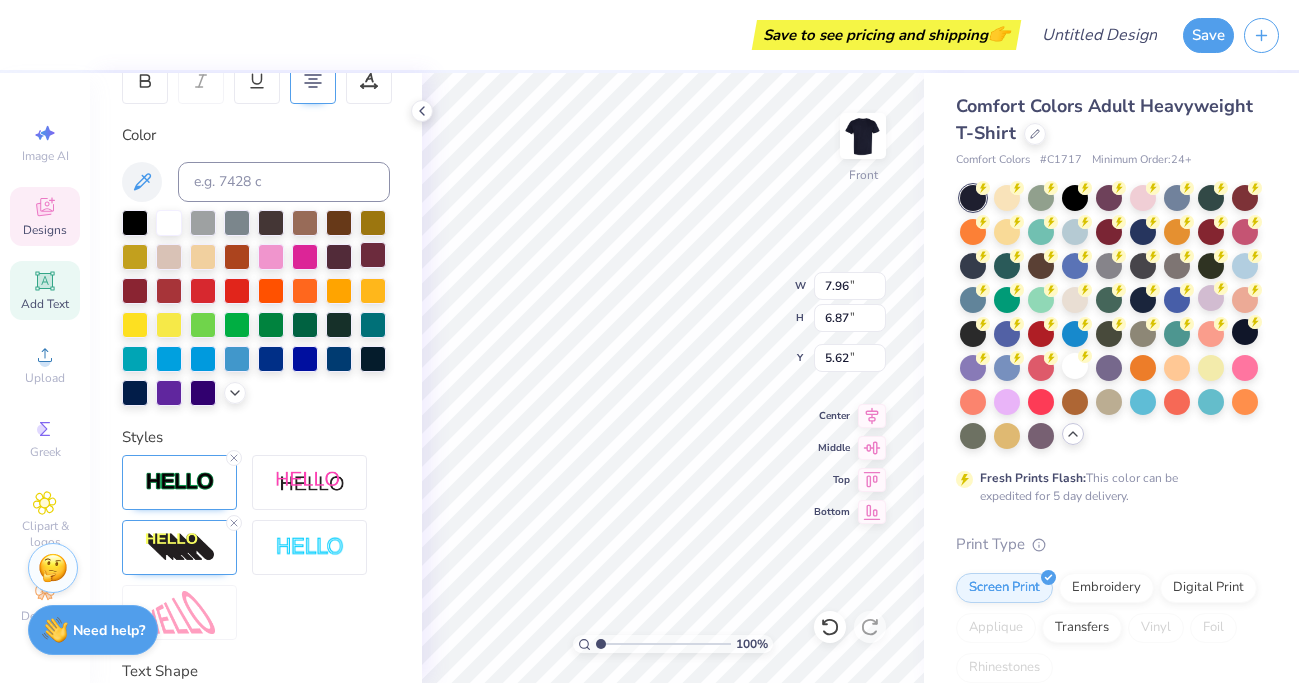 scroll, scrollTop: 479, scrollLeft: 0, axis: vertical 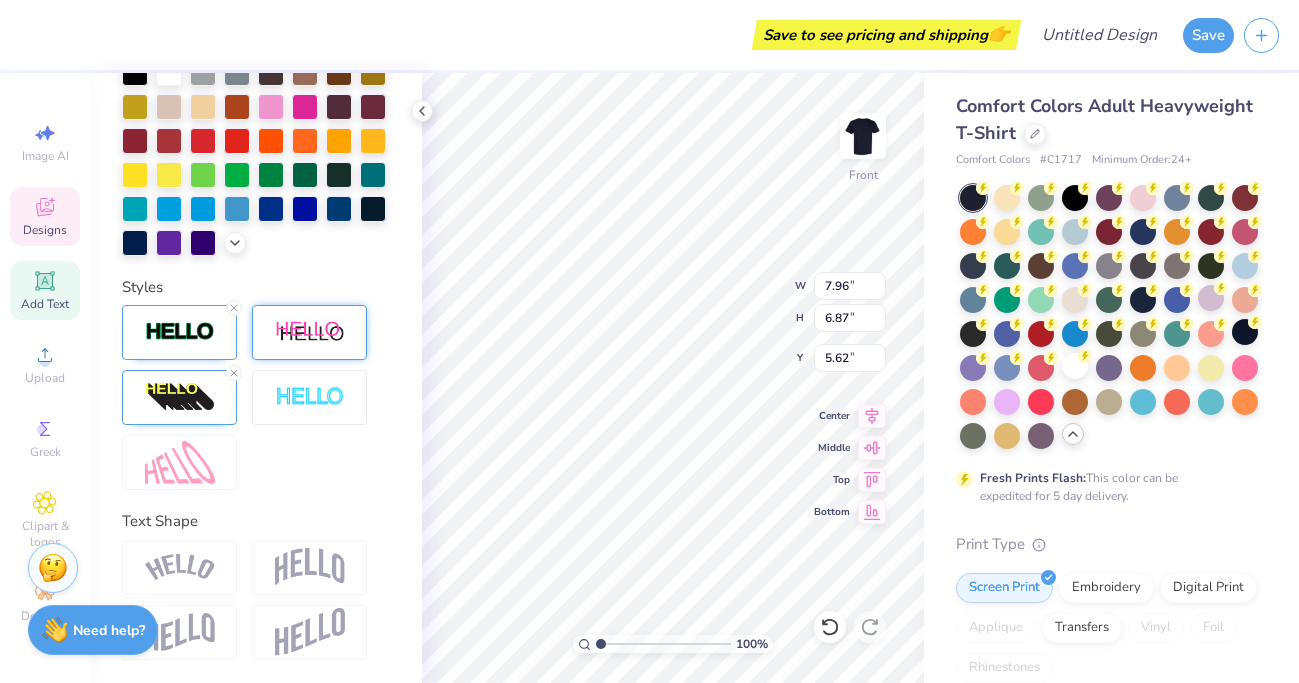 click at bounding box center [310, 332] 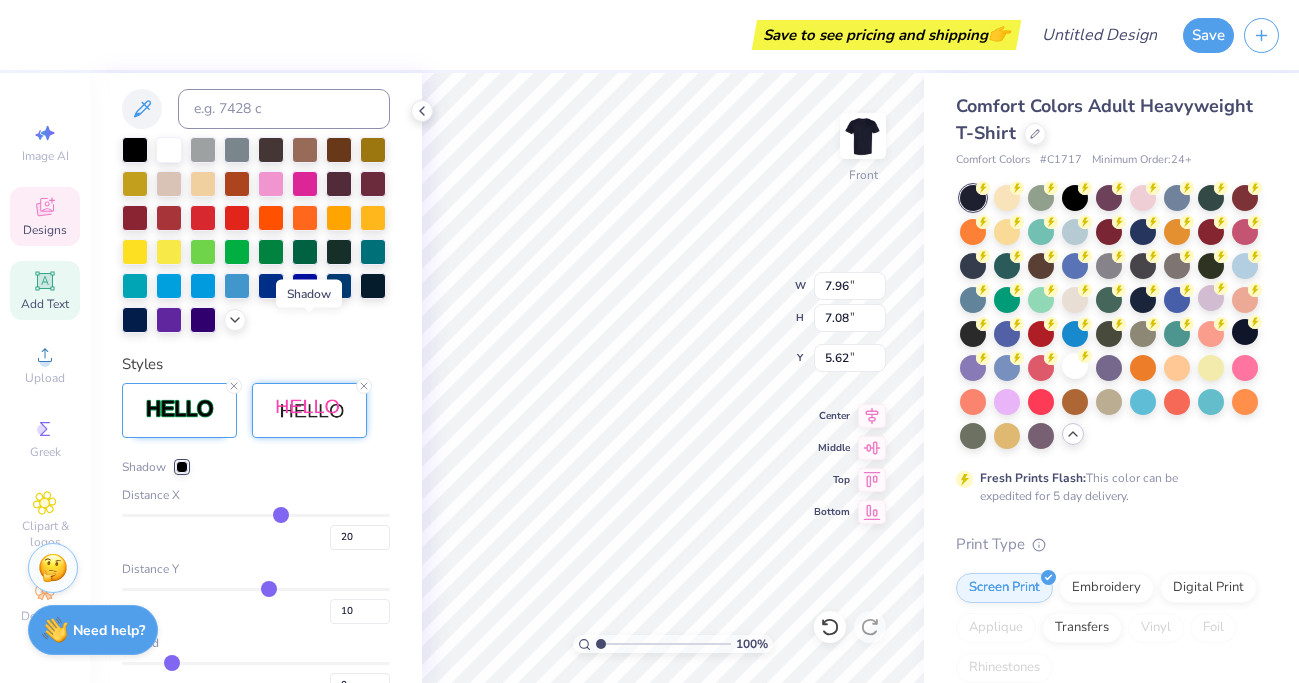 type on "9.52" 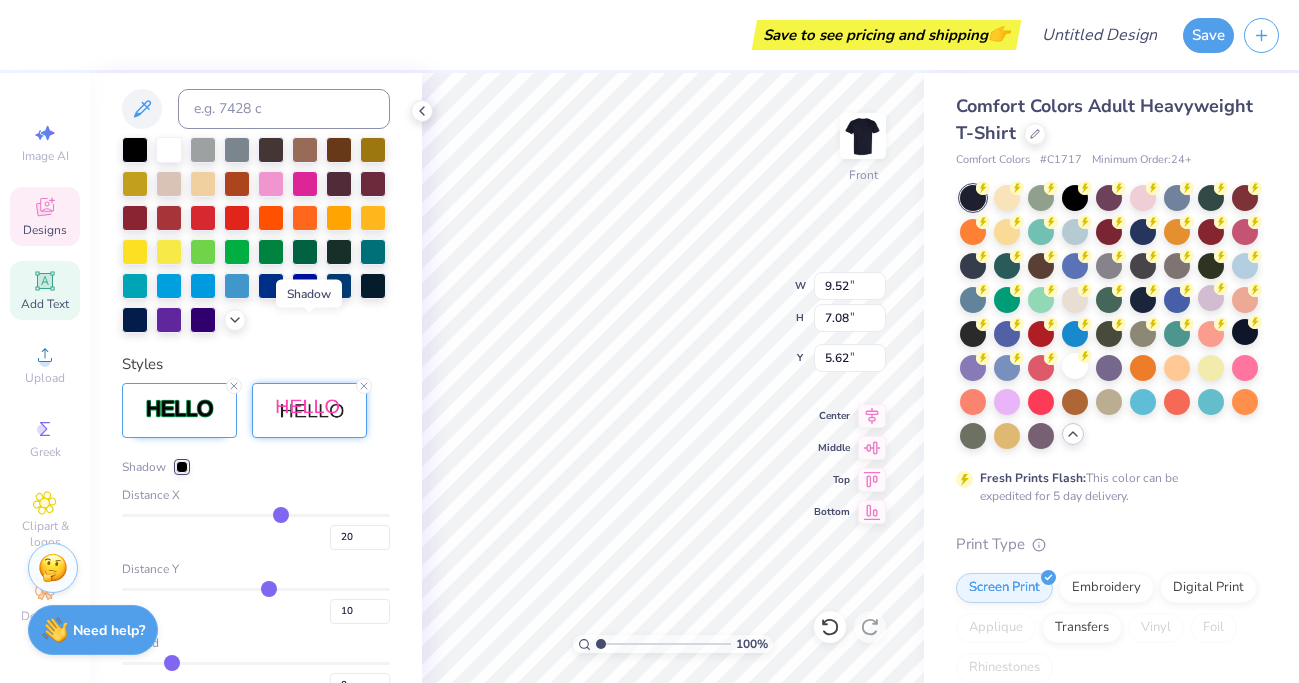 scroll, scrollTop: 557, scrollLeft: 0, axis: vertical 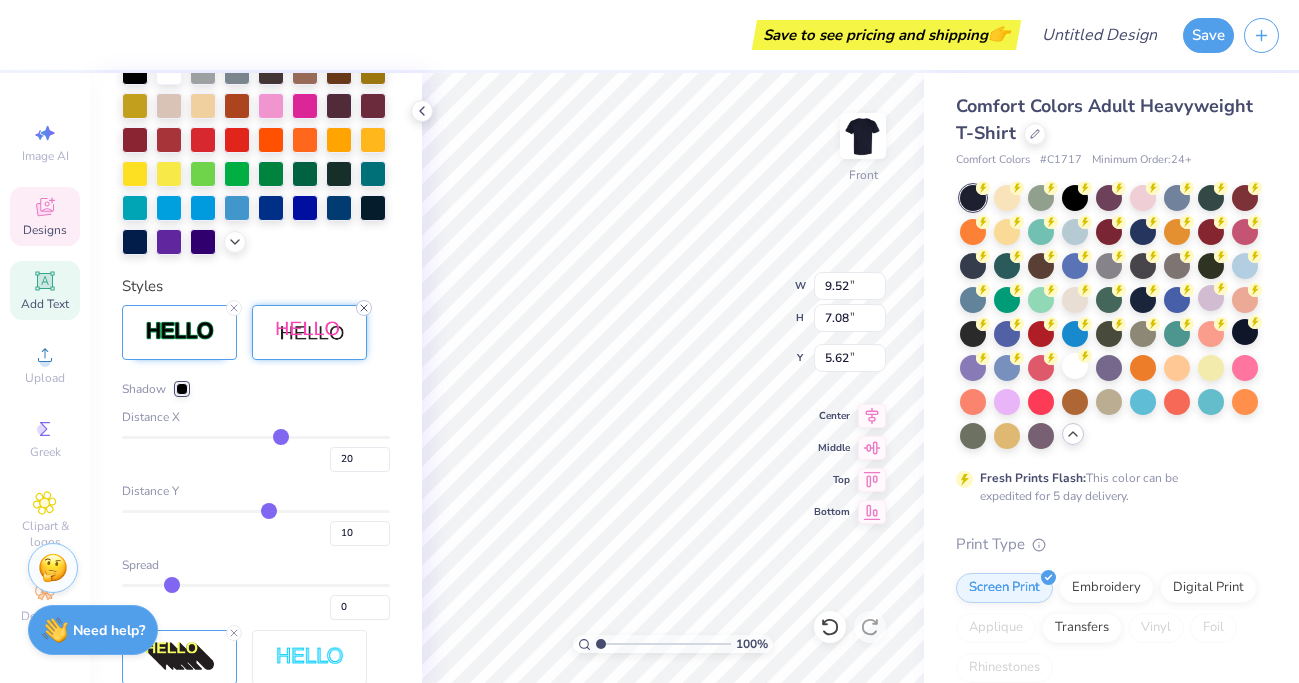 click 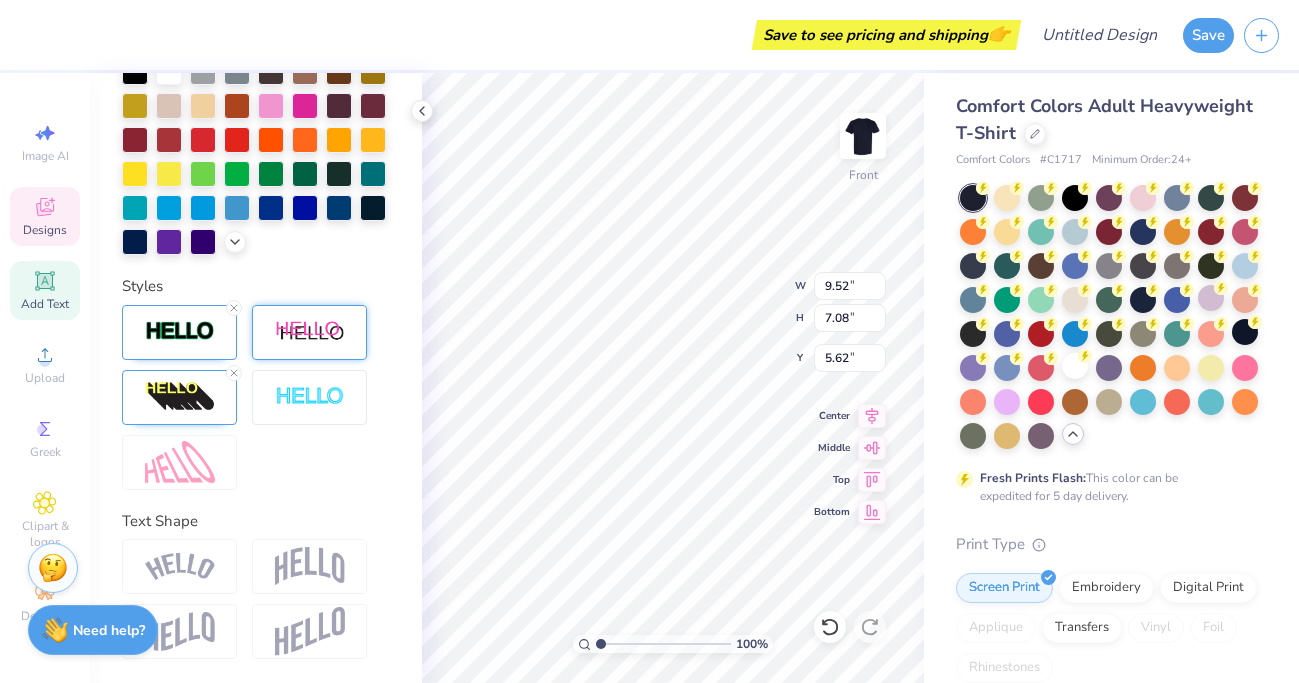 type on "8.01" 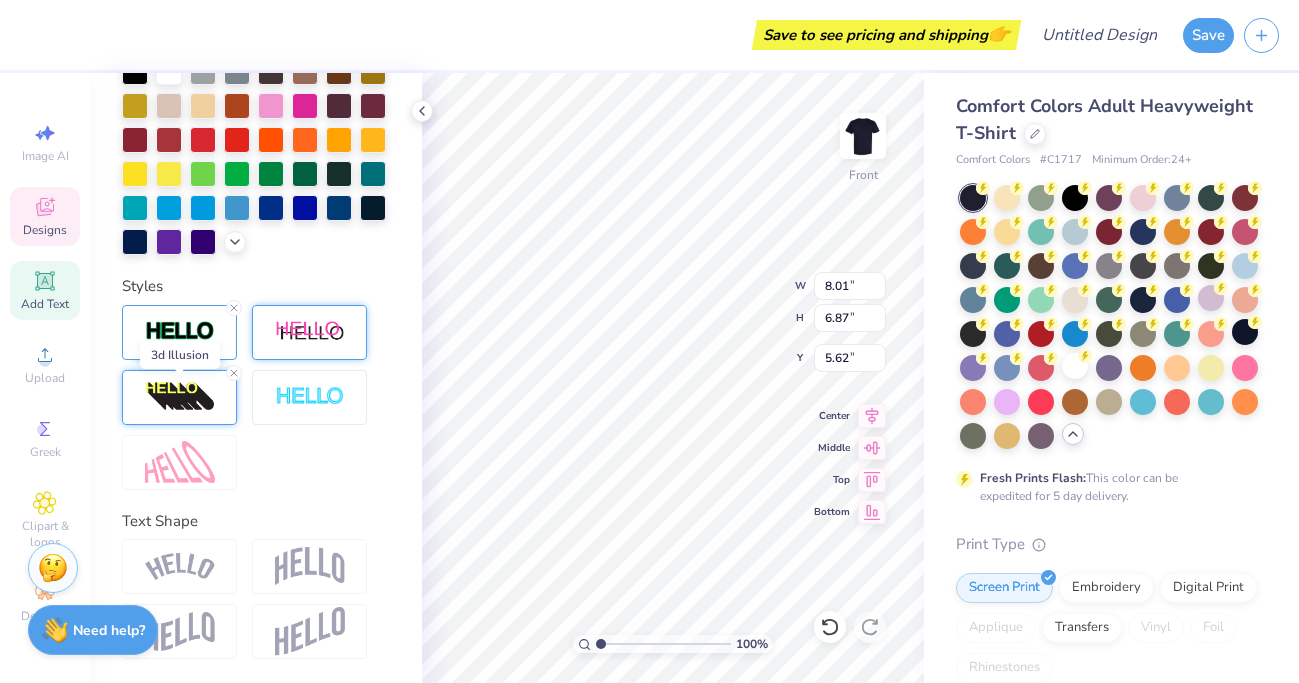 click at bounding box center [180, 397] 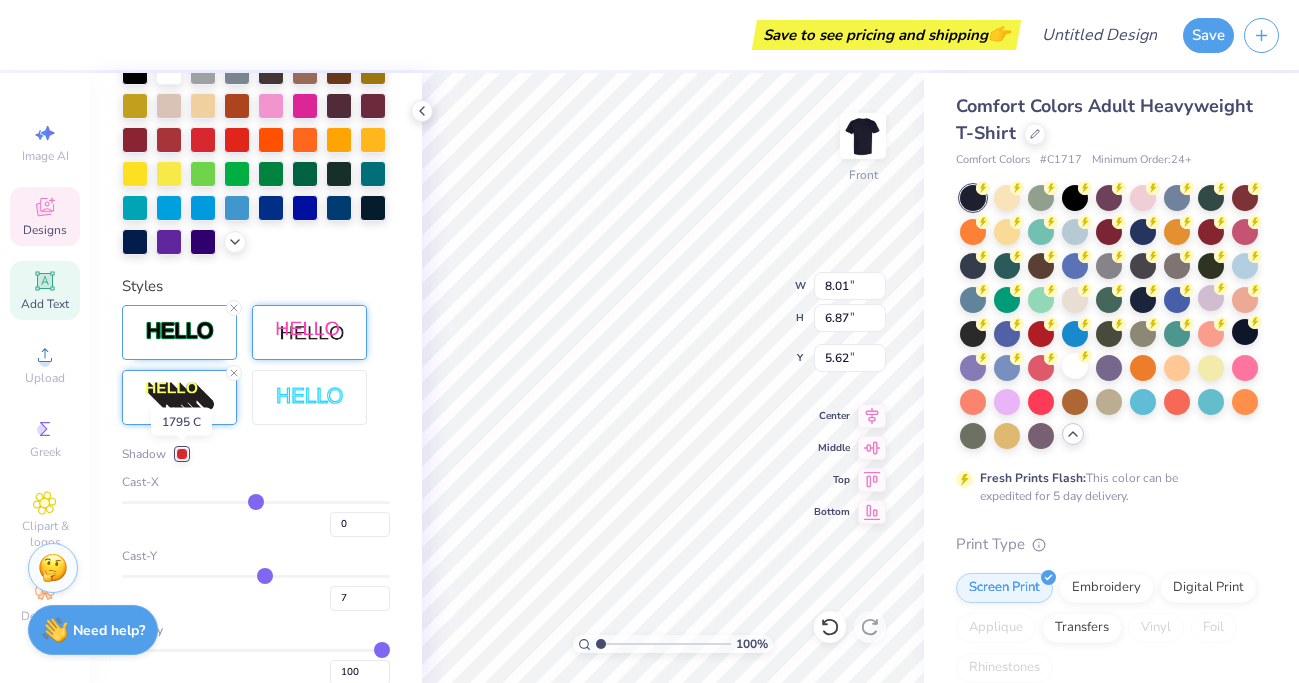 click at bounding box center [182, 454] 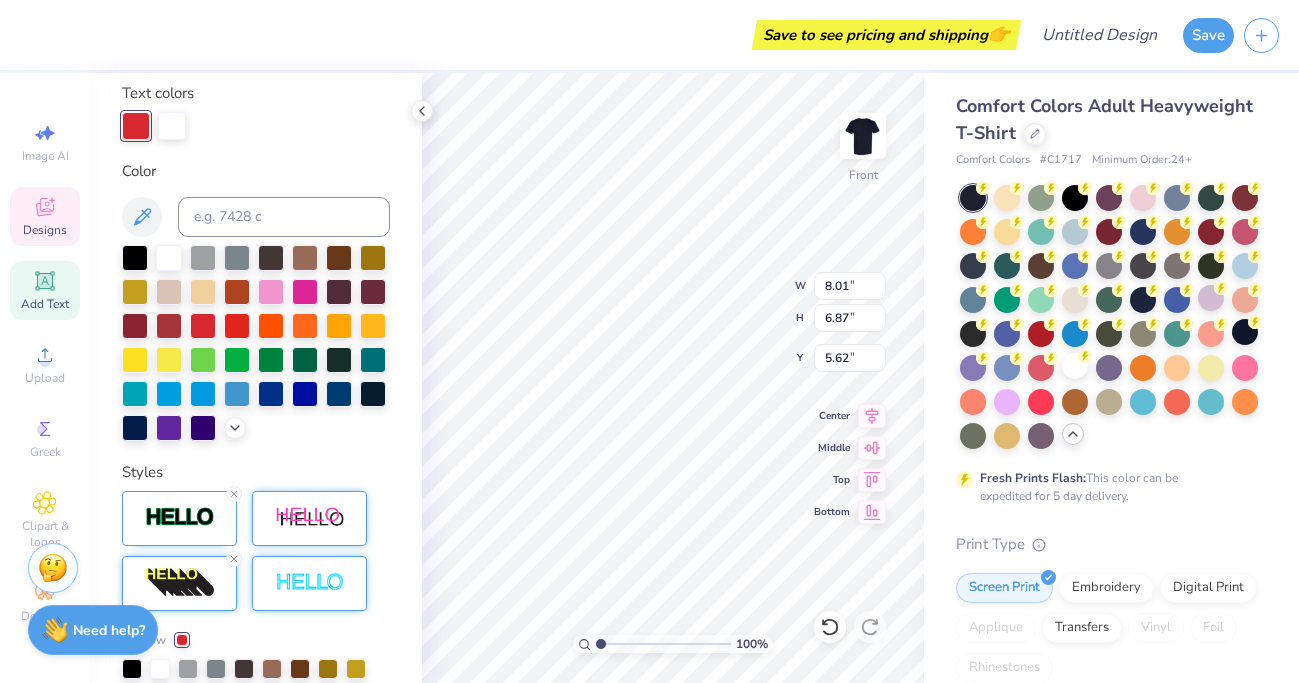 scroll, scrollTop: 279, scrollLeft: 0, axis: vertical 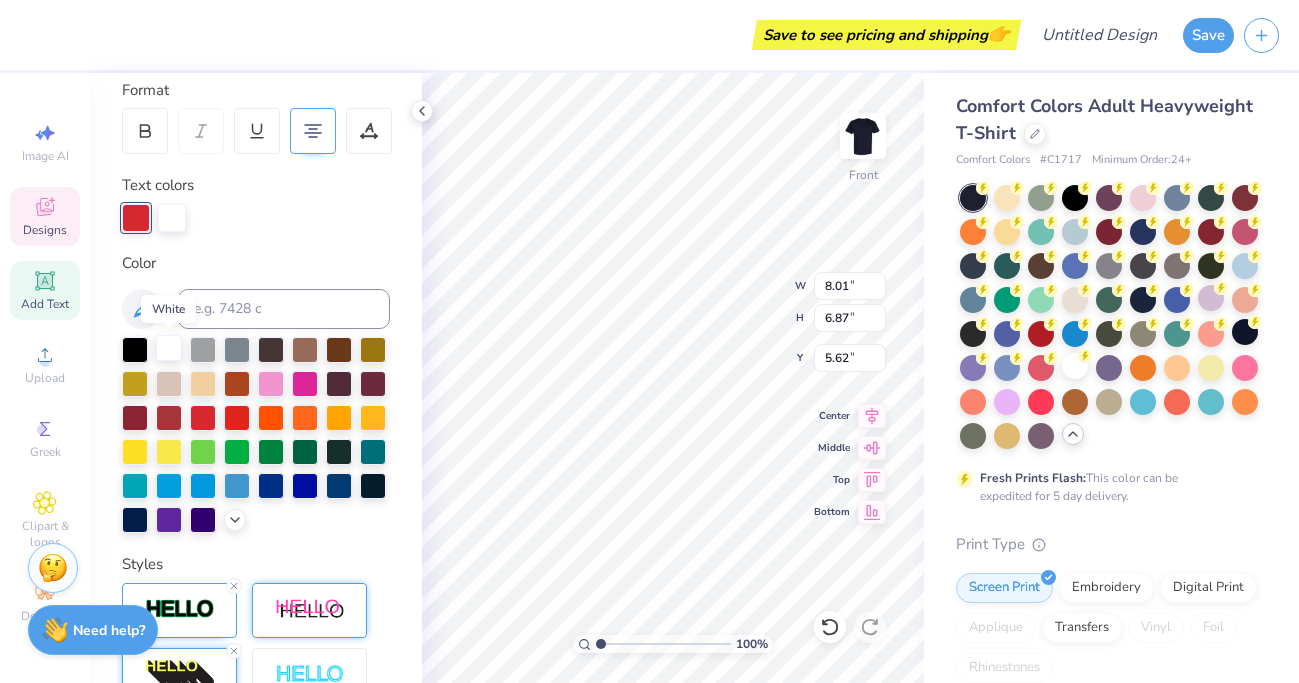click at bounding box center (169, 348) 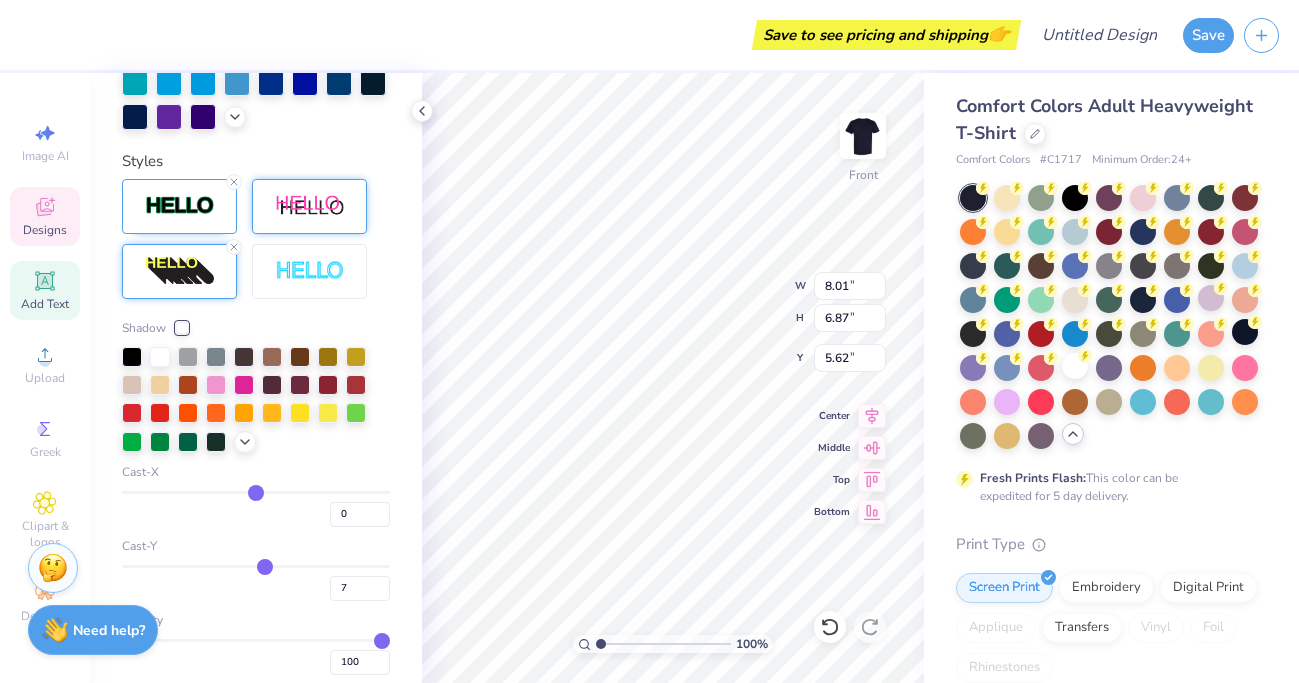 scroll, scrollTop: 607, scrollLeft: 0, axis: vertical 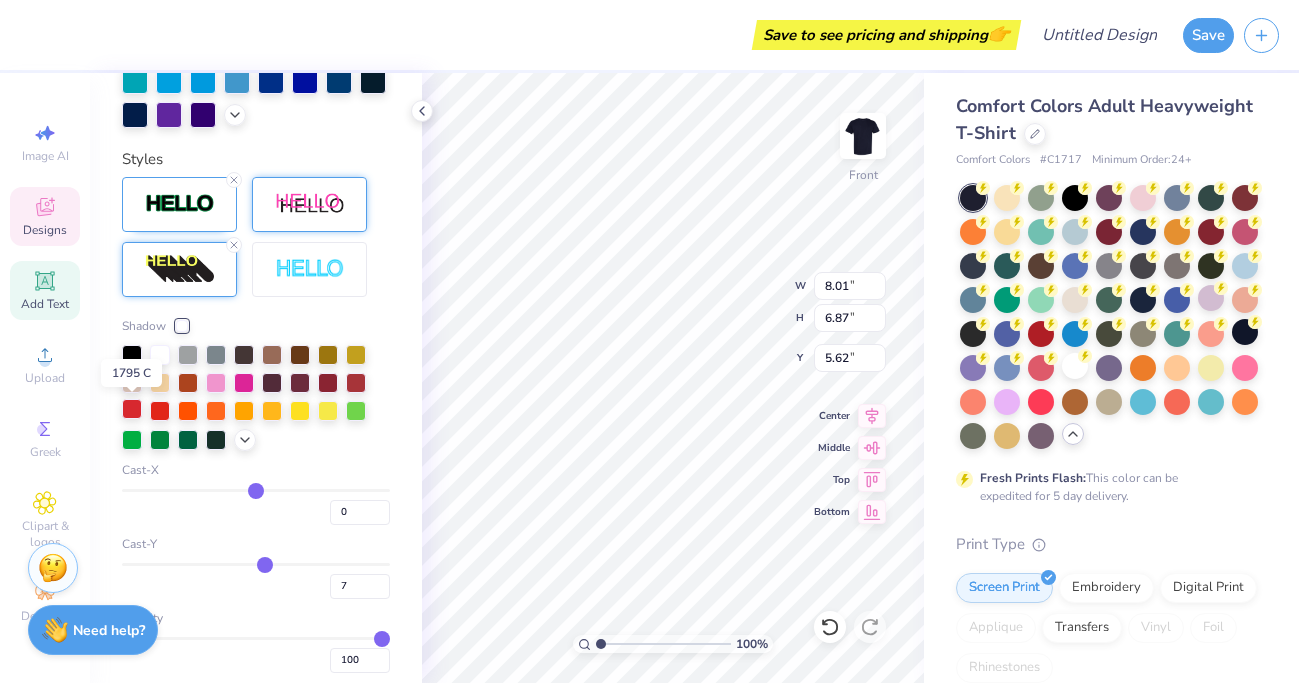 click at bounding box center [132, 409] 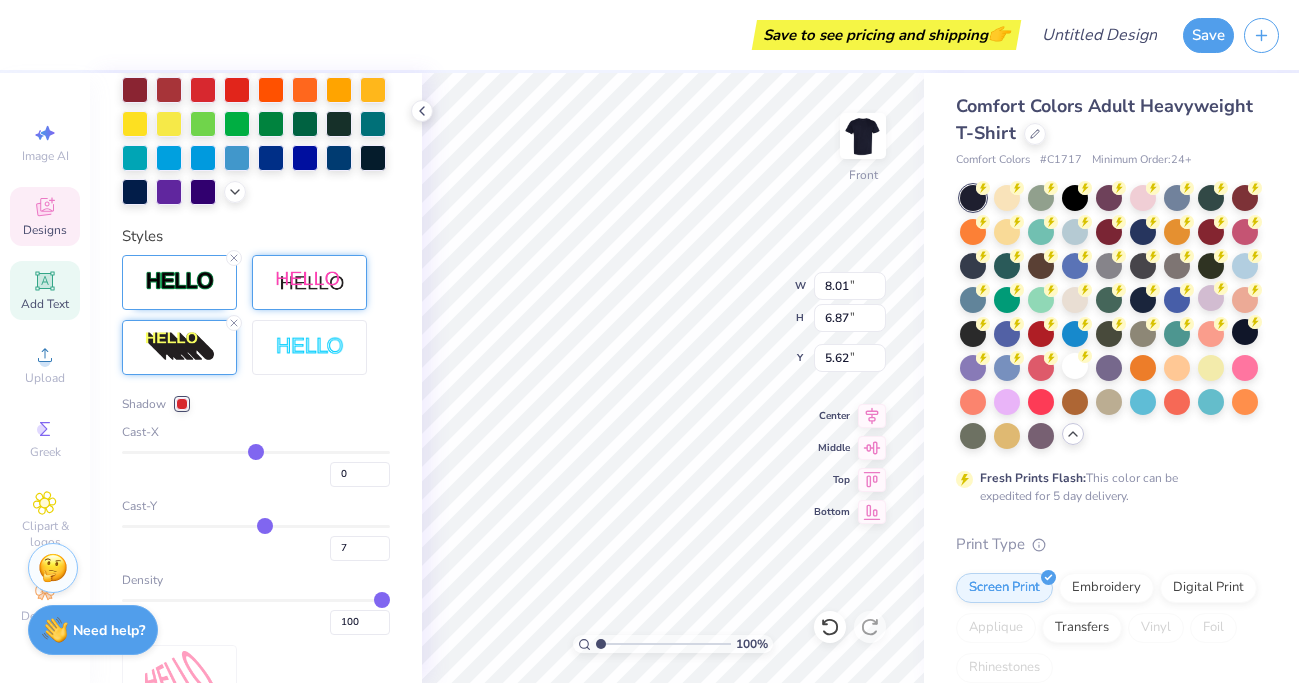scroll, scrollTop: 684, scrollLeft: 0, axis: vertical 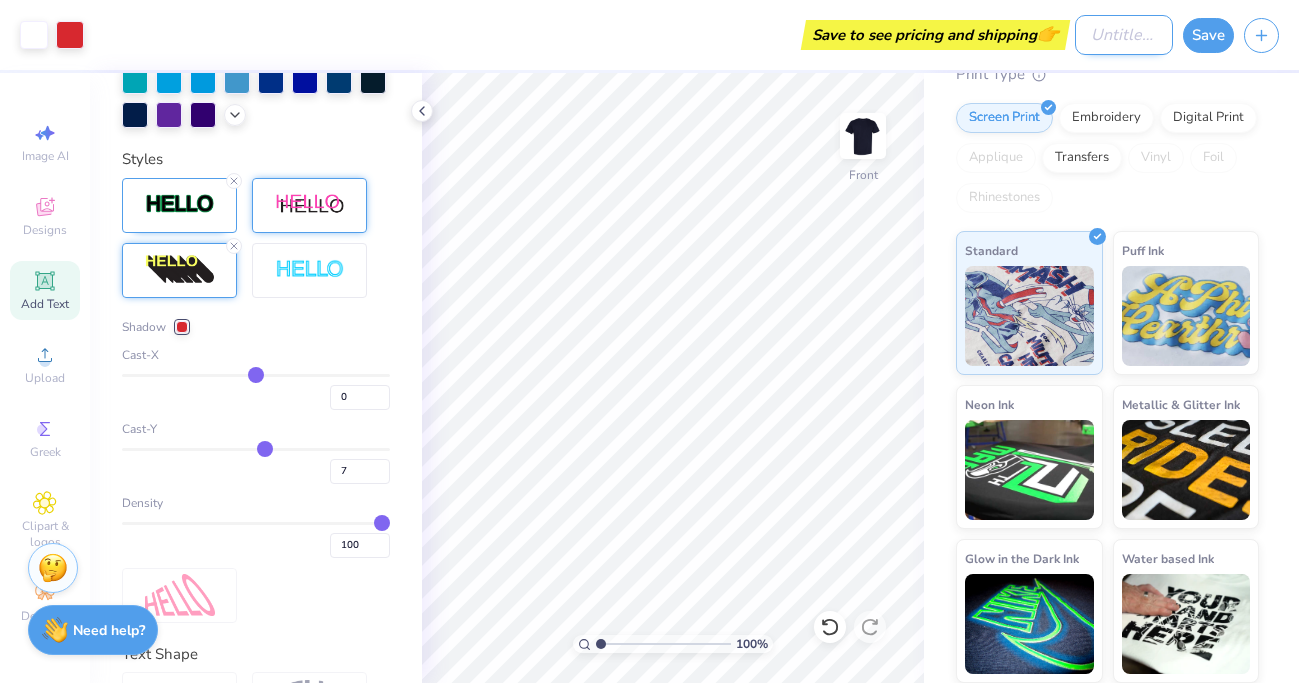 click on "Design Title" at bounding box center (1124, 35) 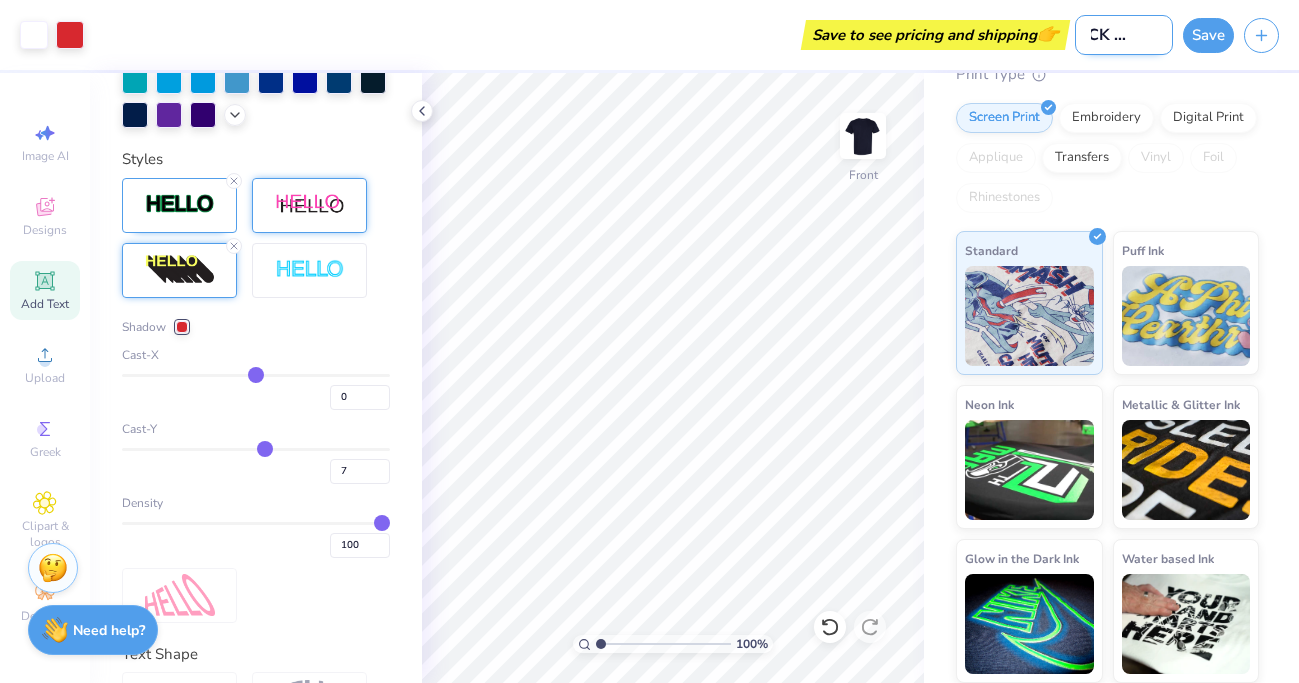 scroll, scrollTop: 0, scrollLeft: 36, axis: horizontal 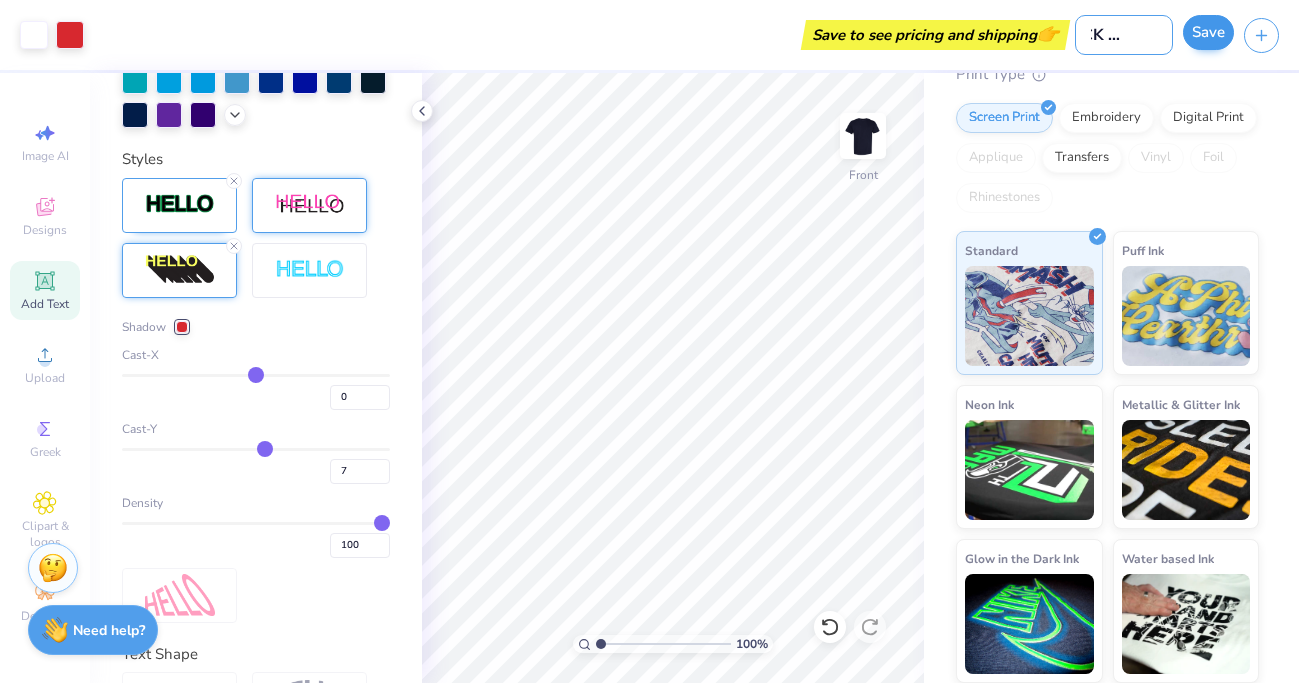type on "MOCK T Shirt" 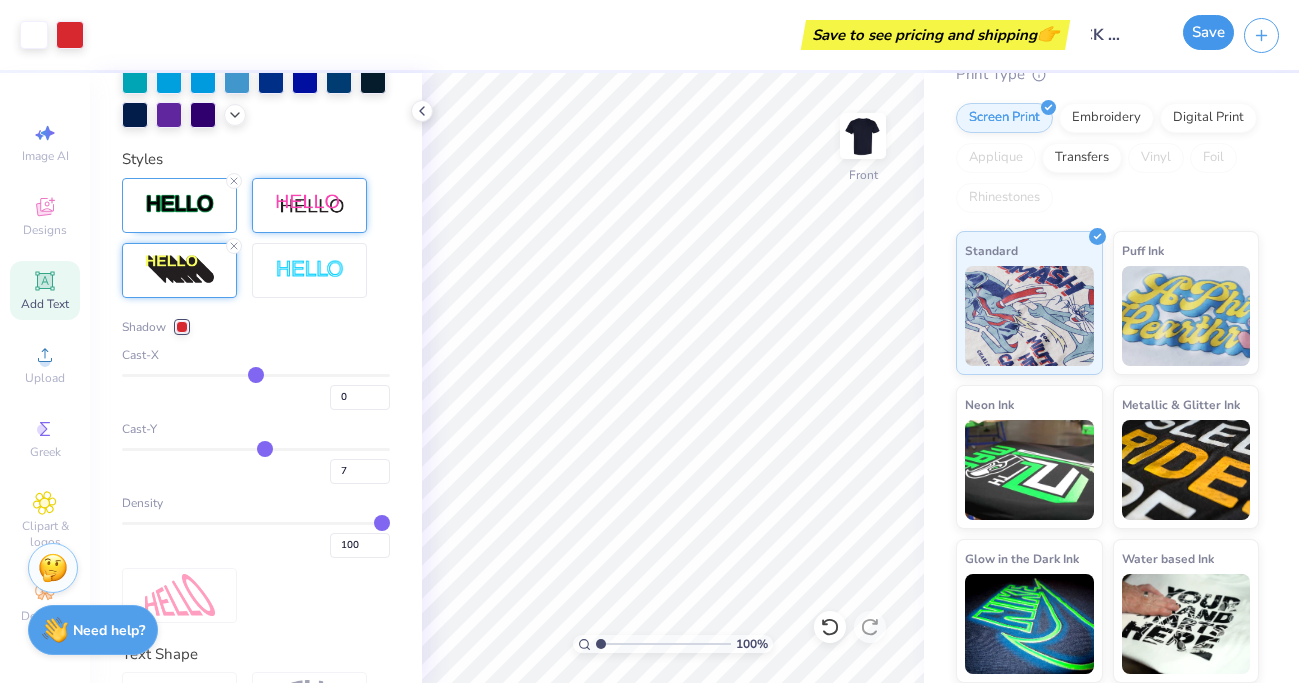 scroll, scrollTop: 0, scrollLeft: 0, axis: both 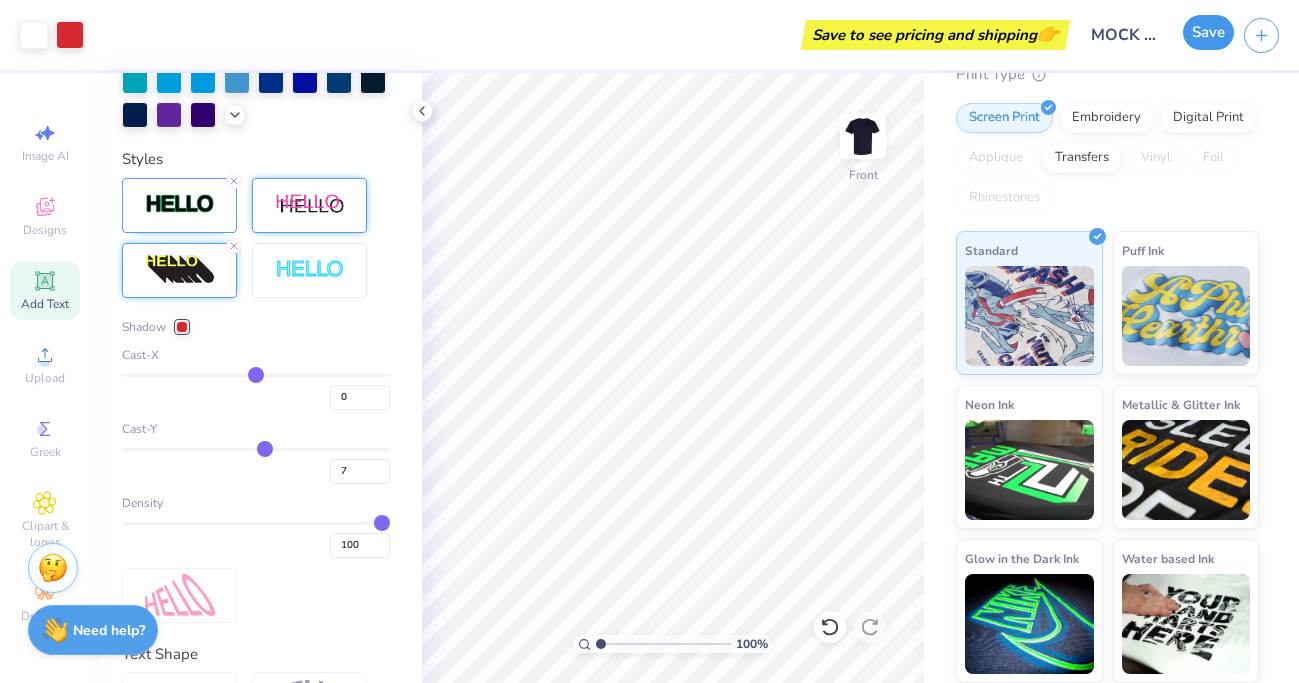click on "Save" at bounding box center [1208, 32] 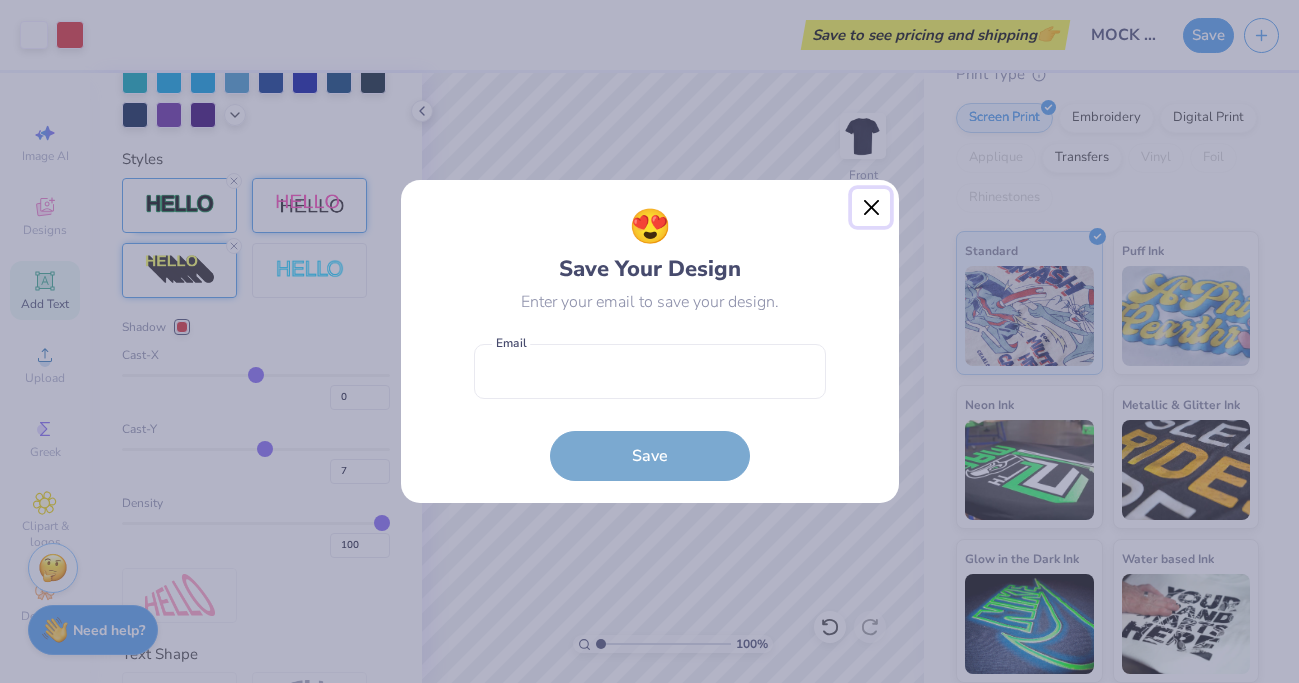 click at bounding box center [871, 208] 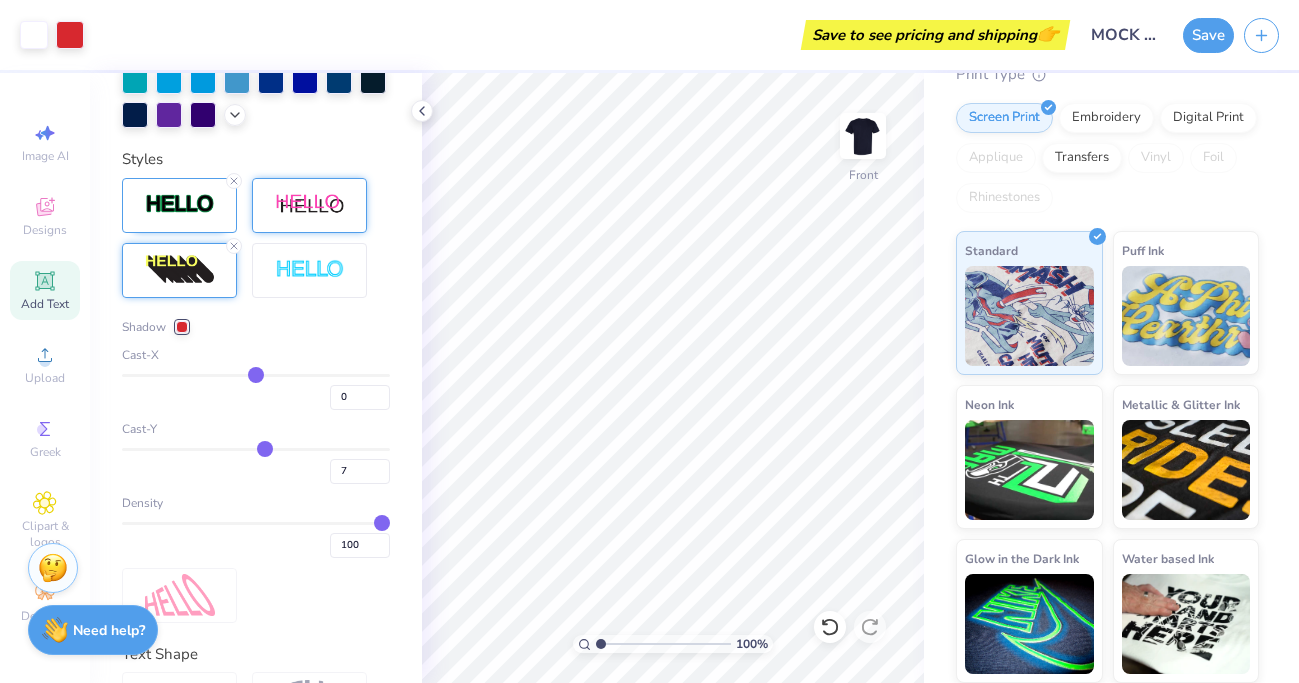 scroll, scrollTop: 0, scrollLeft: 0, axis: both 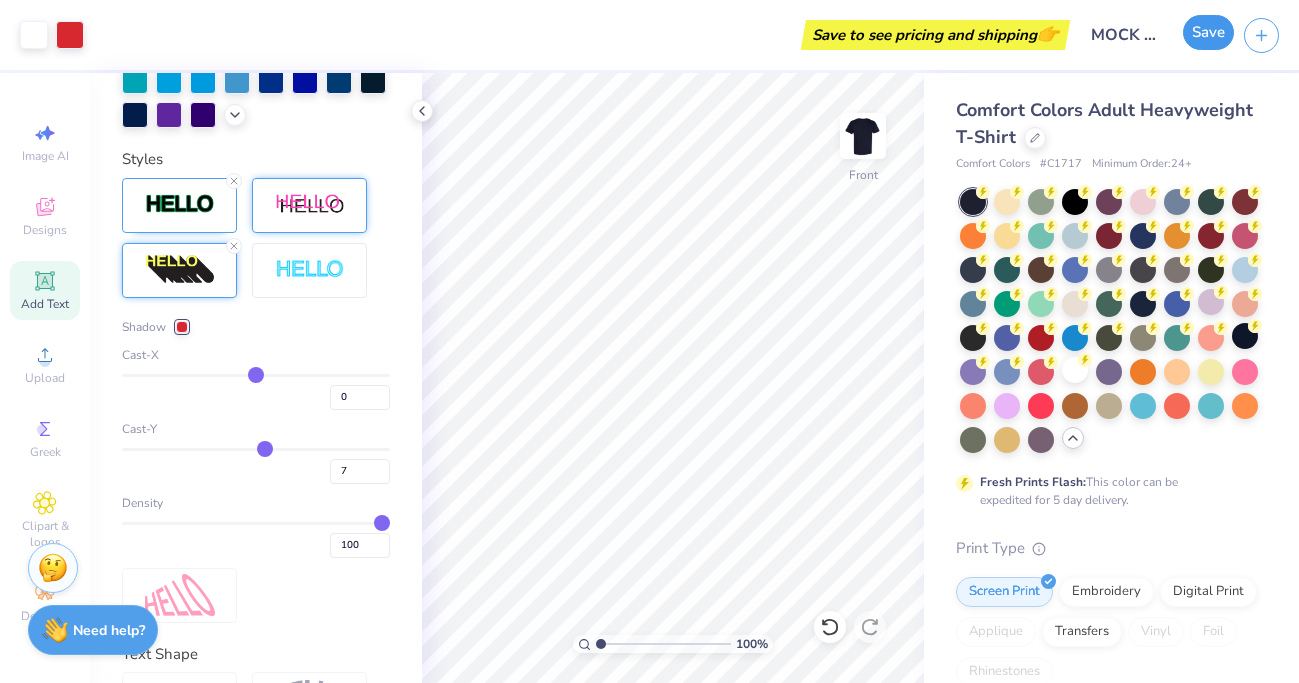 click on "Save" at bounding box center (1208, 32) 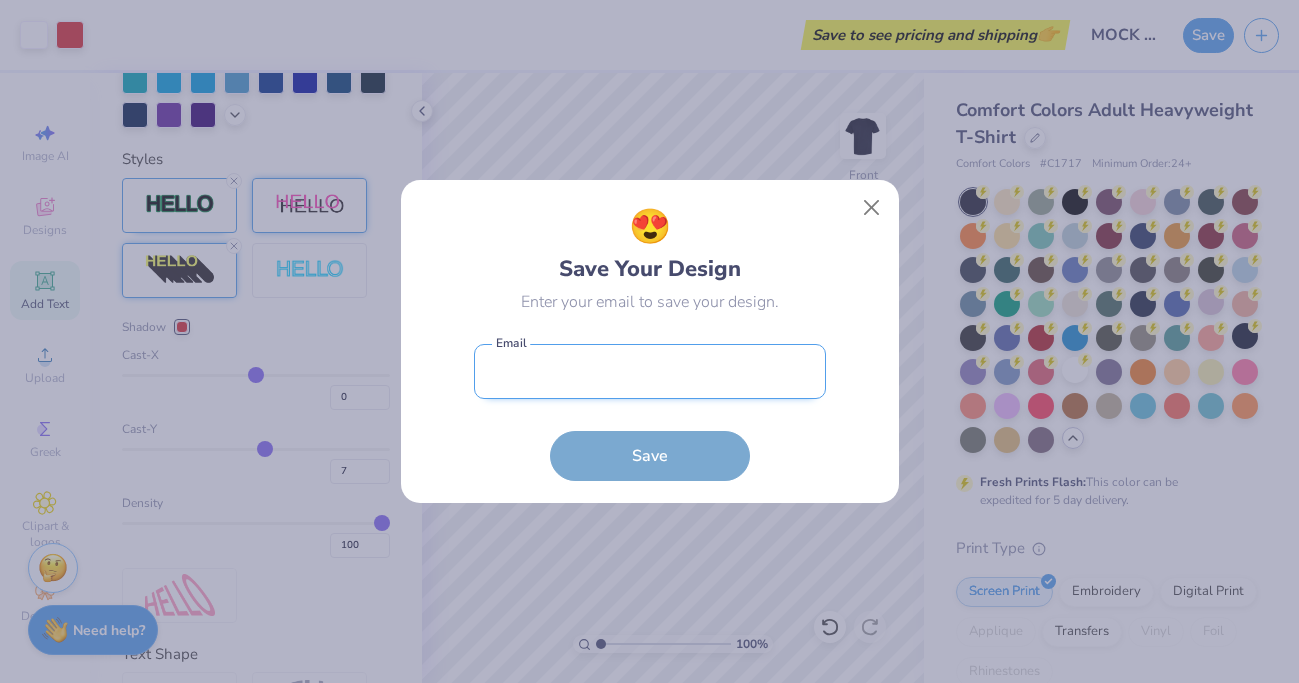click at bounding box center (650, 371) 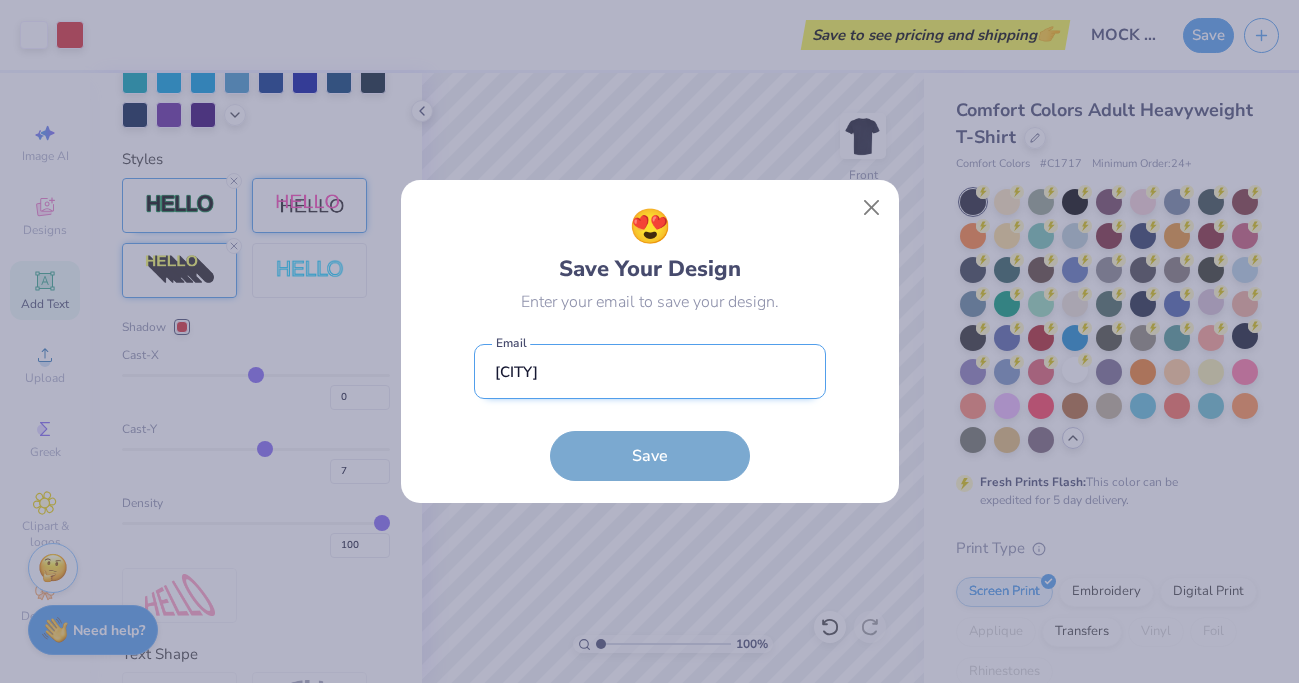 type on "lexi.frankel@richmond.edu" 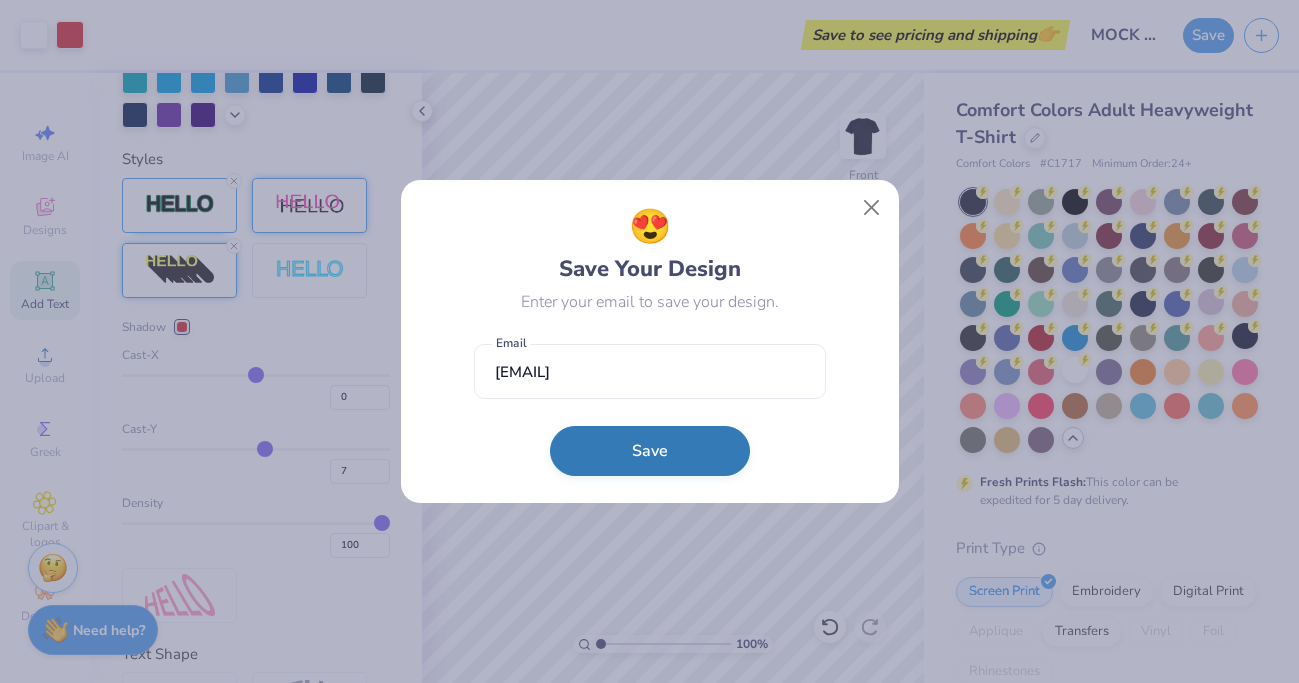 click on "Save" at bounding box center (650, 451) 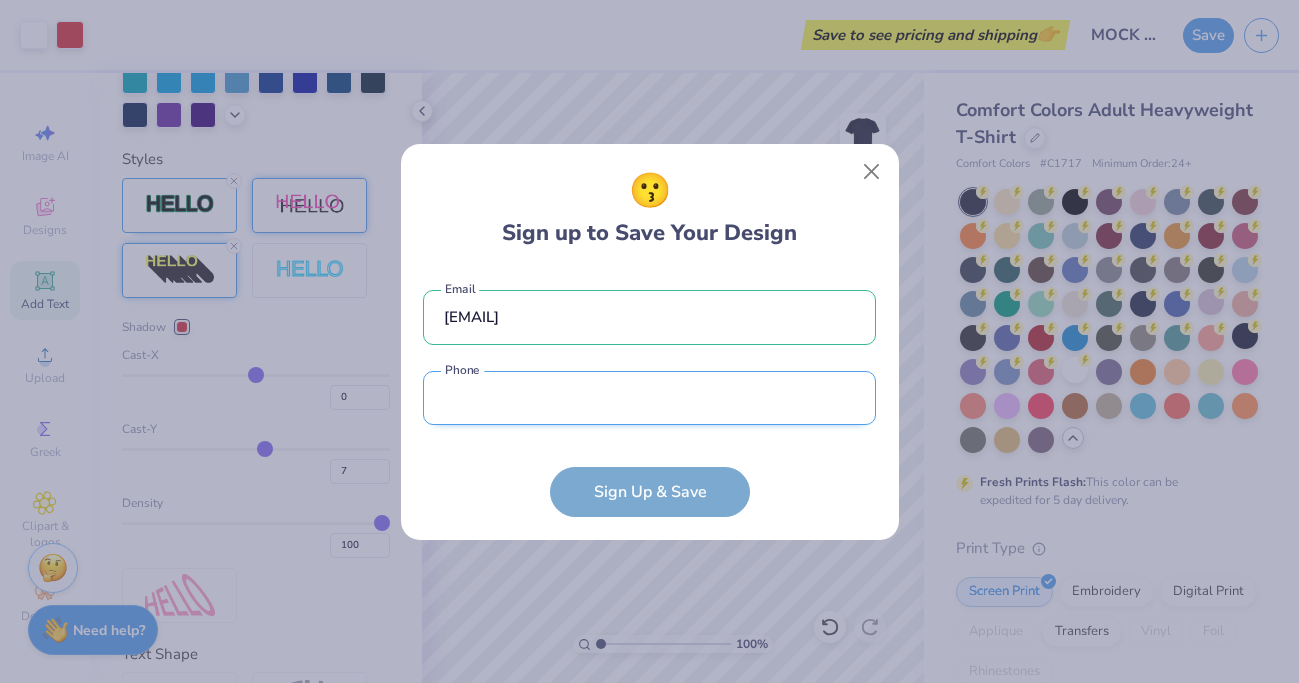 click at bounding box center (649, 398) 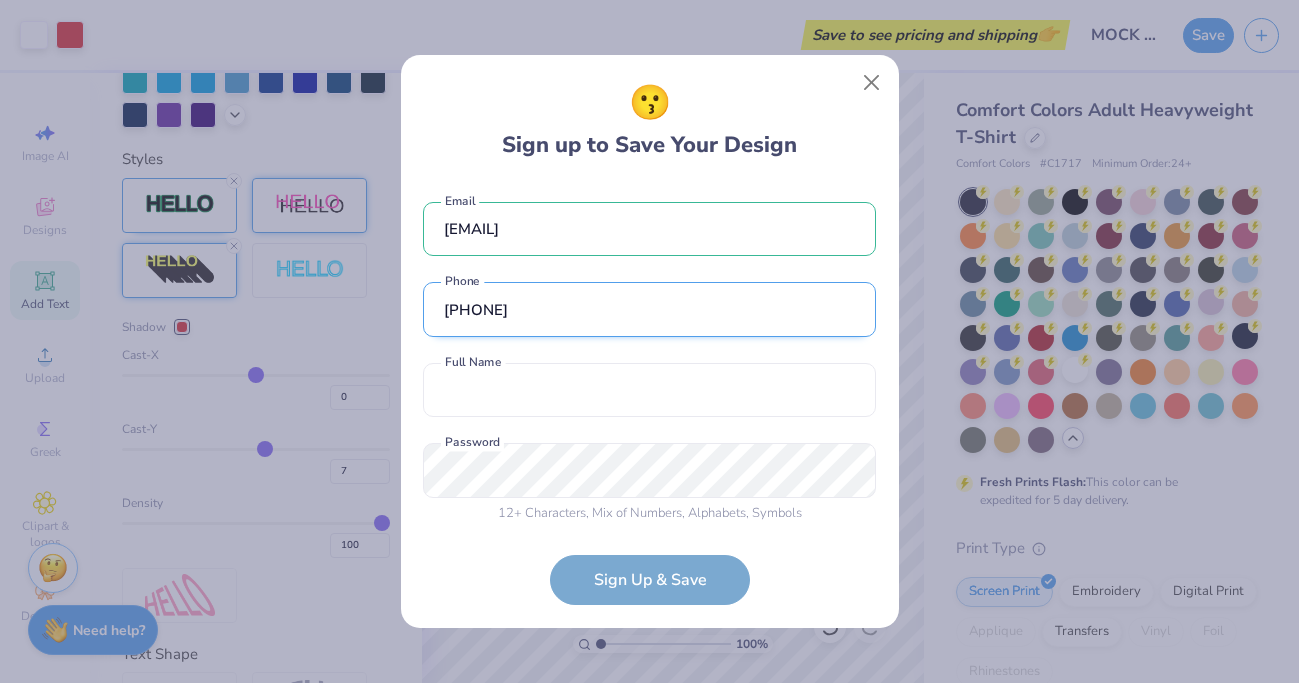 scroll, scrollTop: 10, scrollLeft: 0, axis: vertical 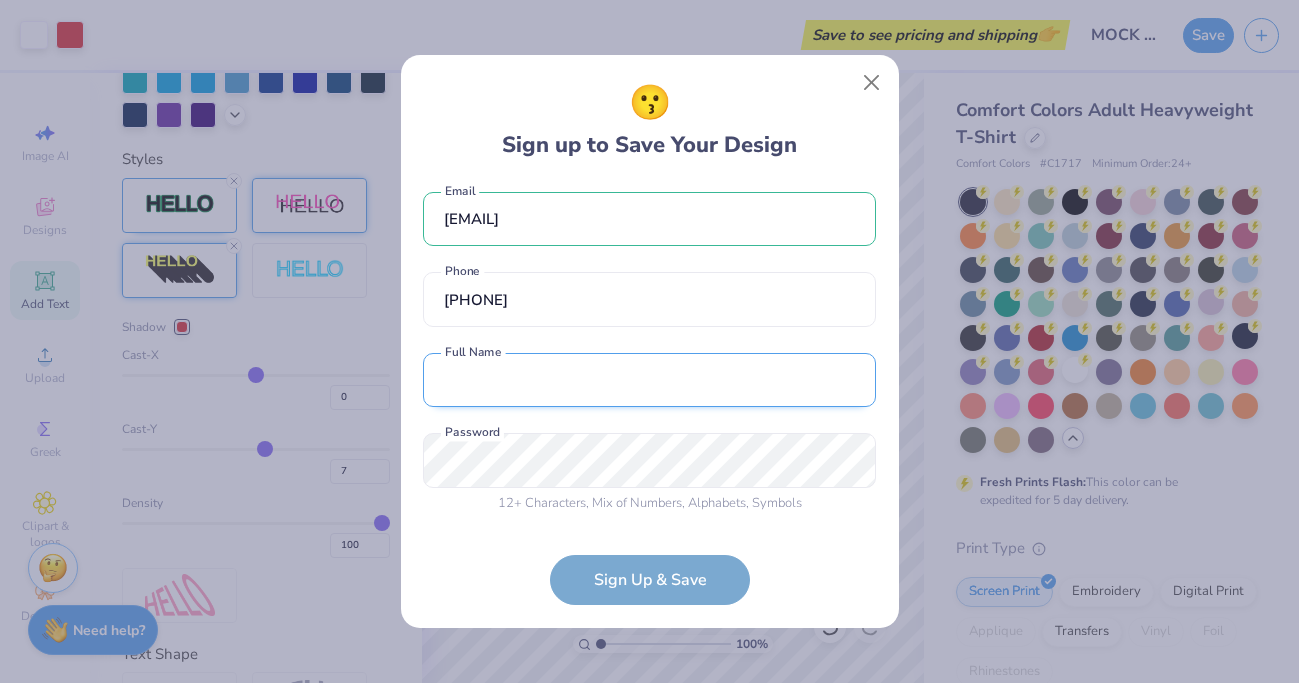 click at bounding box center (649, 380) 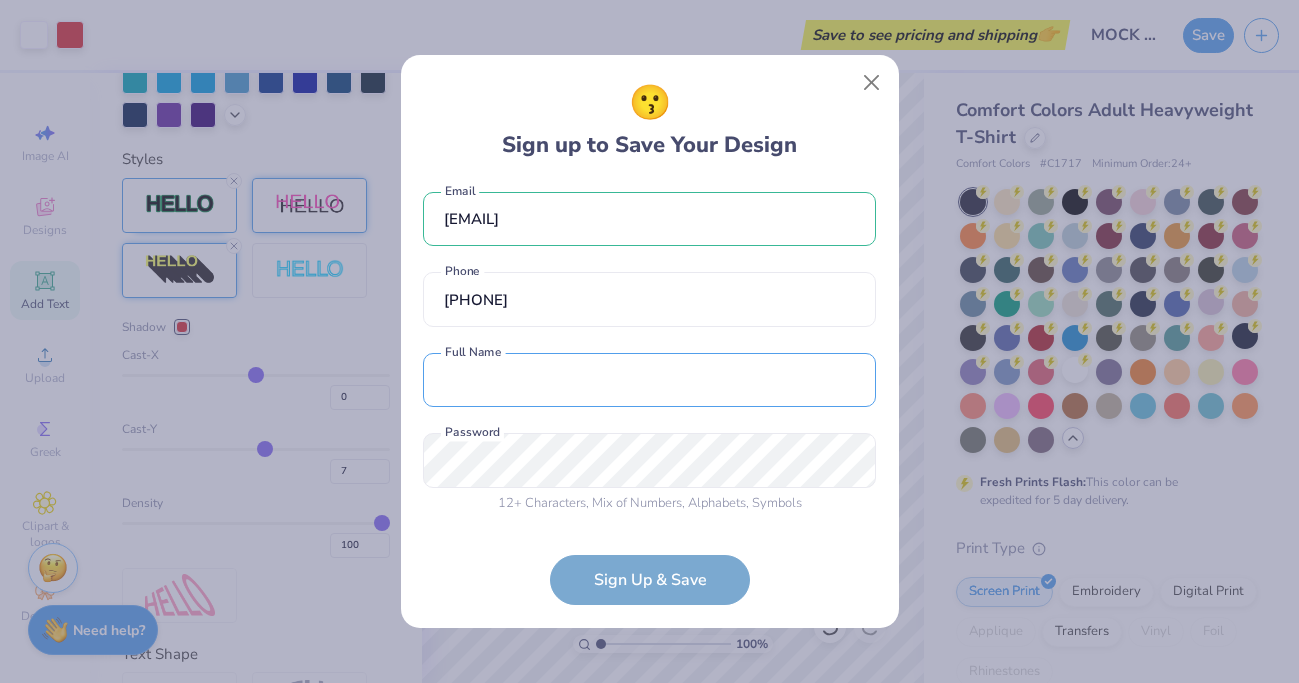 type on "Lexi Frankel" 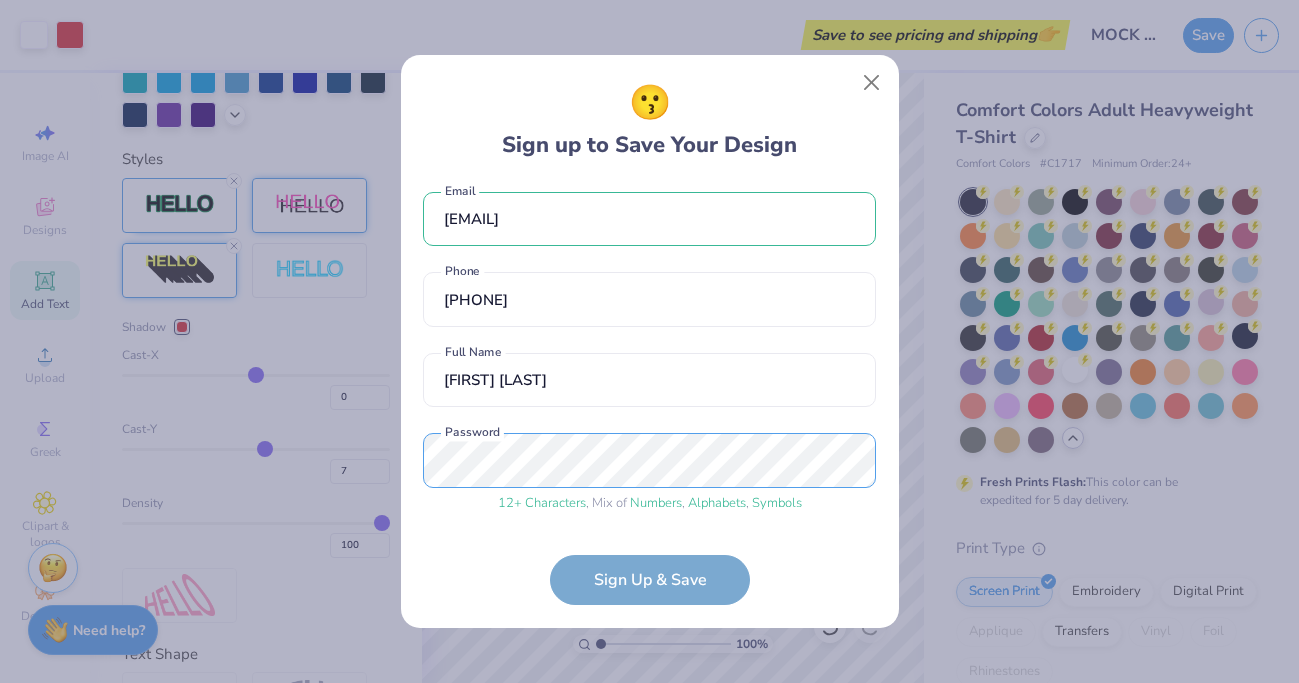 scroll, scrollTop: 86, scrollLeft: 0, axis: vertical 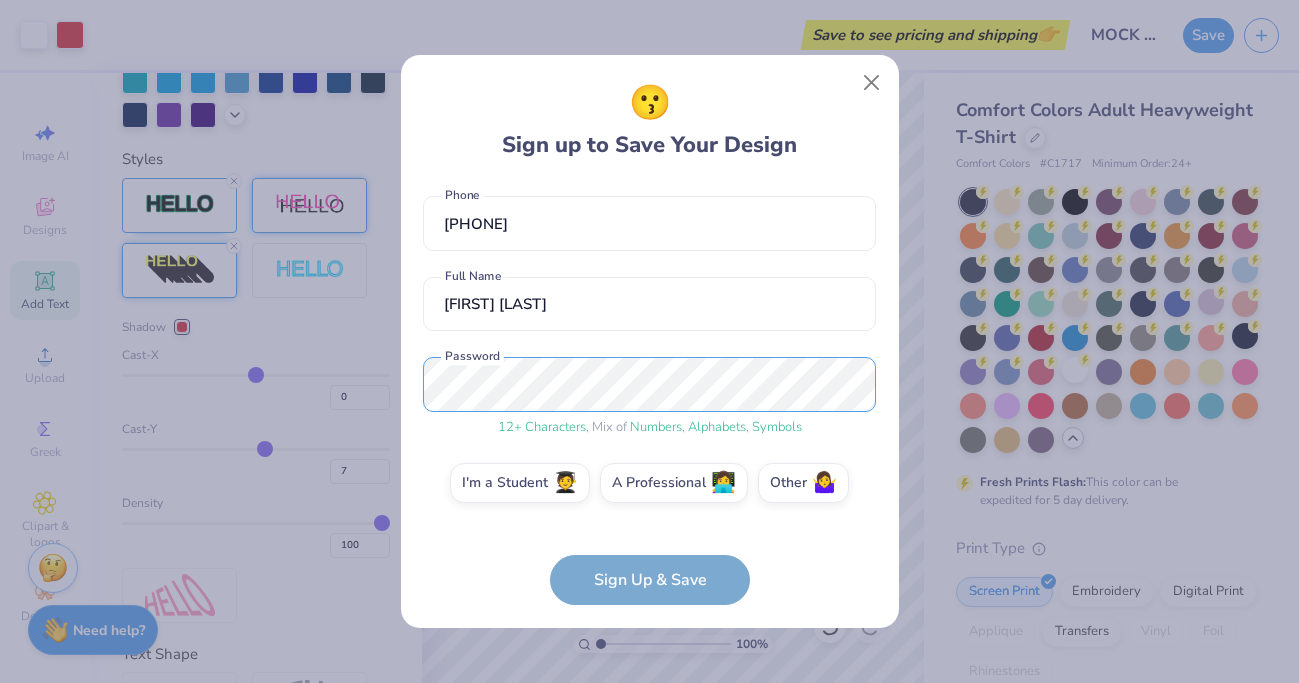 click on "😗 Sign up to Save Your Design lexi.frankel@richmond.edu Email (914) 572-9113 Phone Lexi Frankel Full Name 12 + Characters , Mix of   Numbers ,   Alphabets ,   Symbols Password I'm a Student 🧑‍🎓 A Professional 👩‍💻 Other 🤷‍♀️ Sign Up & Save" at bounding box center (650, 341) 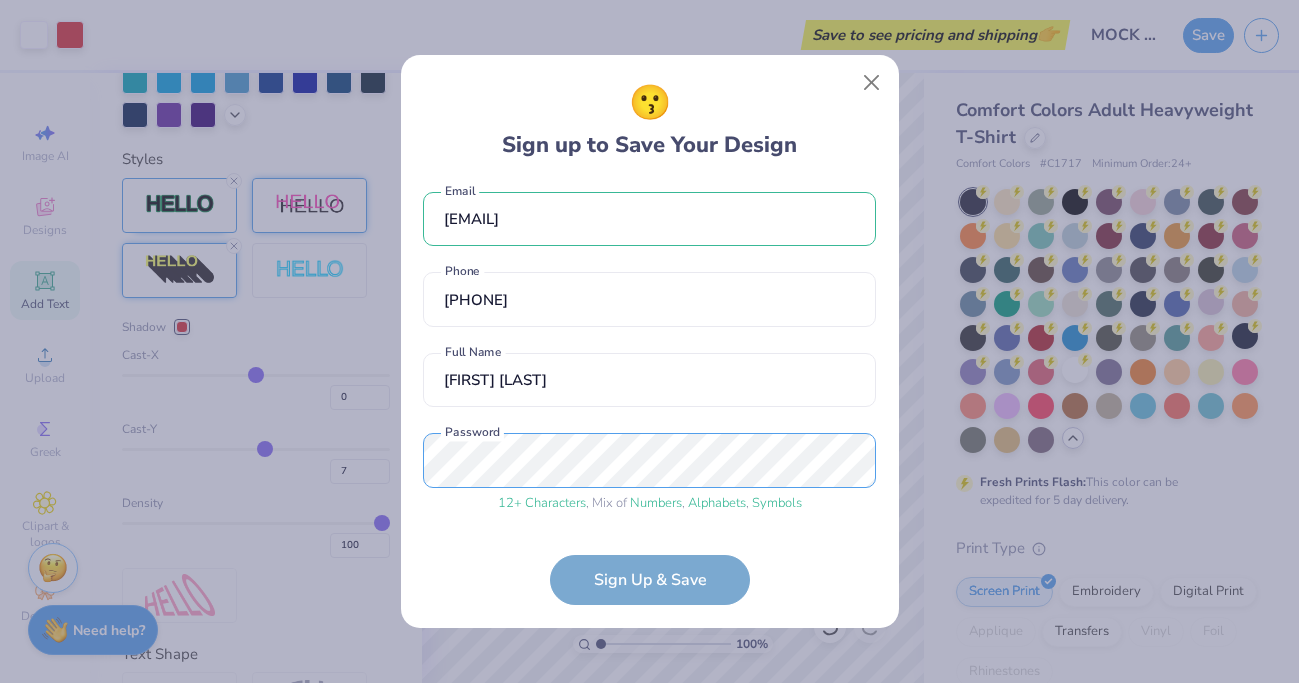scroll, scrollTop: 86, scrollLeft: 0, axis: vertical 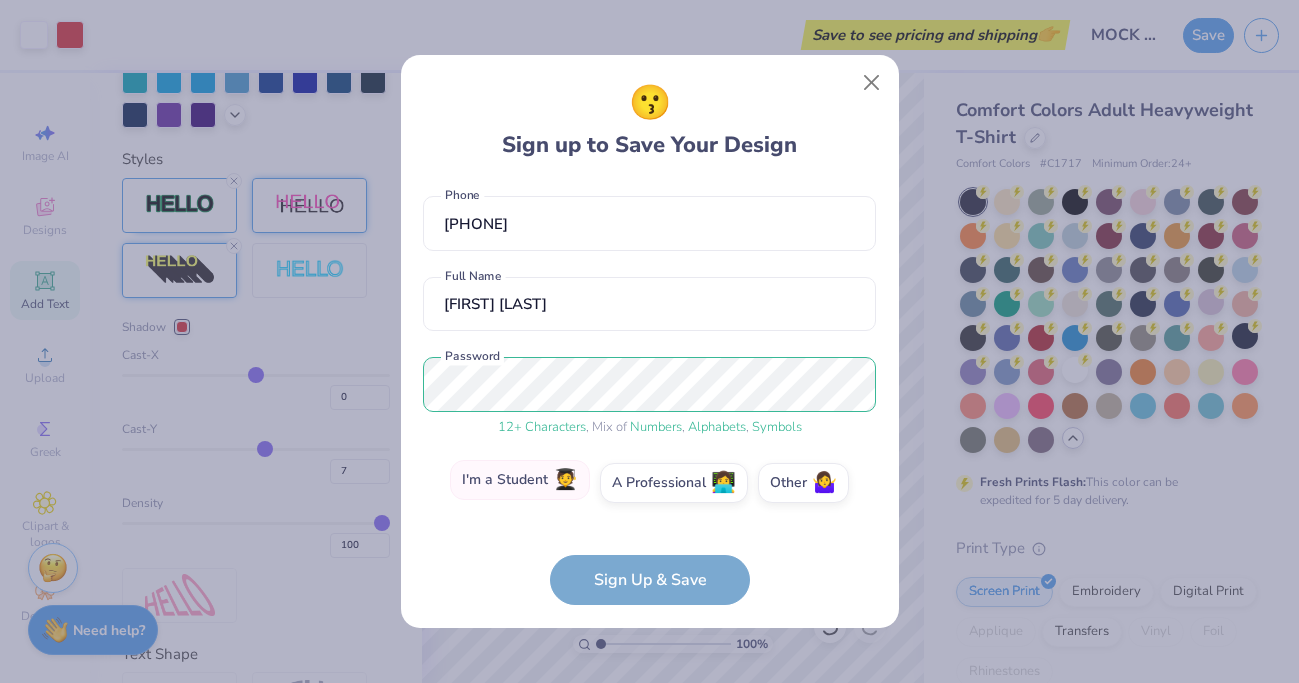 click on "I'm a Student 🧑‍🎓" at bounding box center [520, 480] 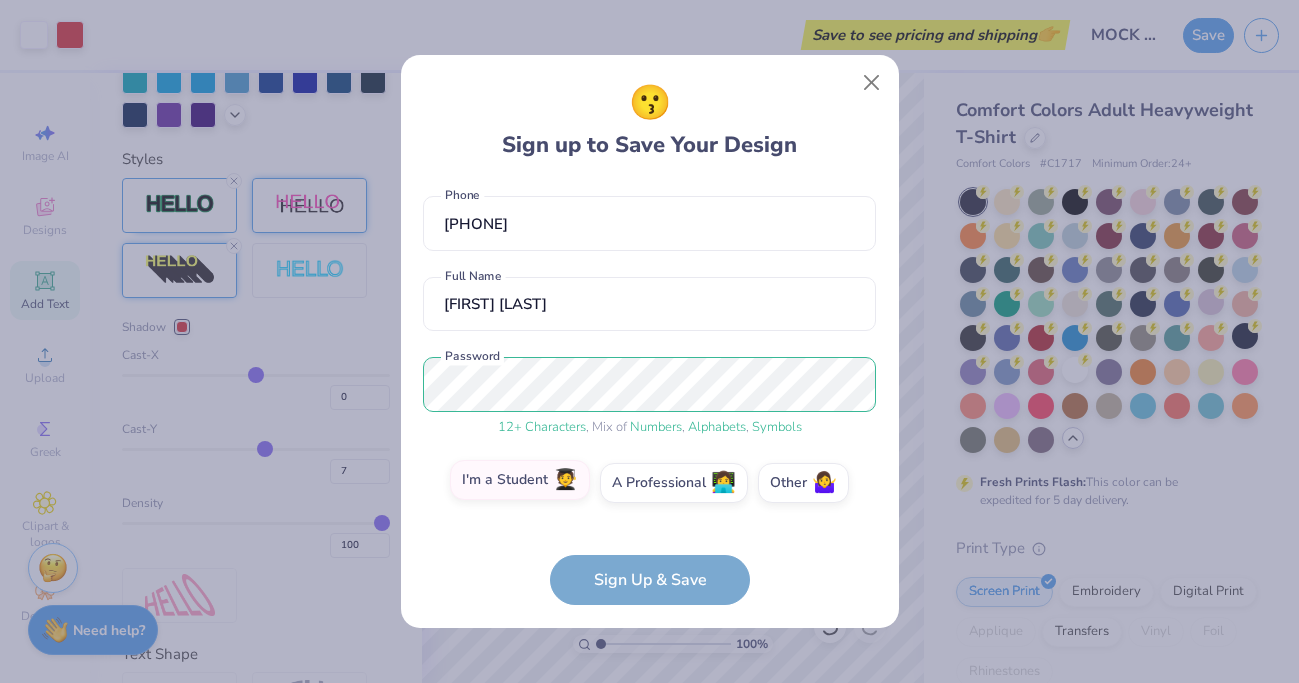click on "I'm a Student 🧑‍🎓" at bounding box center [649, 574] 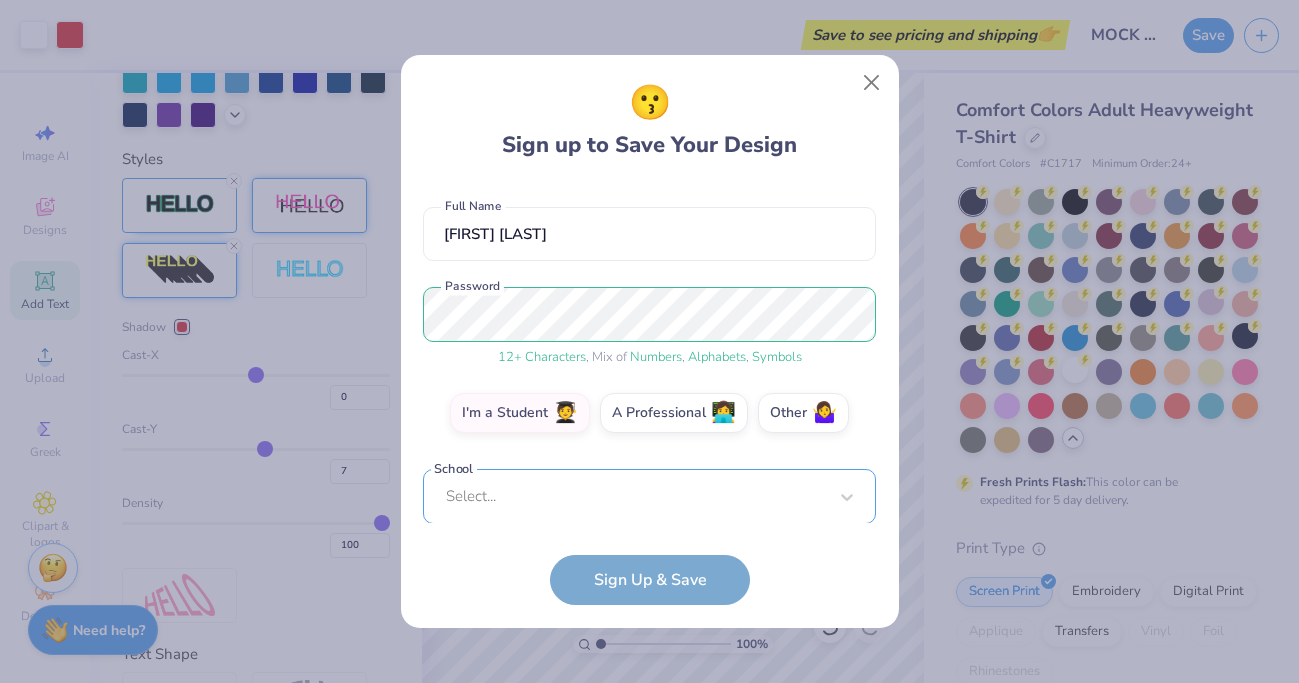 click on "Select..." at bounding box center [649, 496] 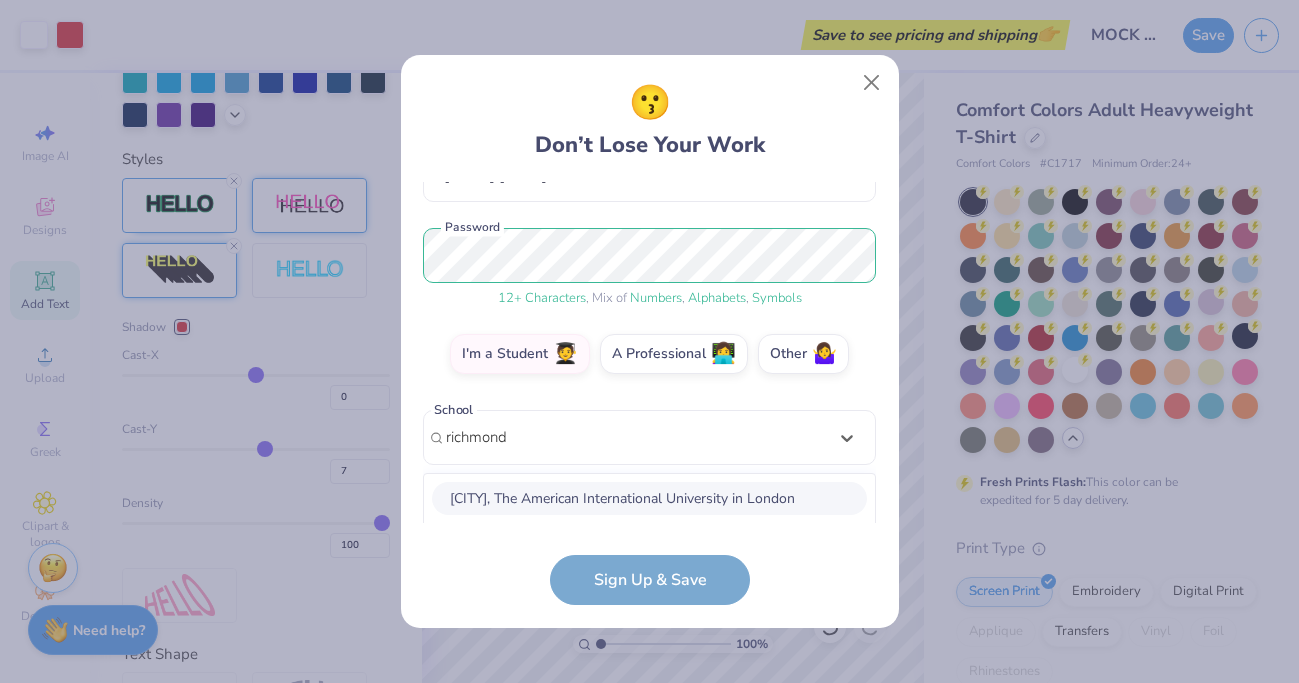 scroll, scrollTop: 466, scrollLeft: 0, axis: vertical 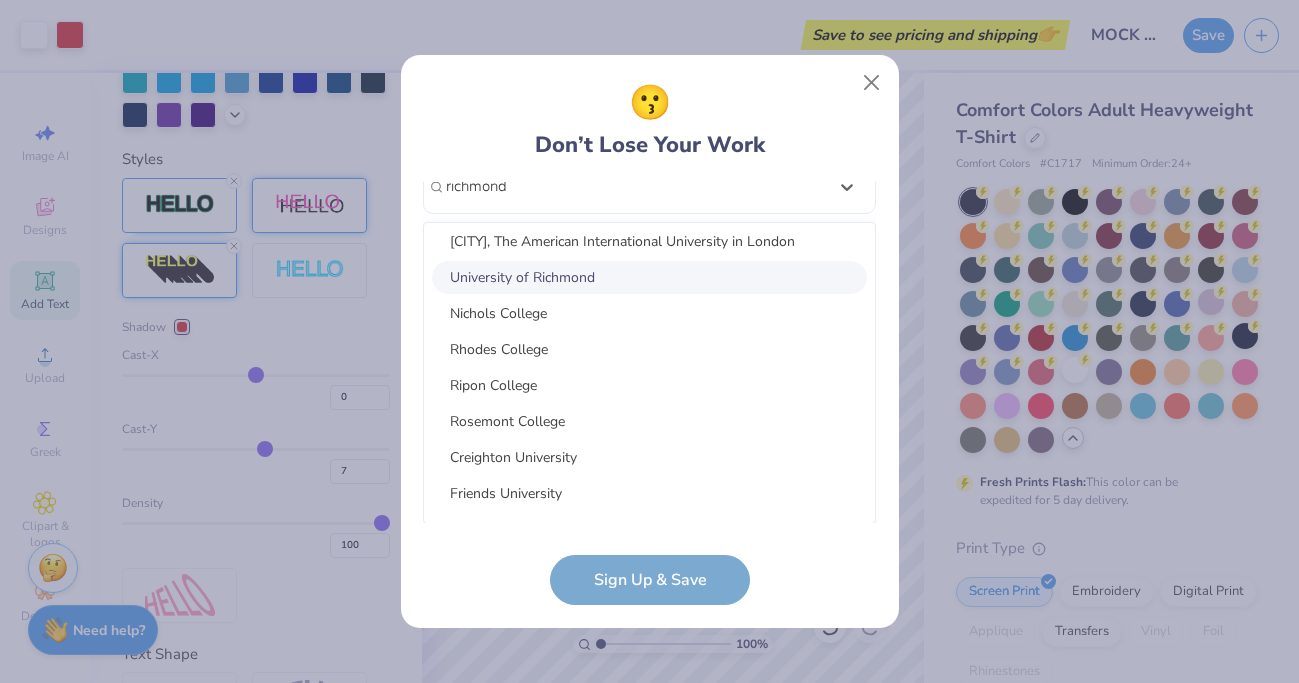 click on "University of Richmond" at bounding box center (649, 277) 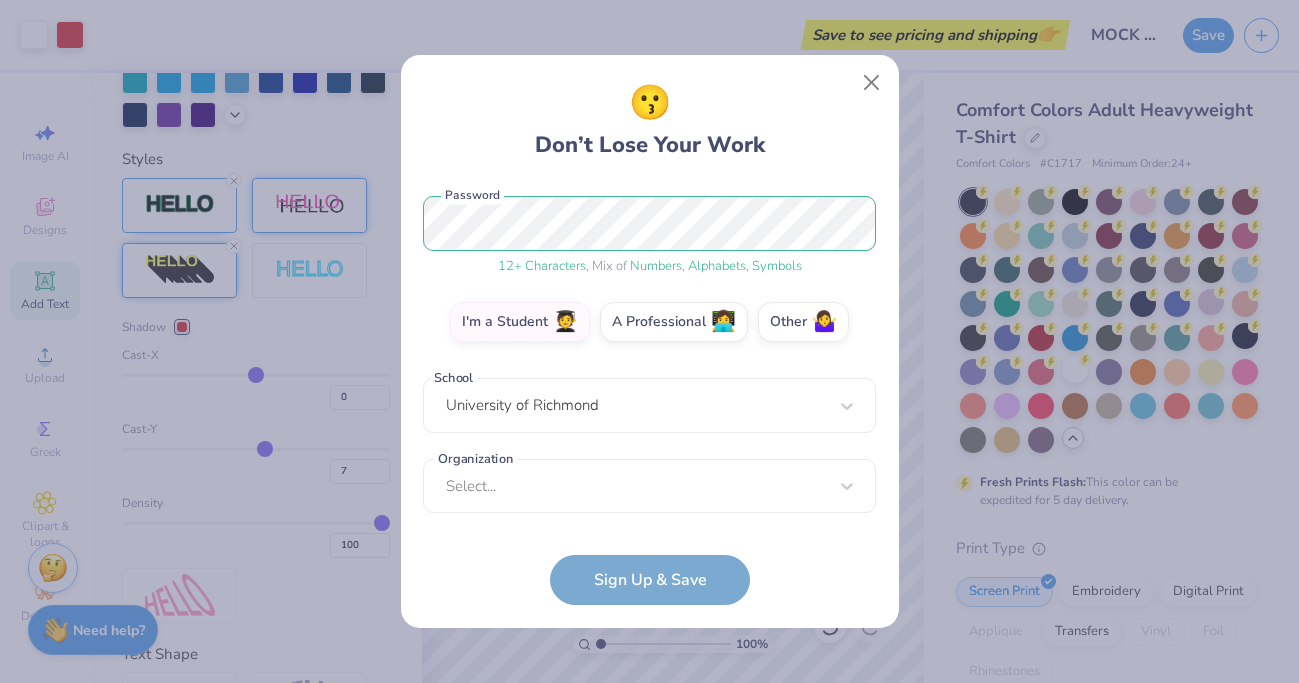 scroll, scrollTop: 247, scrollLeft: 0, axis: vertical 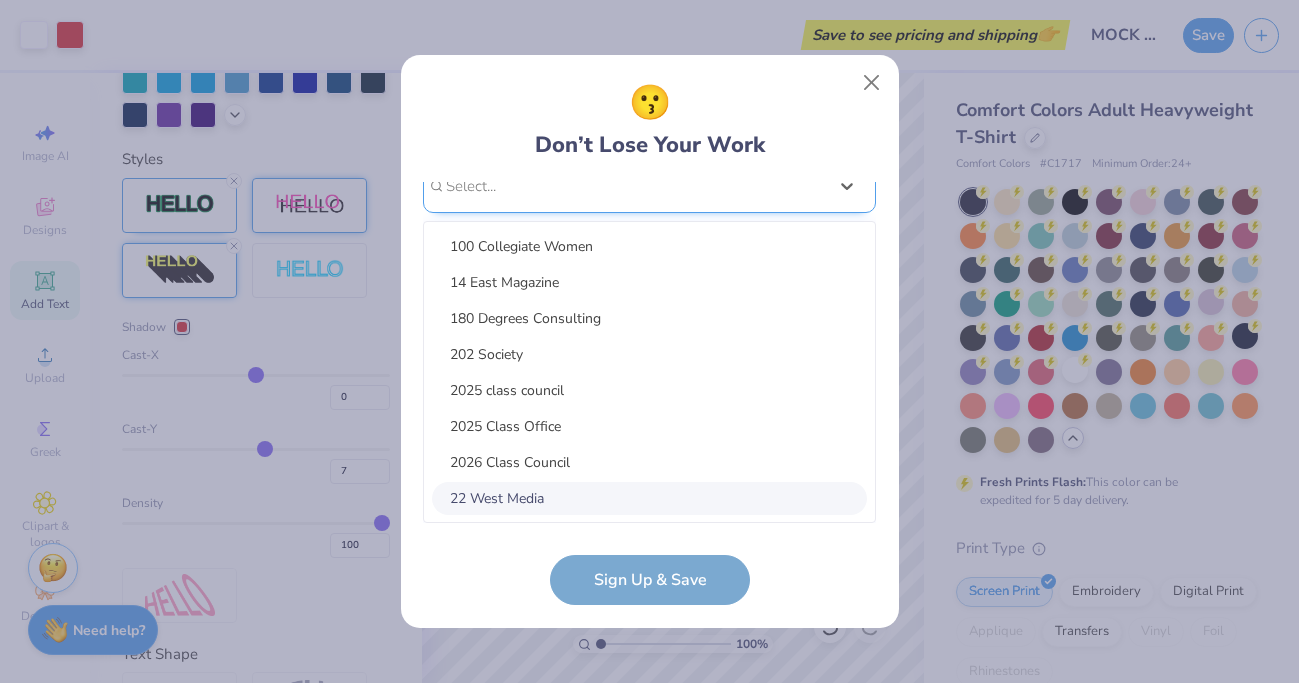 click on "option  focused, 8 of 15. 15 results available. Use Up and Down to choose options, press Enter to select the currently focused option, press Escape to exit the menu, press Tab to select the option and exit the menu. Select... 100 Collegiate Women 14 East Magazine 180 Degrees Consulting 202 Society 2025 class council 2025 Class Office 2026 Class Council 22 West Media 27 Heartbeats 314 Action 3D4E 4 Paws for Ability 4-H 45 Kings 49er Racing Club" at bounding box center [649, 341] 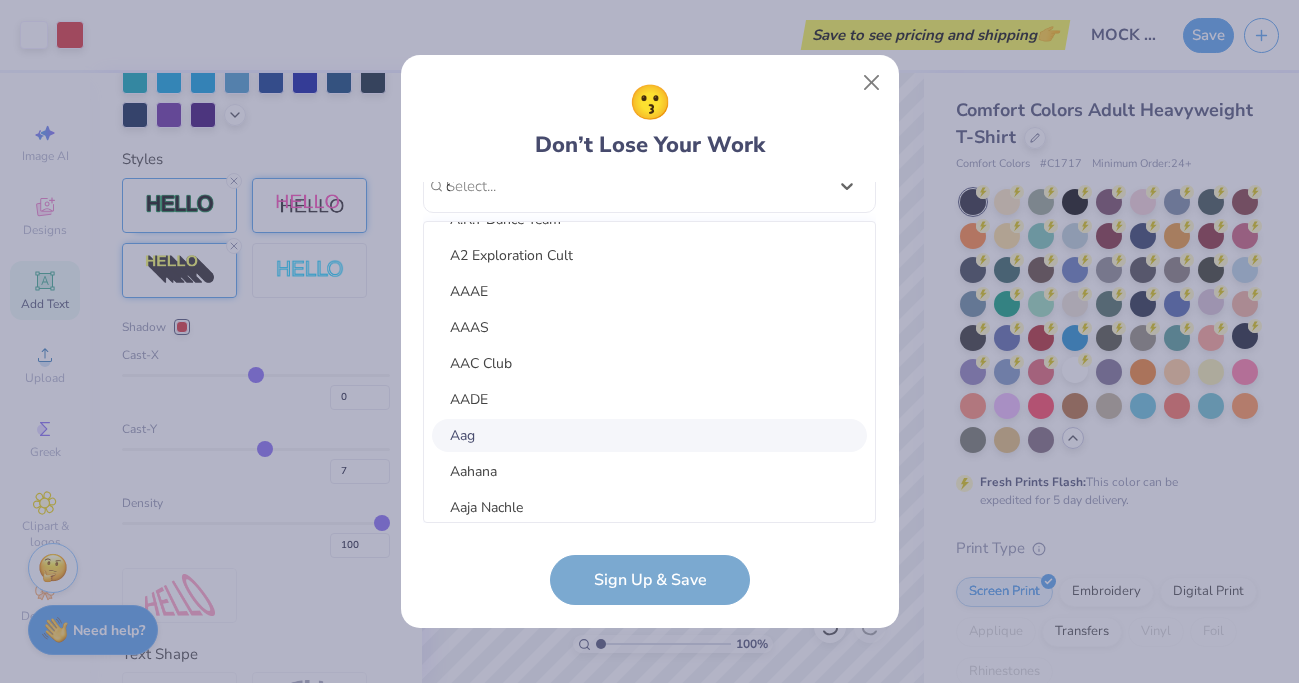 scroll, scrollTop: 0, scrollLeft: 0, axis: both 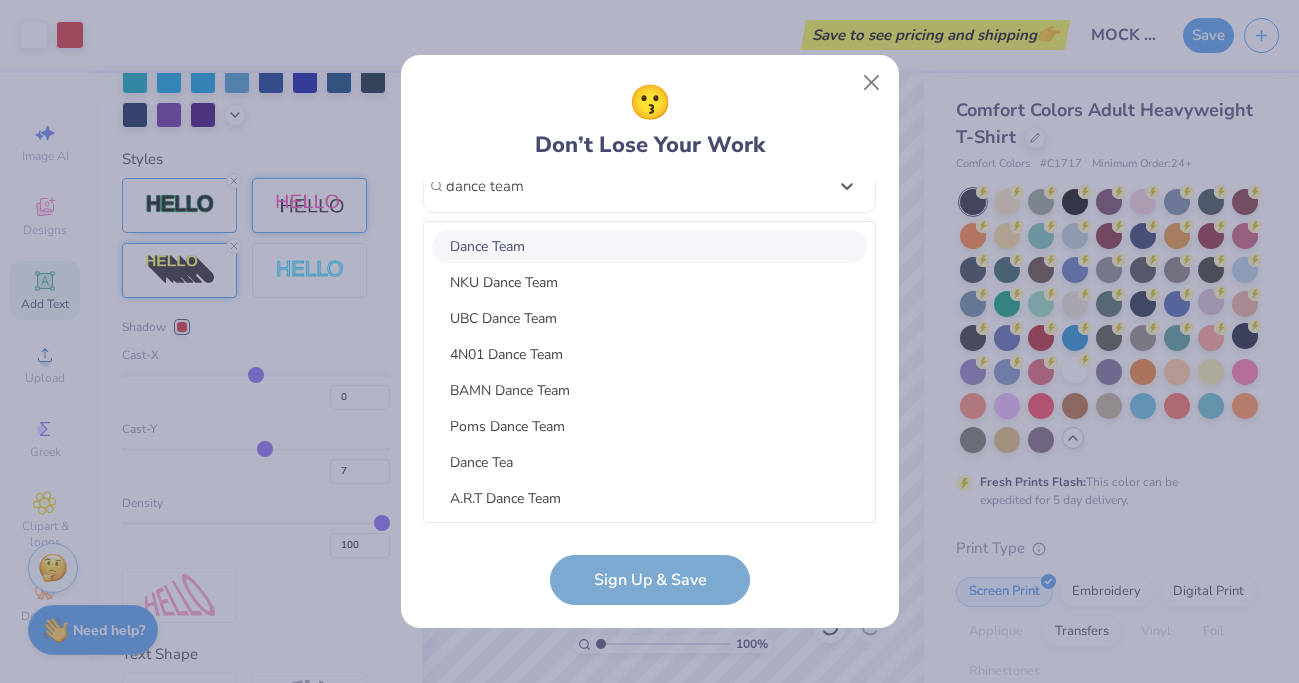 click on "Dance Team" at bounding box center (649, 246) 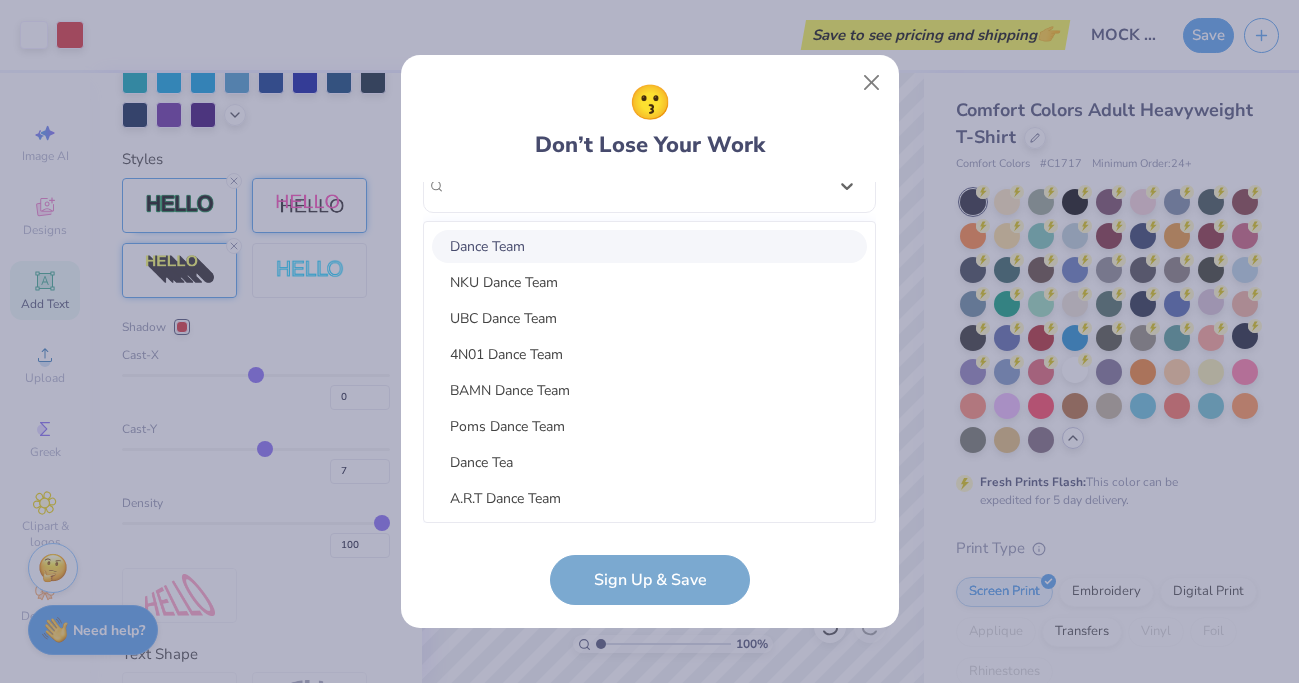 scroll, scrollTop: 328, scrollLeft: 0, axis: vertical 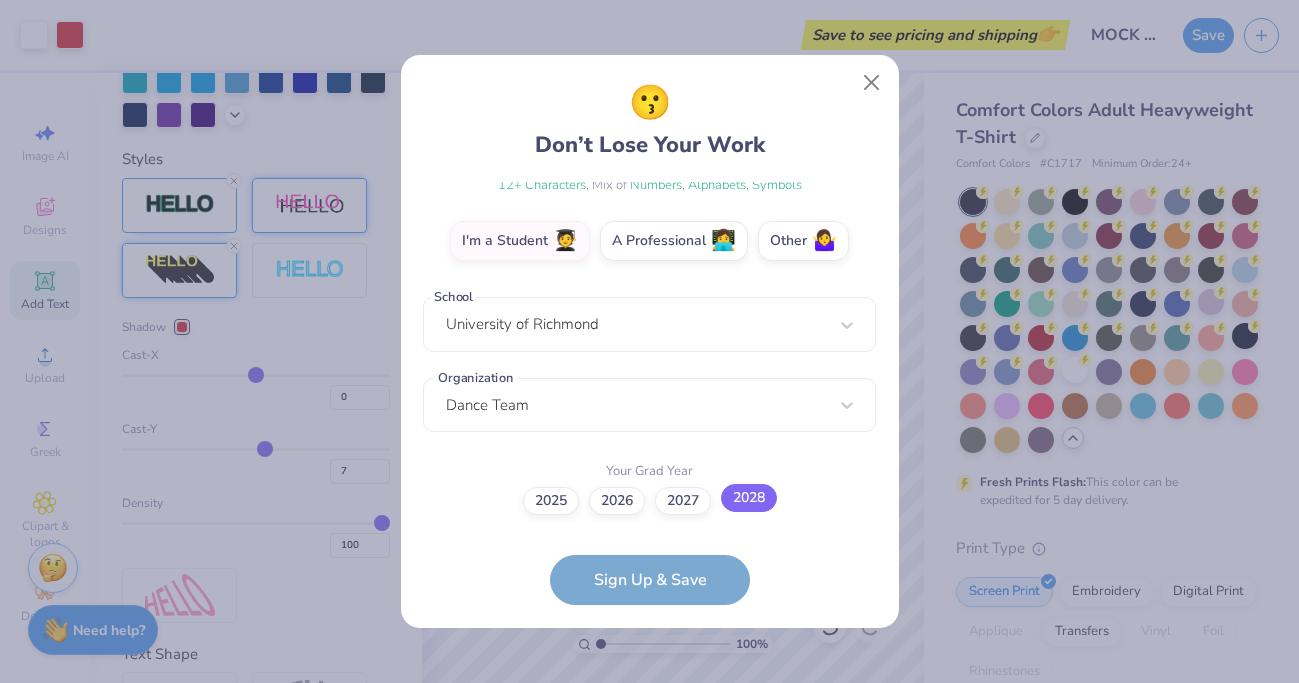 click on "2028" at bounding box center [749, 498] 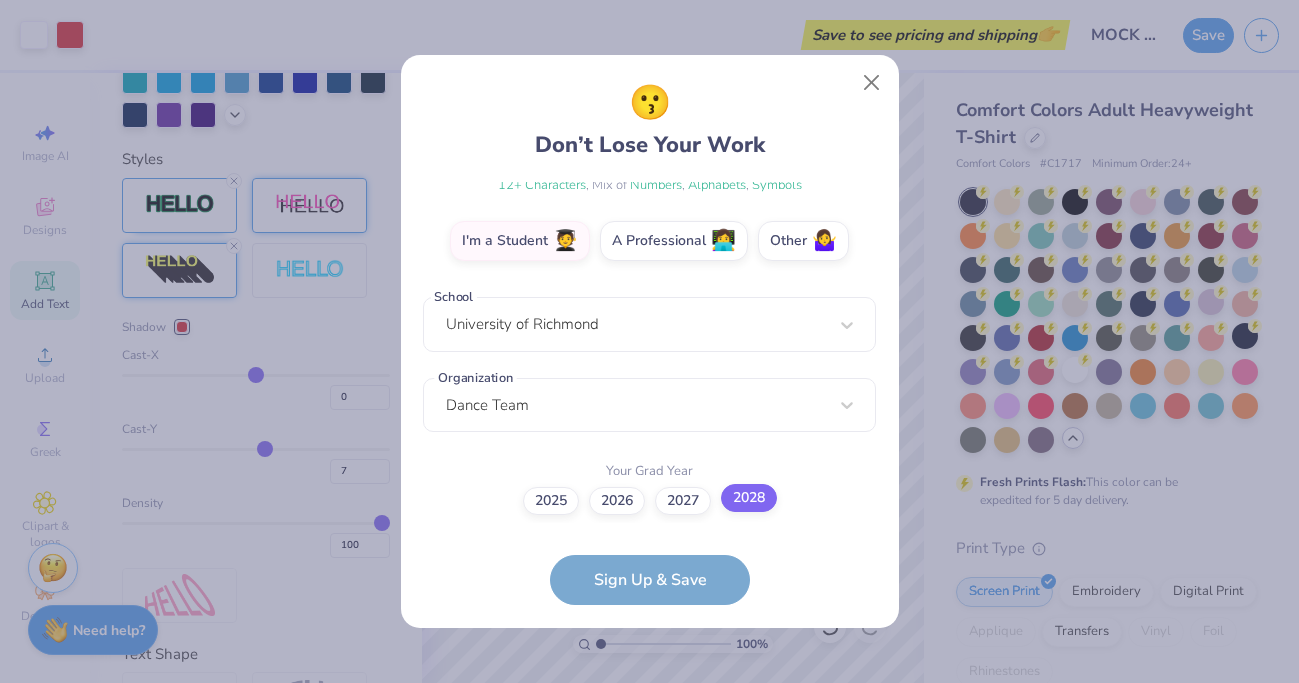 click on "2028" at bounding box center (649, 828) 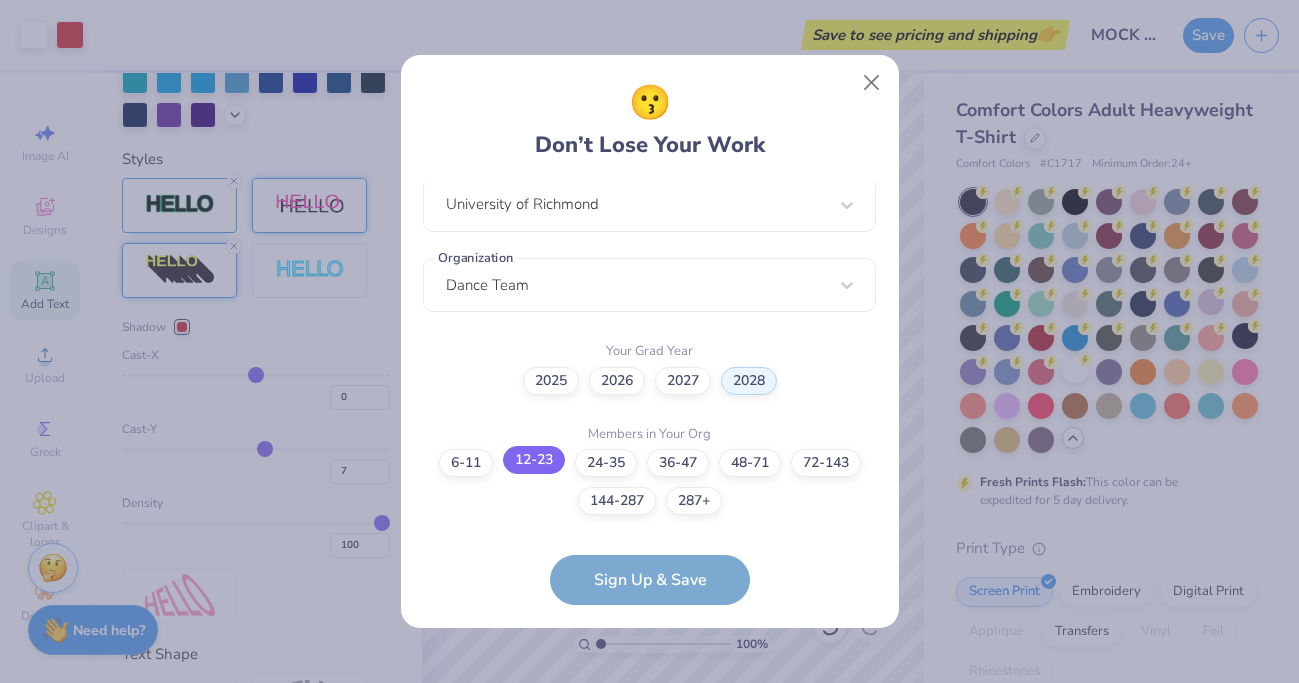 click on "12-23" at bounding box center [534, 460] 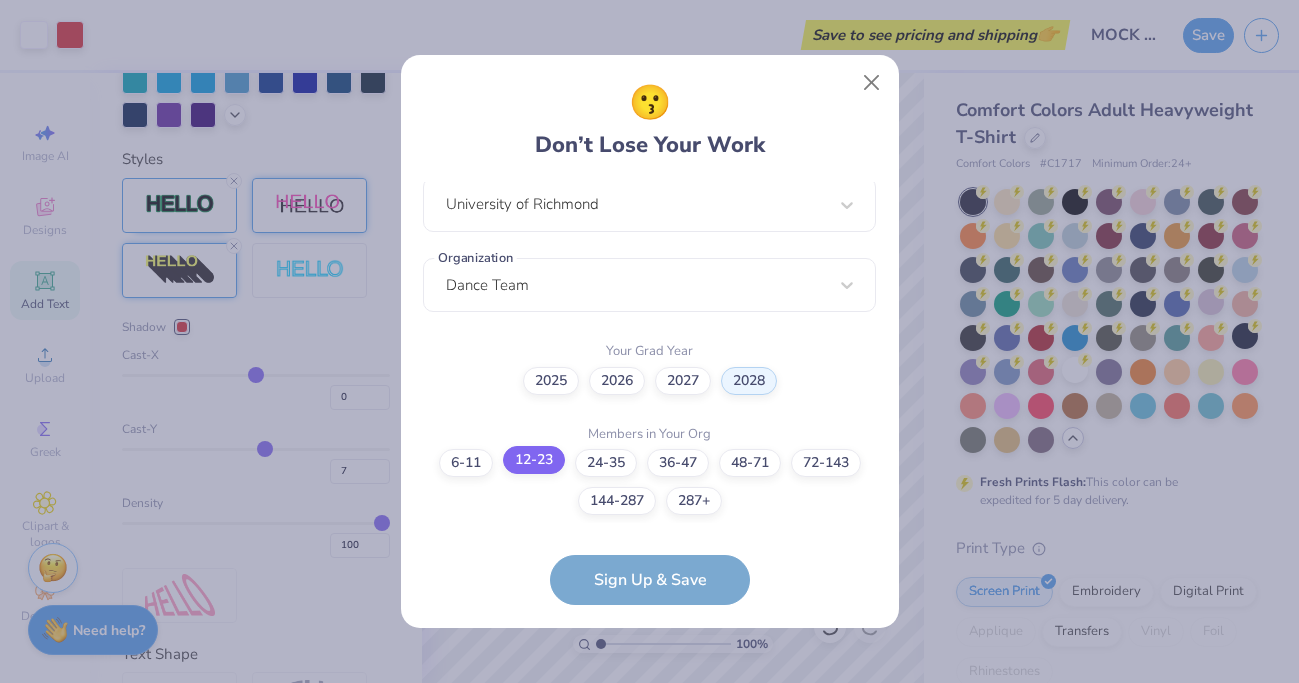 click on "12-23" at bounding box center [649, 930] 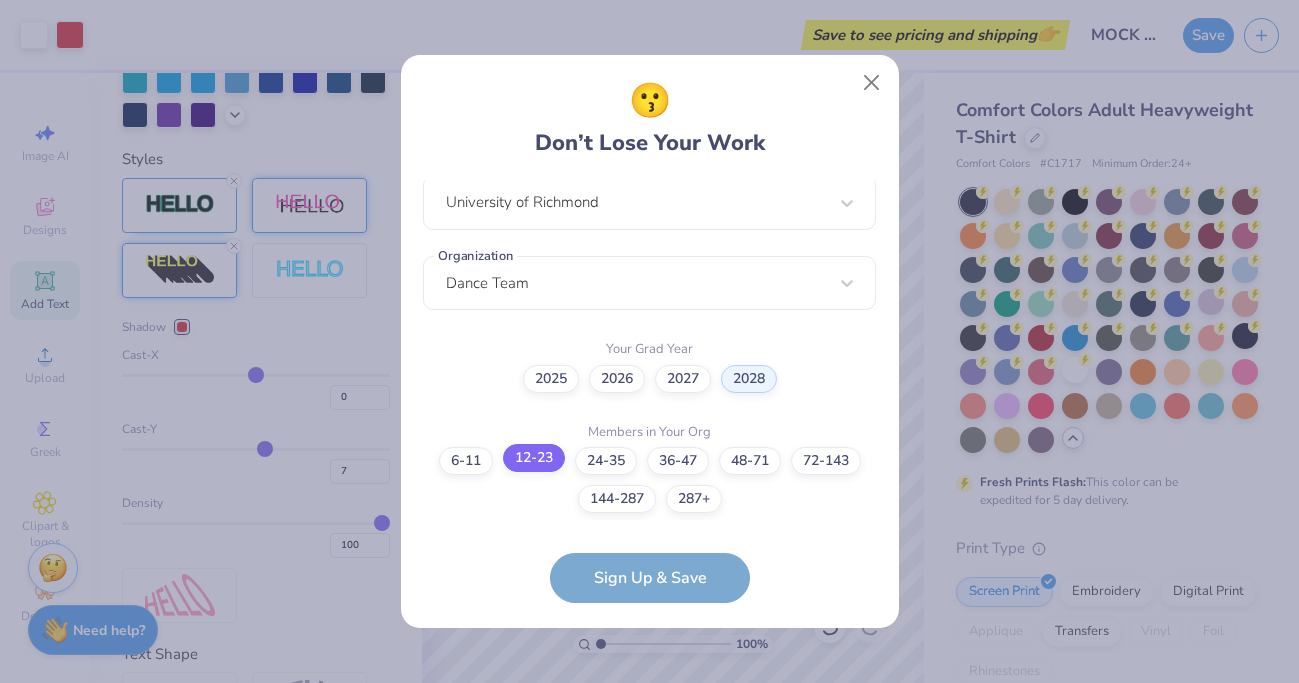 scroll, scrollTop: 528, scrollLeft: 0, axis: vertical 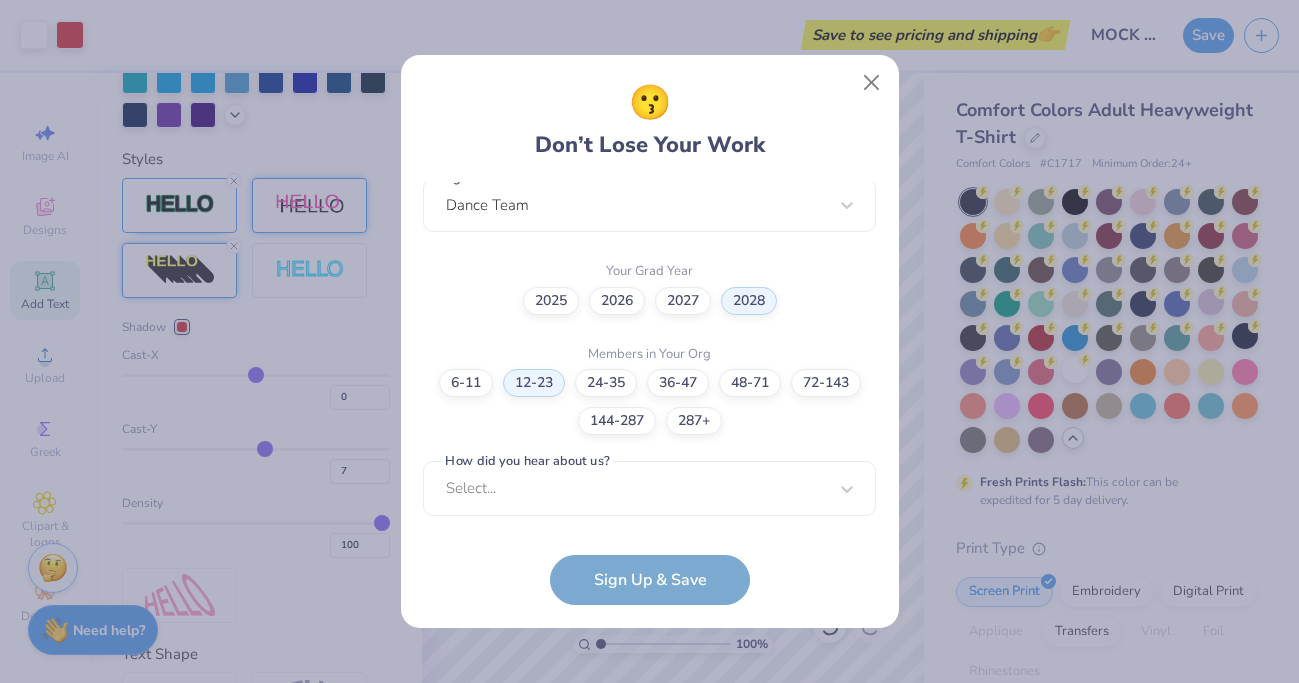 click on "lexi.frankel@richmond.edu Email (914) 572-9113 Phone Lexi Frankel Full Name 12 + Characters , Mix of   Numbers ,   Alphabets ,   Symbols Password I'm a Student 🧑‍🎓 A Professional 👩‍💻 Other 🤷‍♀️ School University of Richmond Organization Dance Team Your Grad Year 2025 2026 2027 2028 Members in Your Org 6-11 12-23 24-35 36-47 48-71 72-143 144-287 287+ How did you hear about us? Select... How did you hear about us? cannot be null Sign Up & Save" at bounding box center (649, 394) 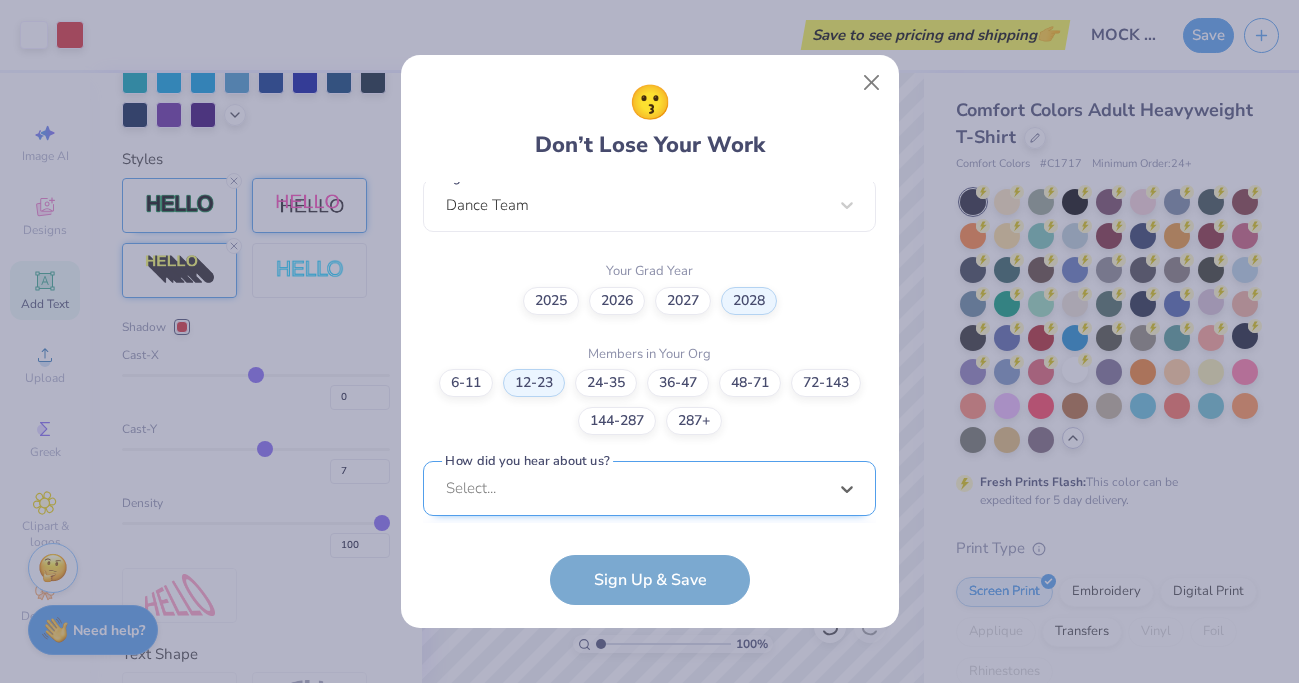scroll, scrollTop: 828, scrollLeft: 0, axis: vertical 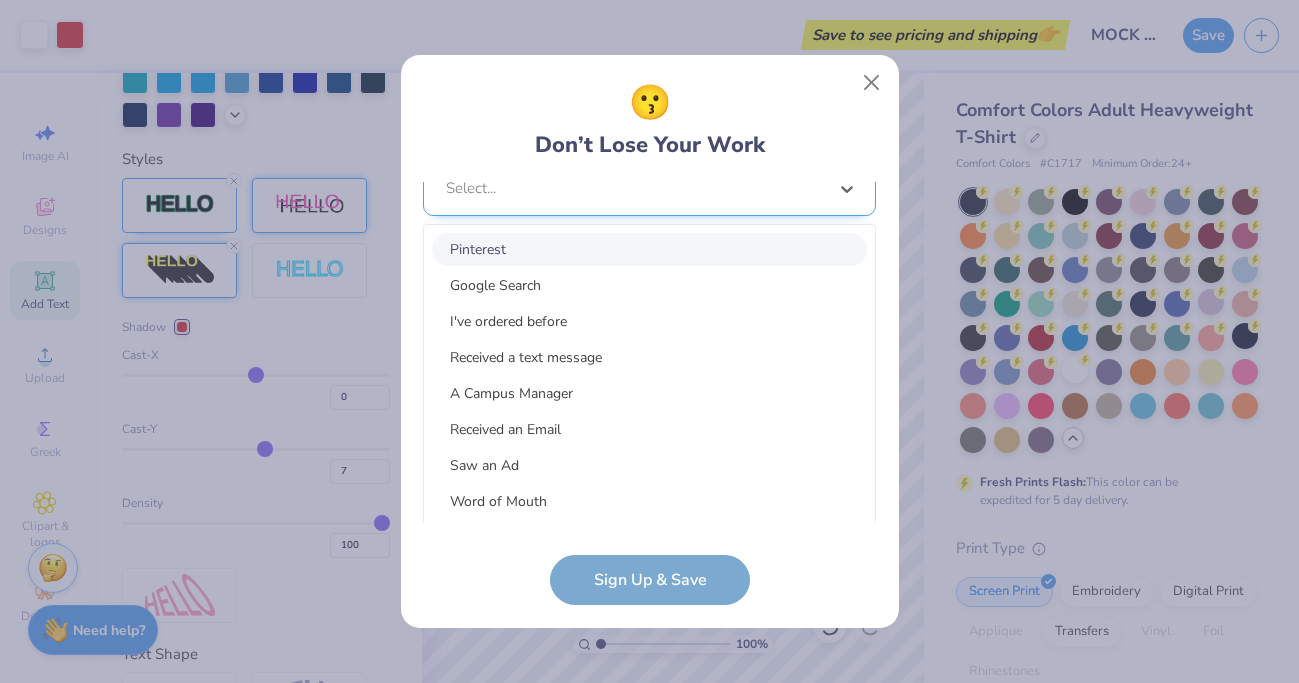 click on "option Pinterest focused, 1 of 15. 15 results available. Use Up and Down to choose options, press Enter to select the currently focused option, press Escape to exit the menu, press Tab to select the option and exit the menu. Select... Pinterest Google Search I've ordered before Received a text message A Campus Manager Received an Email Saw an Ad Word of Mouth LinkedIn Tik Tok Instagram Blog/Article Reddit An AI Chatbot Other" at bounding box center [649, 343] 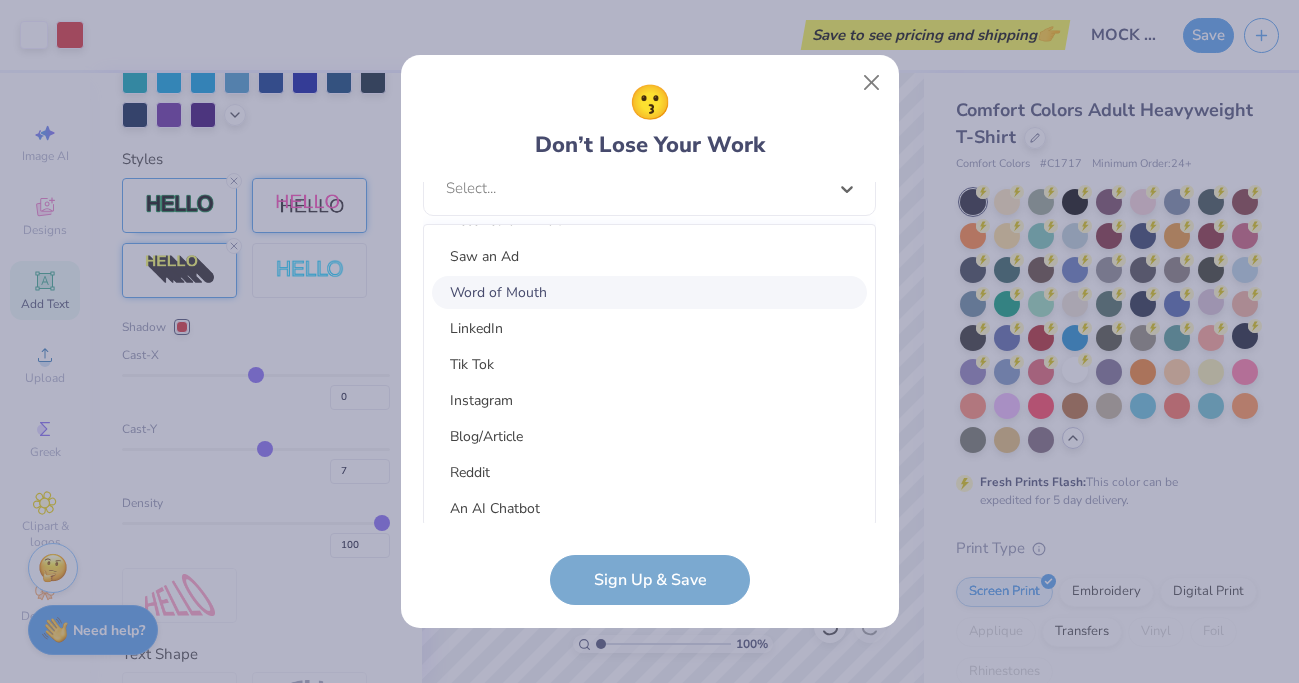 scroll, scrollTop: 246, scrollLeft: 0, axis: vertical 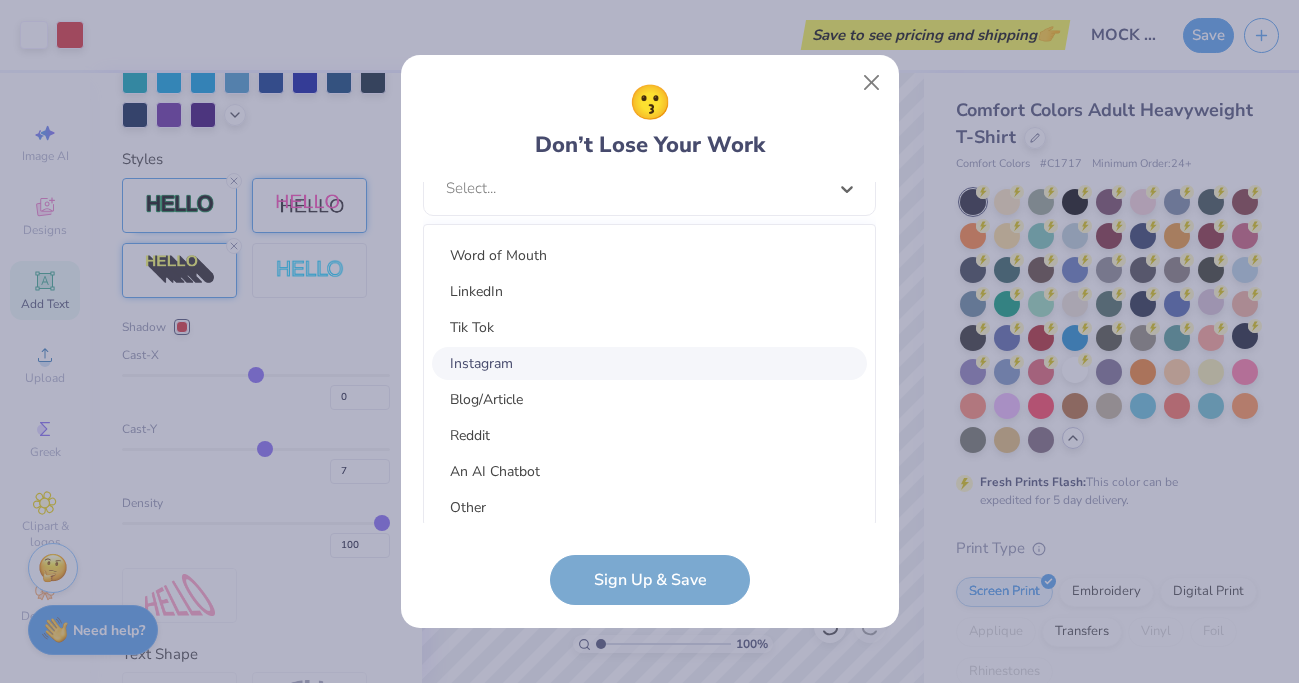 click on "Instagram" at bounding box center (649, 363) 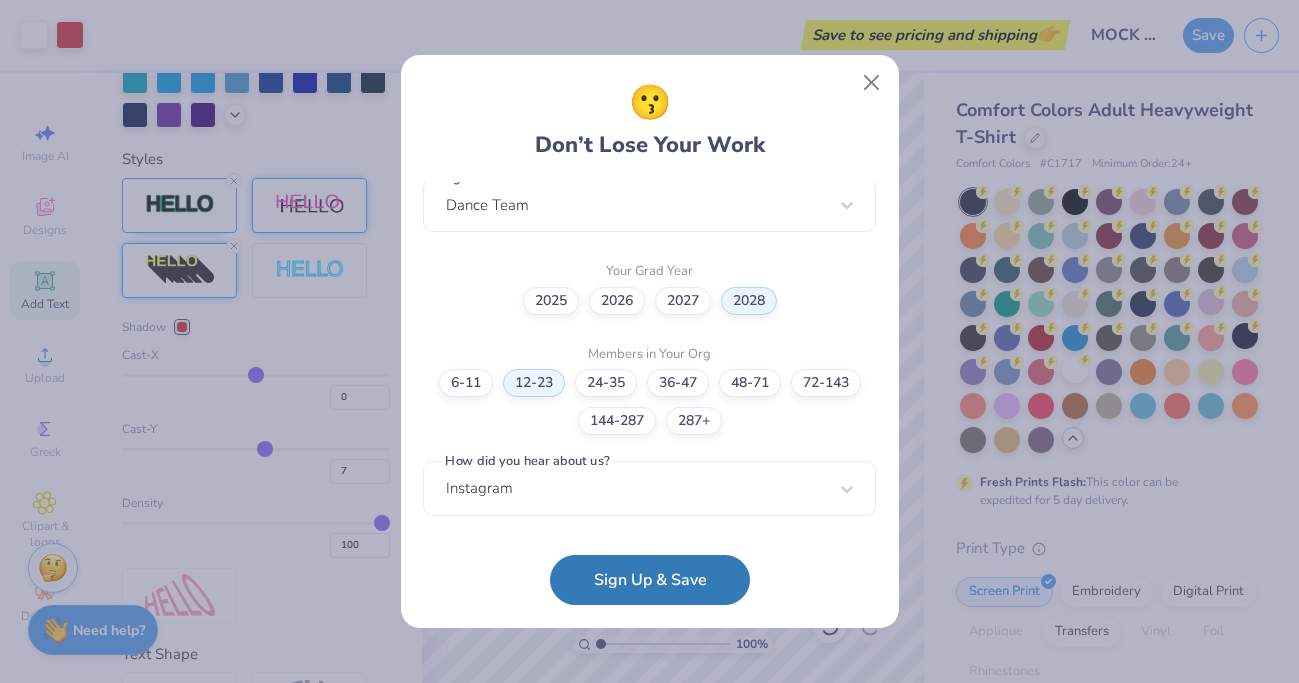 click on "Sign Up & Save" at bounding box center (650, 580) 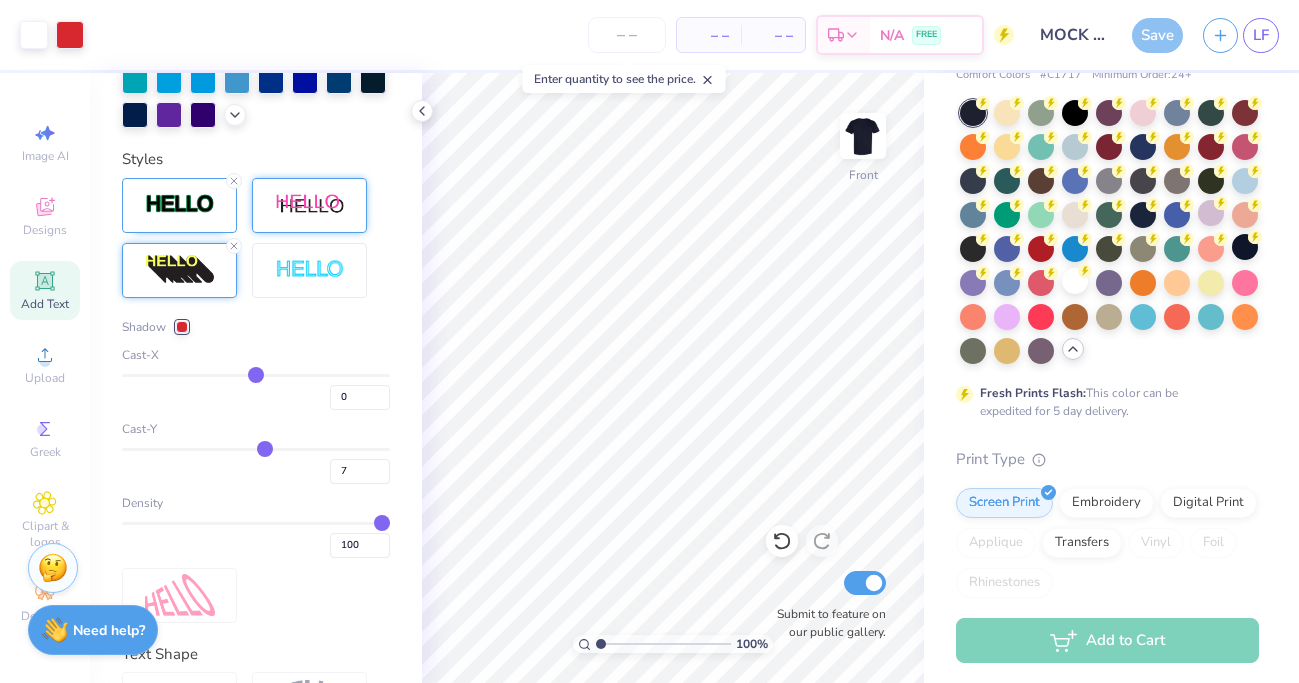 scroll, scrollTop: 559, scrollLeft: 0, axis: vertical 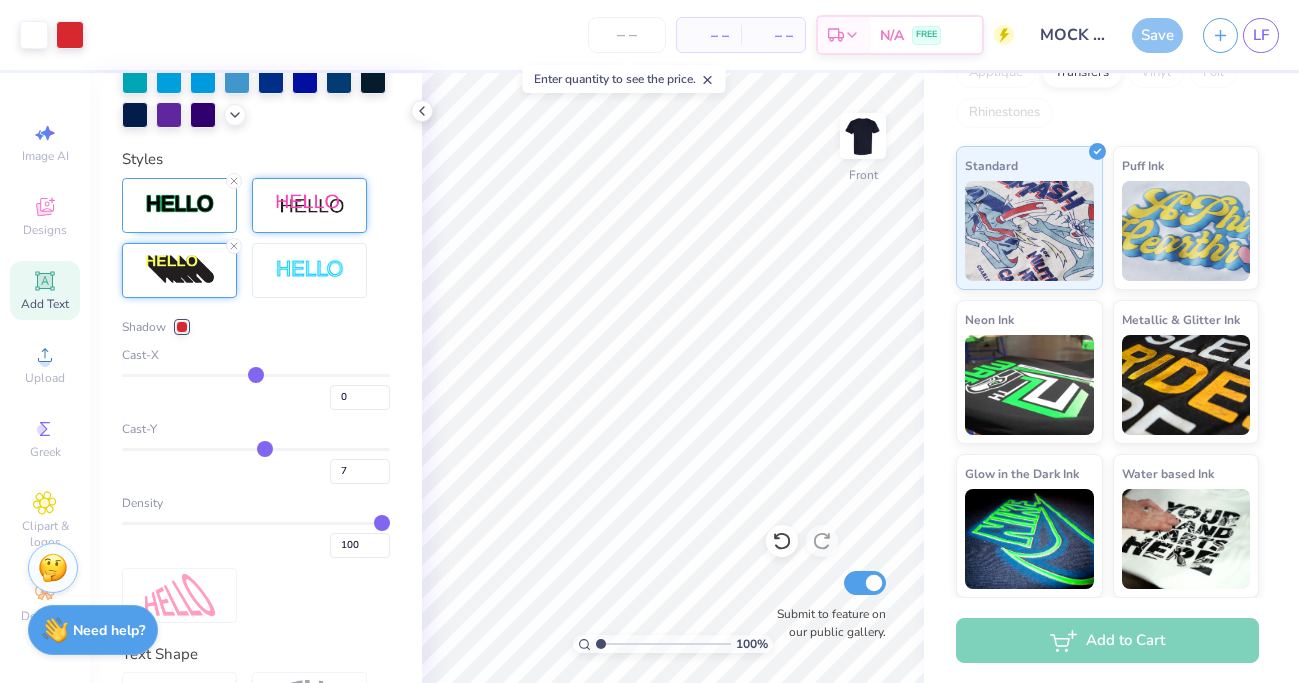 click on "Add to Cart" at bounding box center [1107, 640] 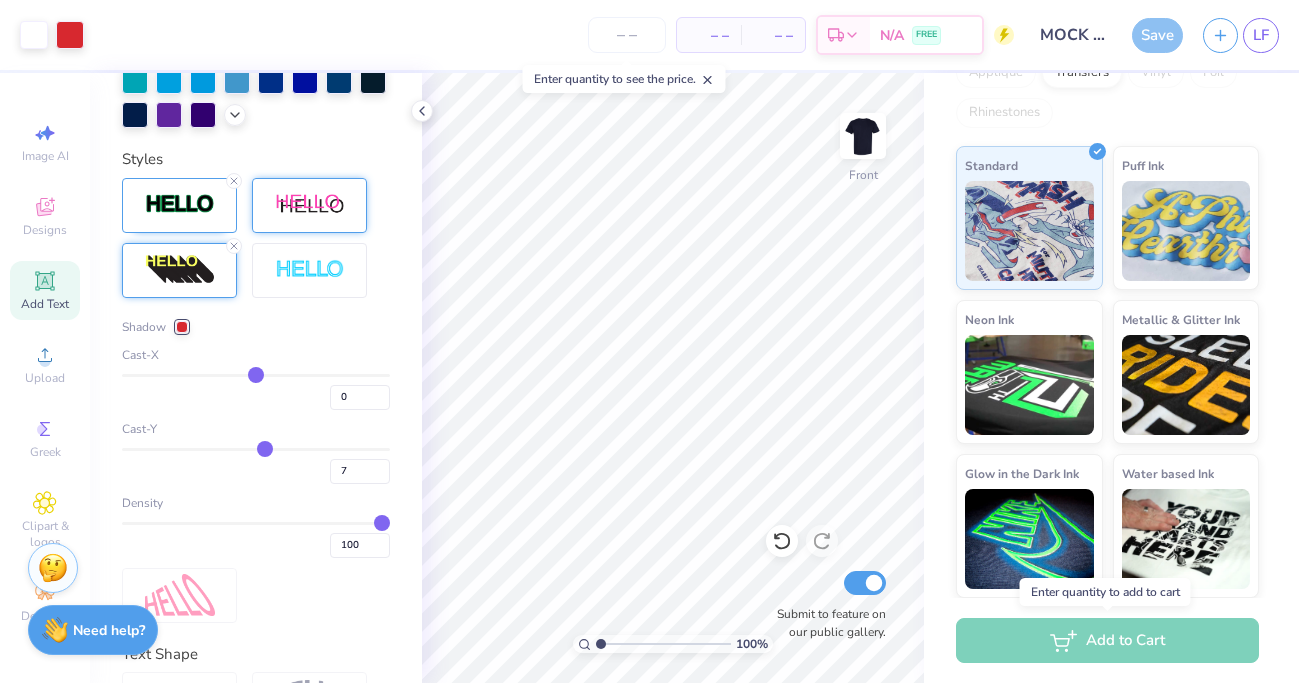 click on "Add to Cart" at bounding box center (1107, 640) 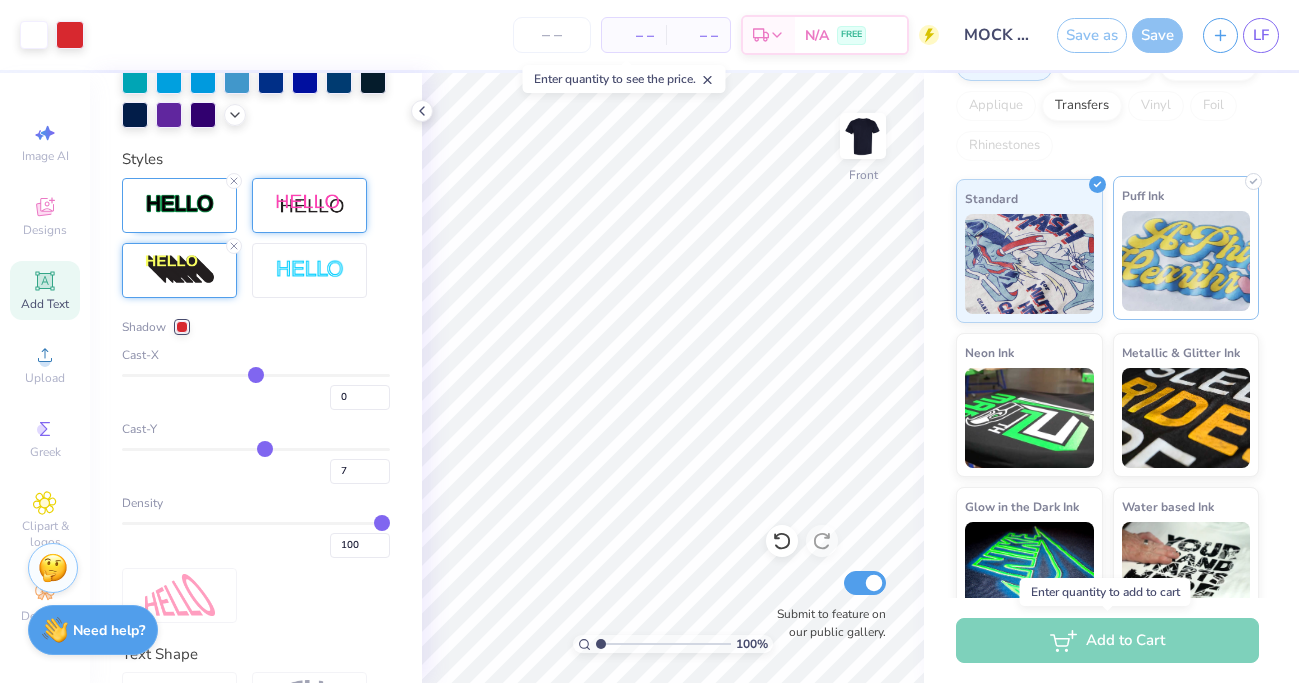 scroll, scrollTop: 592, scrollLeft: 0, axis: vertical 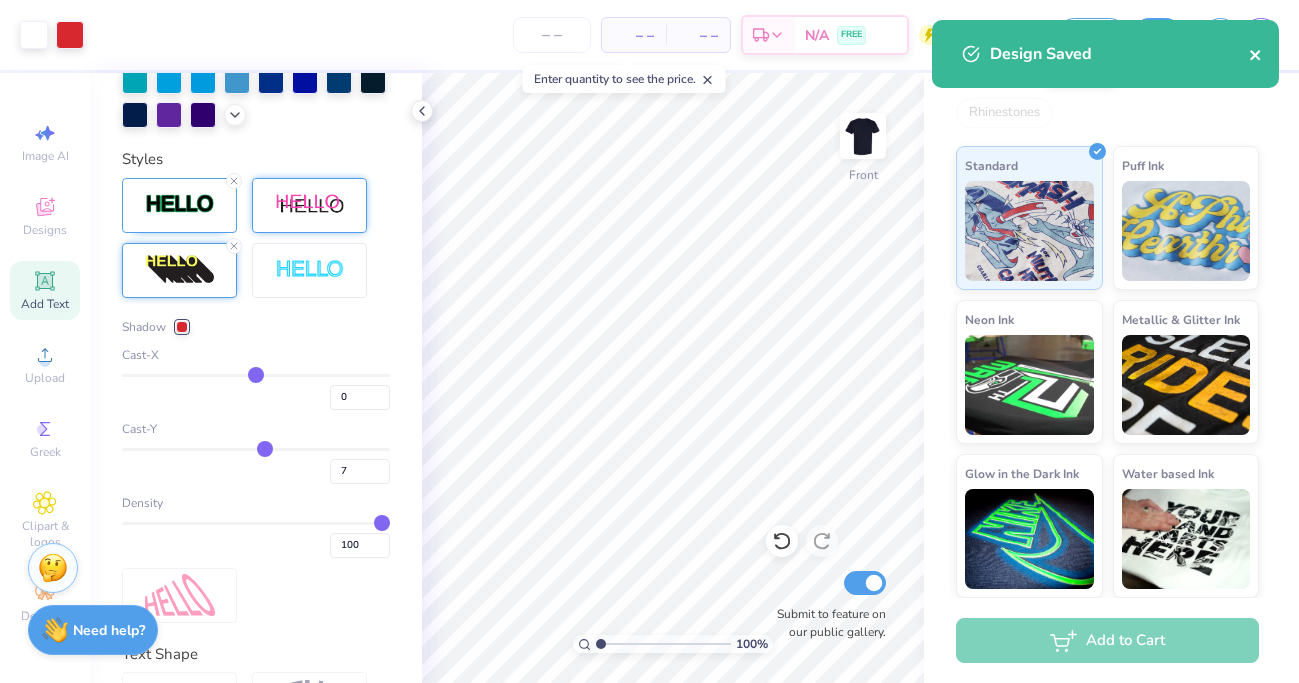 click 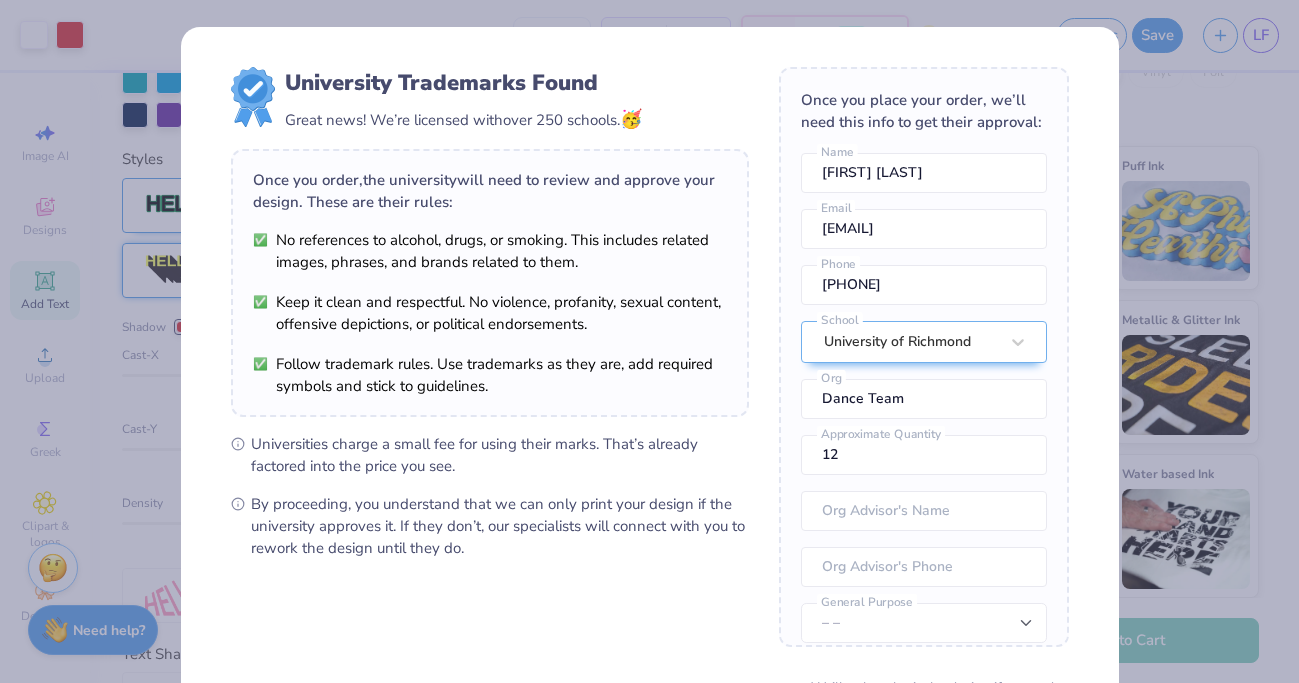 scroll, scrollTop: 0, scrollLeft: 0, axis: both 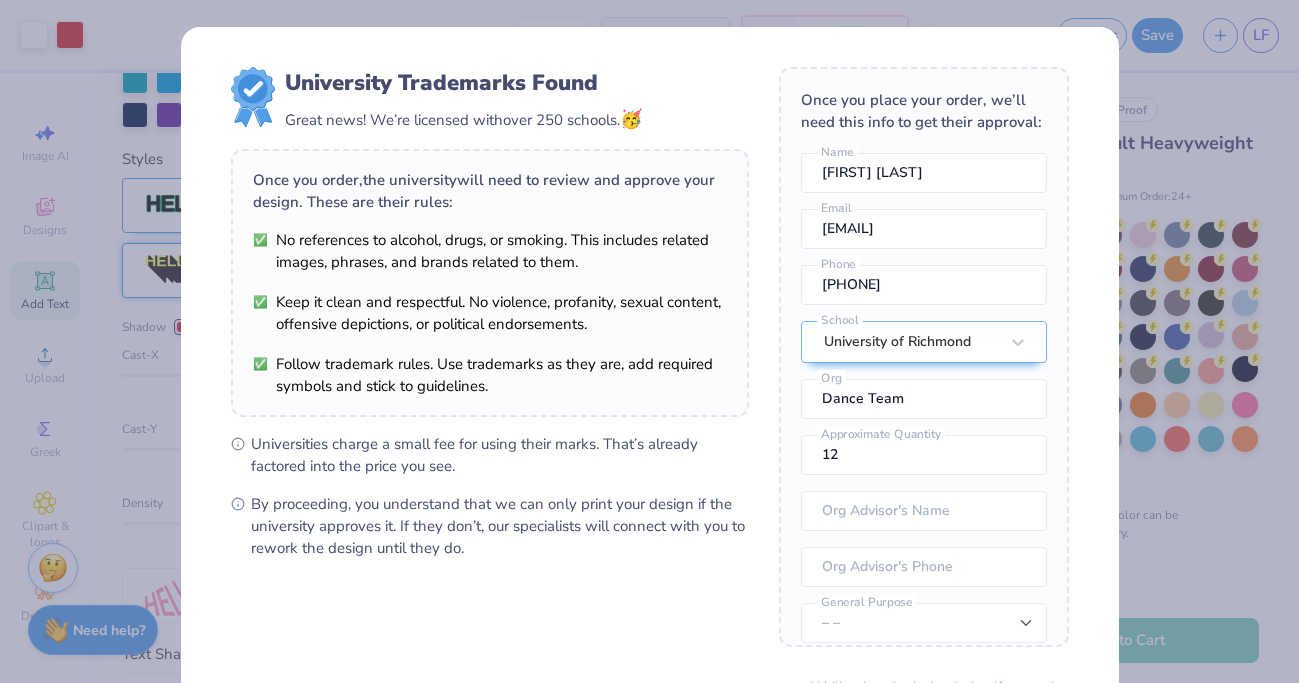 click on "Once you order,  the university  will need to review and approve your design. These are their rules:" at bounding box center [490, 191] 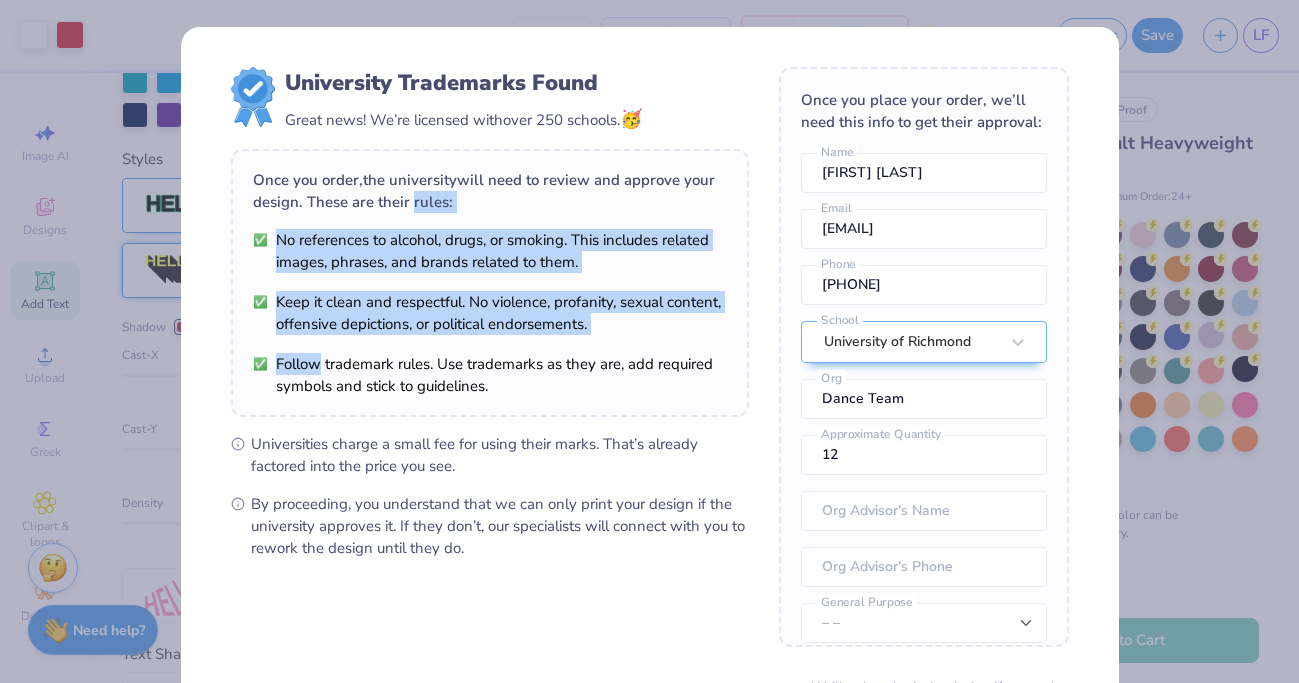 drag, startPoint x: 433, startPoint y: 192, endPoint x: 432, endPoint y: 352, distance: 160.00313 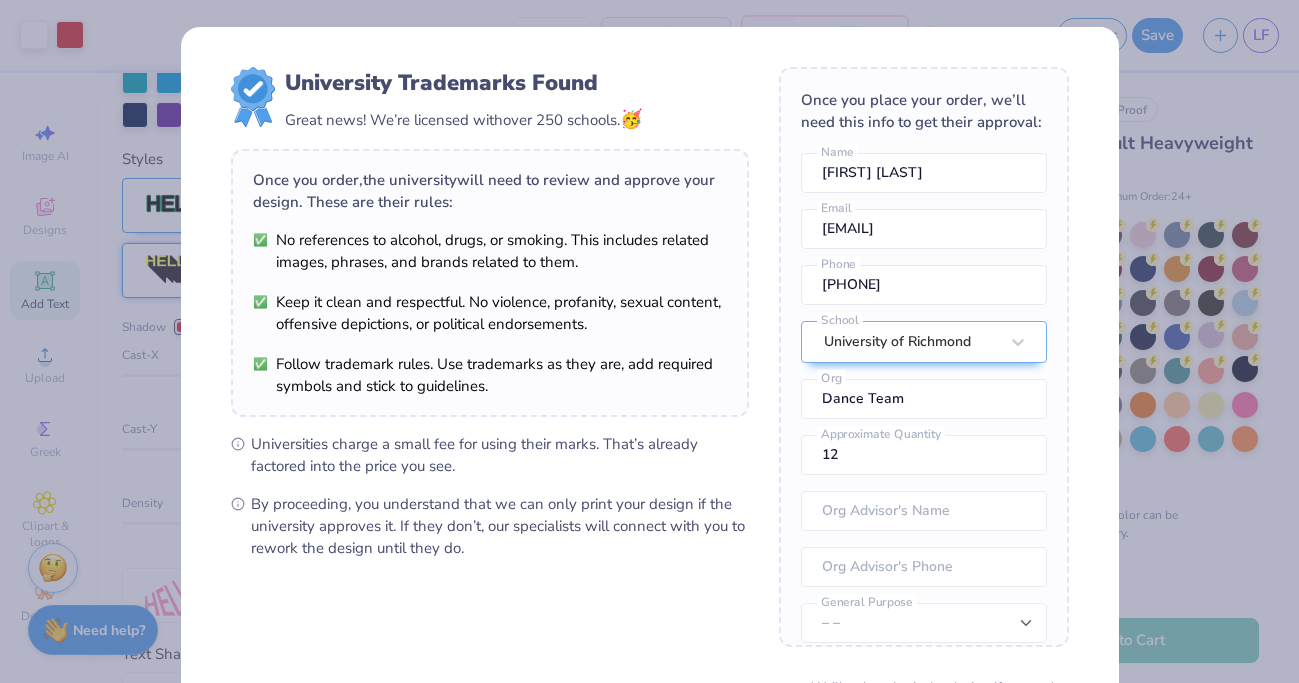 click on "Follow trademark rules. Use trademarks as they are, add required symbols and stick to guidelines." at bounding box center (490, 375) 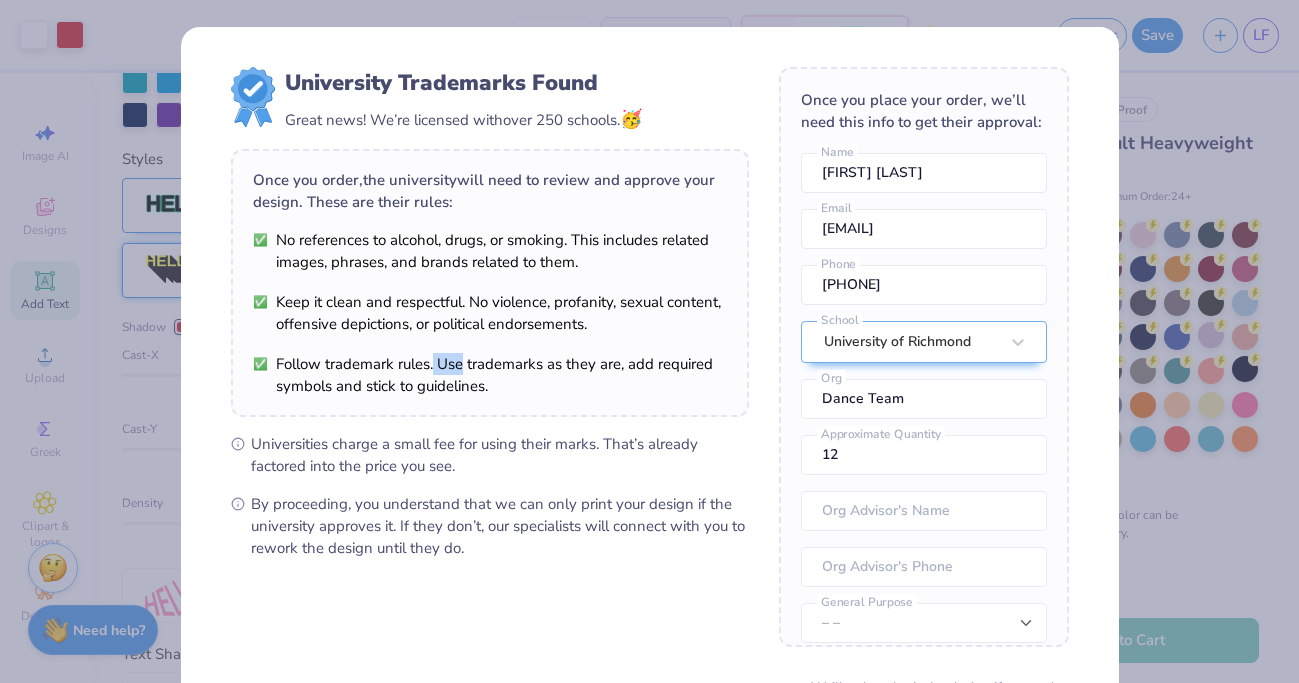 drag, startPoint x: 432, startPoint y: 353, endPoint x: 452, endPoint y: 369, distance: 25.612497 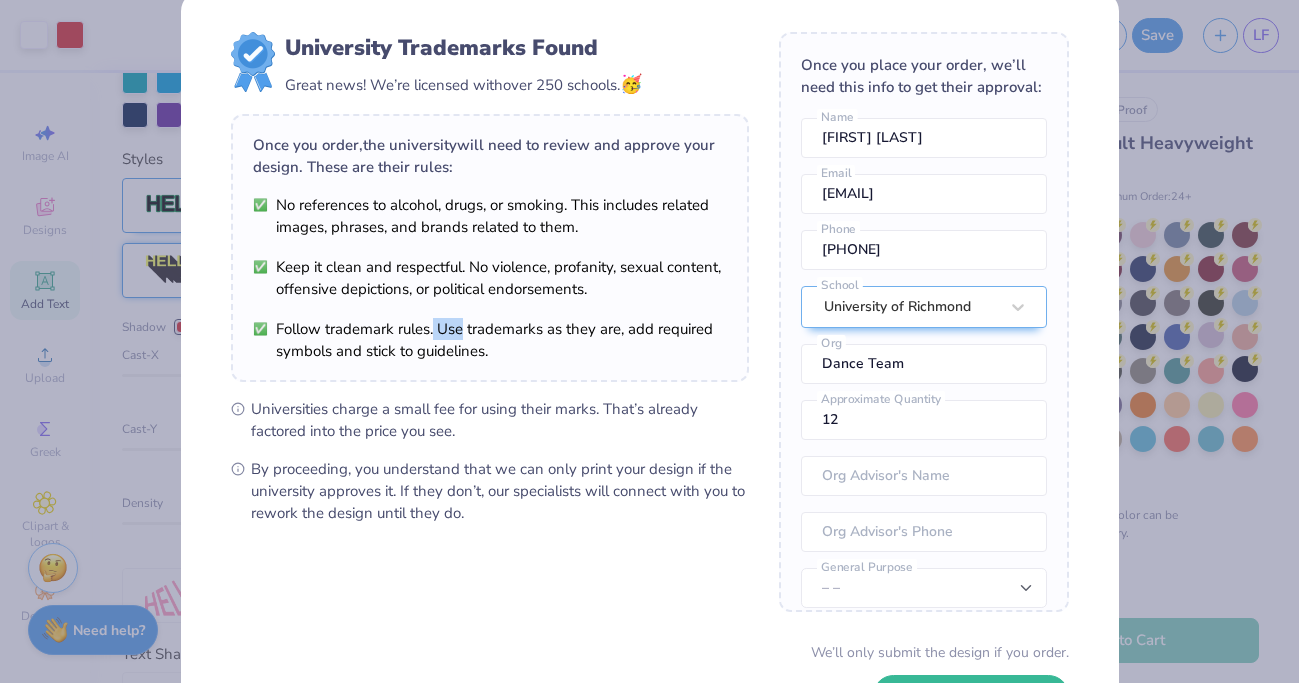 scroll, scrollTop: 0, scrollLeft: 0, axis: both 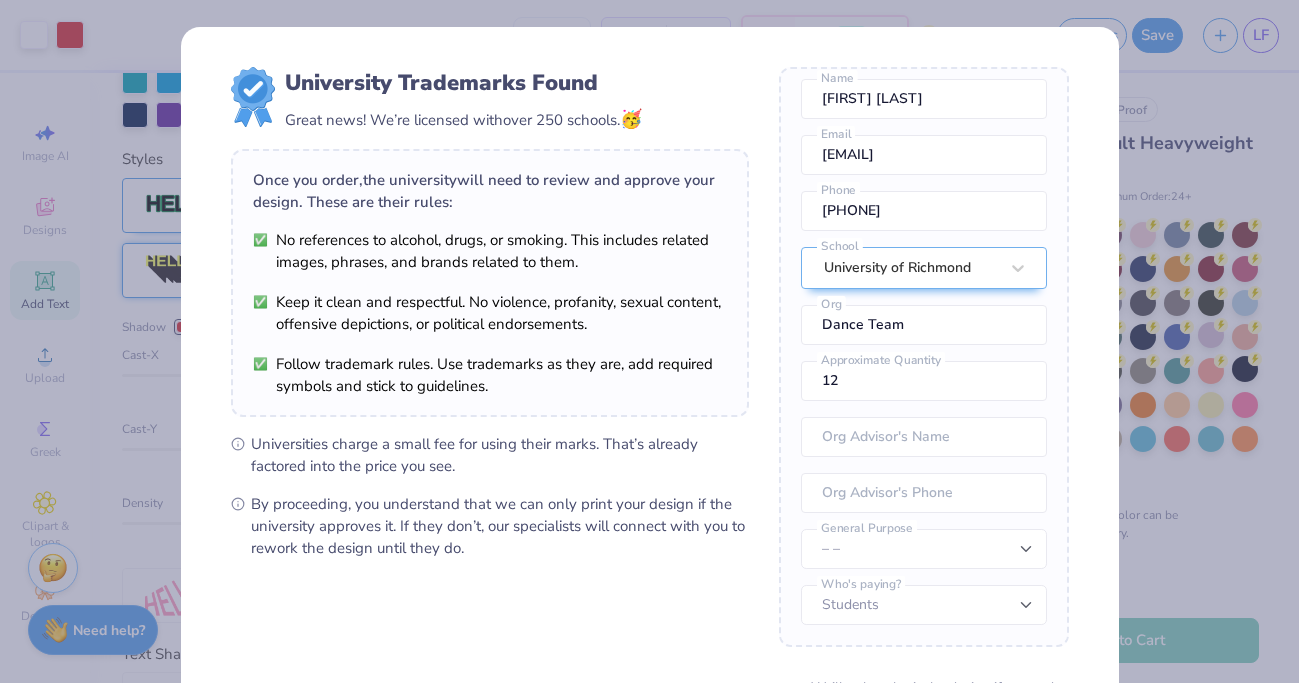 click on "University Trademarks Found Great news! We’re licensed with  over 250 schools. 🥳 Once you order,  the university  will need to review and approve your design. These are their rules: No references to alcohol, drugs, or smoking. This includes related images, phrases, and brands related to them. Keep it clean and respectful. No violence, profanity, sexual content, offensive depictions, or political endorsements. Follow trademark rules. Use trademarks as they are, add required symbols and stick to guidelines. Universities charge a small fee for using their marks. That’s already factored into the price you see. By proceeding, you understand that we can only print your design if the university approves it. If they don’t, our specialists will connect with you to rework the design until they do. Once you place your order, we’ll need this info to get their approval: Lexi Frankel Name lexi.frankel@richmond.edu Email 9145729113 Phone University of Richmond School Dance Team Org 12 Approximate Quantity – –" at bounding box center (649, 341) 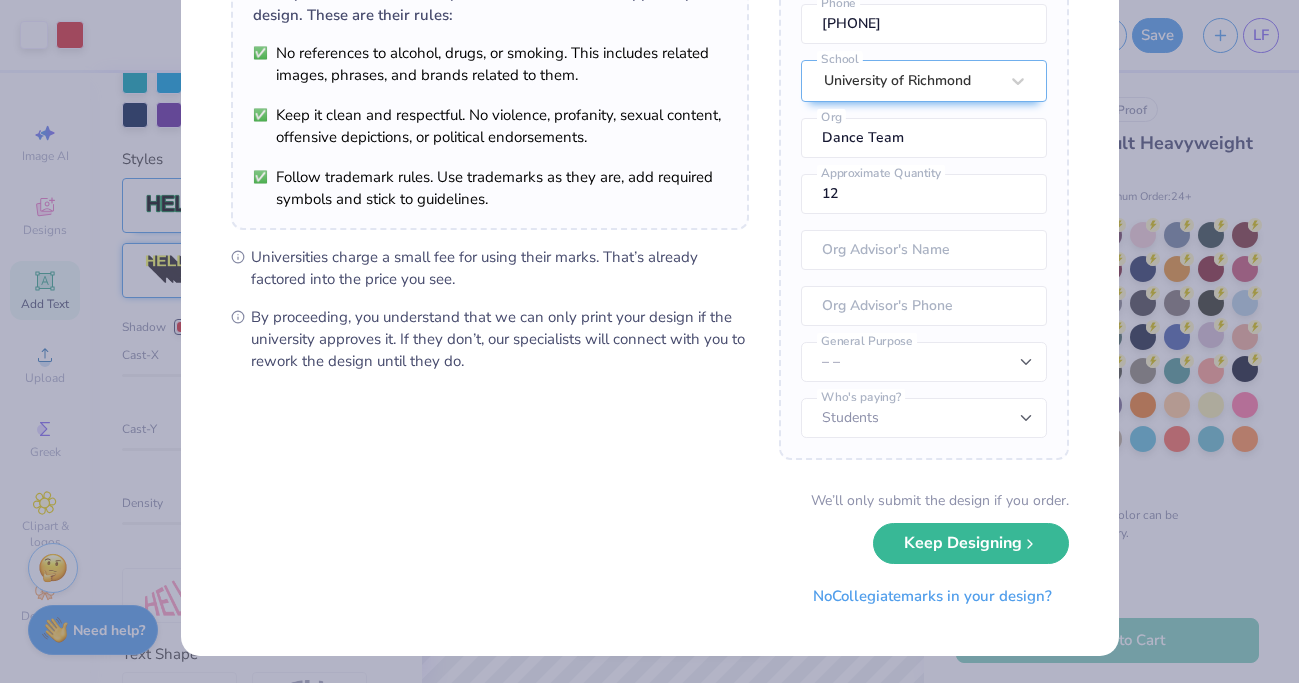 click on "University Trademarks Found Great news! We’re licensed with  over 250 schools. 🥳 Once you order,  the university  will need to review and approve your design. These are their rules: No references to alcohol, drugs, or smoking. This includes related images, phrases, and brands related to them. Keep it clean and respectful. No violence, profanity, sexual content, offensive depictions, or political endorsements. Follow trademark rules. Use trademarks as they are, add required symbols and stick to guidelines. Universities charge a small fee for using their marks. That’s already factored into the price you see. By proceeding, you understand that we can only print your design if the university approves it. If they don’t, our specialists will connect with you to rework the design until they do. Once you place your order, we’ll need this info to get their approval: Lexi Frankel Name lexi.frankel@richmond.edu Email 9145729113 Phone University of Richmond School Dance Team Org 12 Approximate Quantity – –" at bounding box center [649, 341] 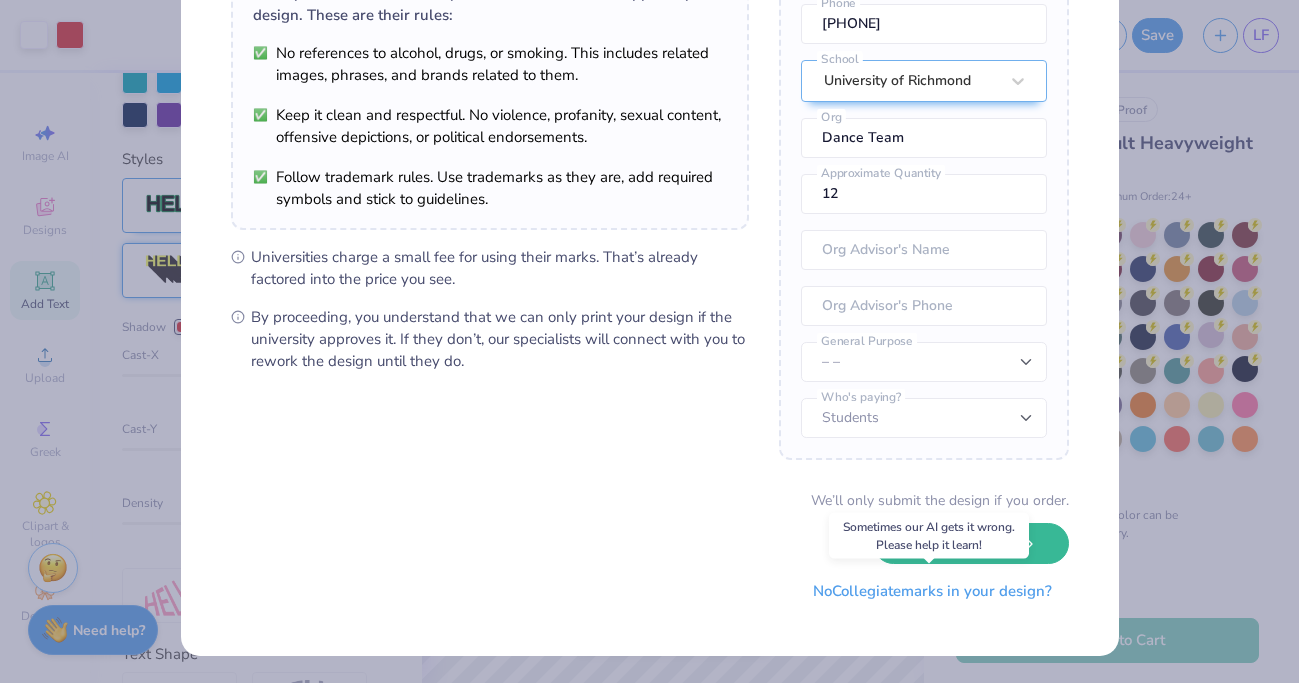 click on "No  Collegiate  marks in your design?" at bounding box center [932, 591] 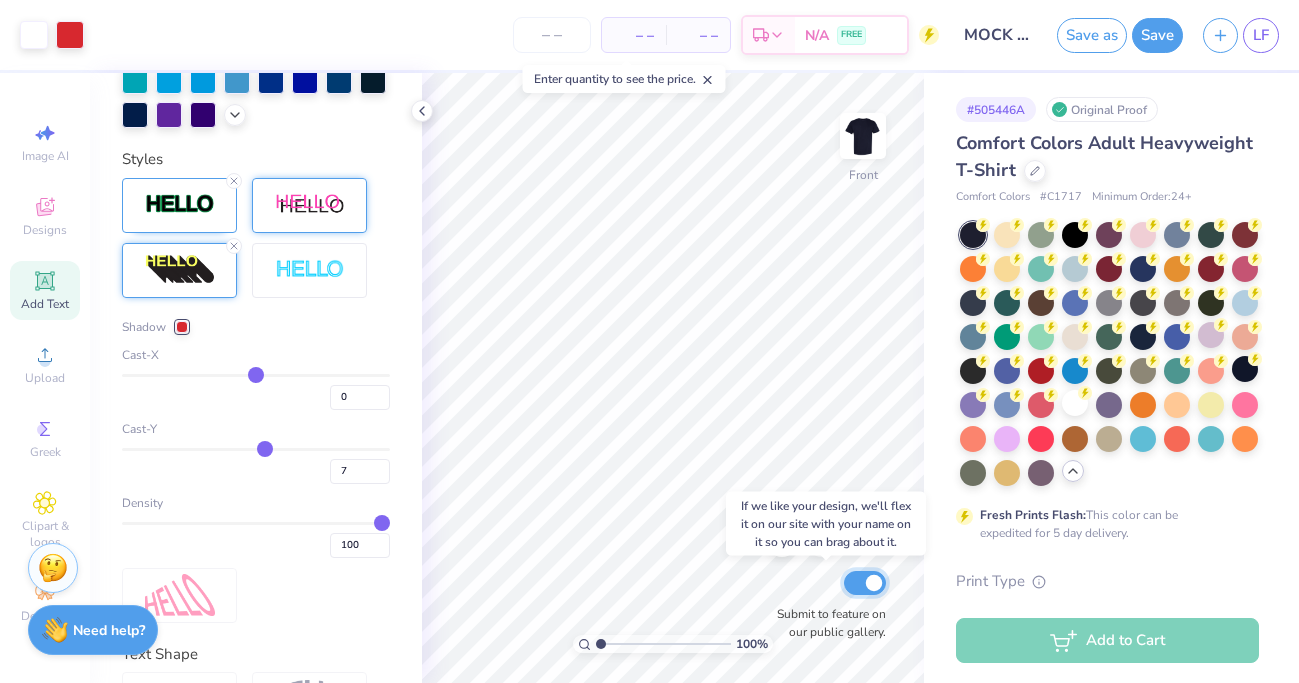 click on "Submit to feature on our public gallery." at bounding box center (865, 583) 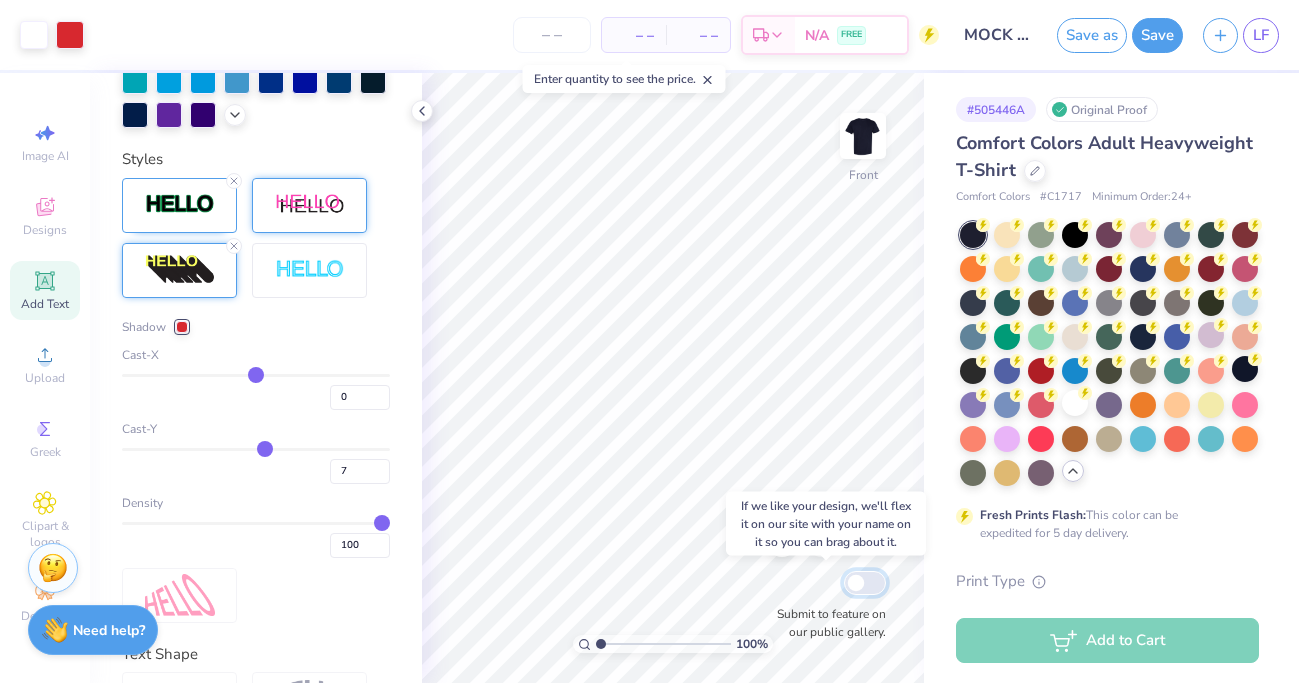 checkbox on "false" 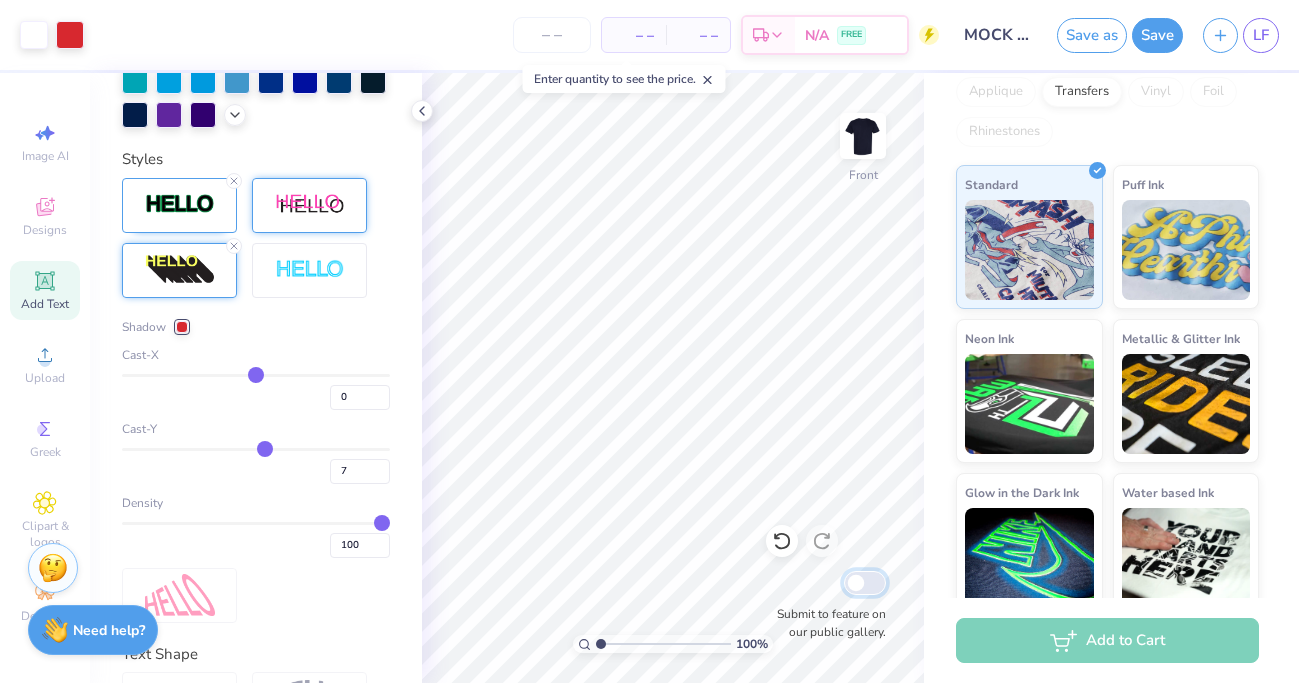 scroll, scrollTop: 592, scrollLeft: 0, axis: vertical 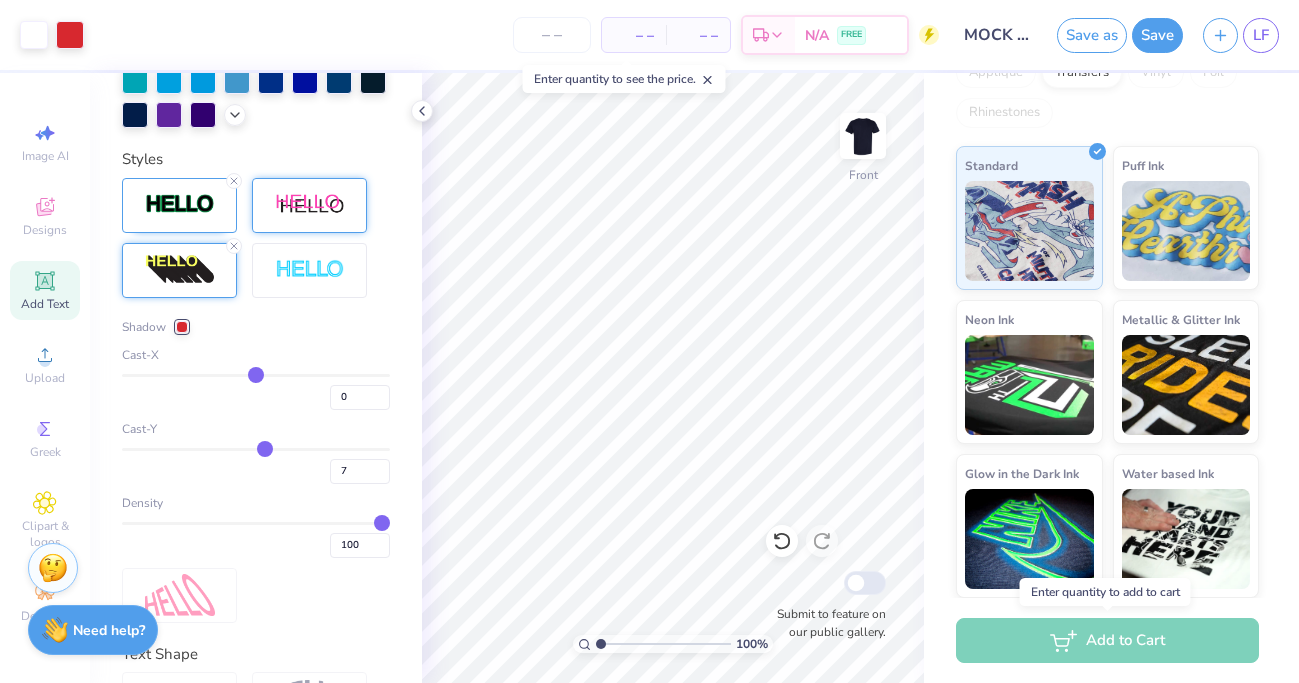 click on "Add to Cart" at bounding box center [1107, 640] 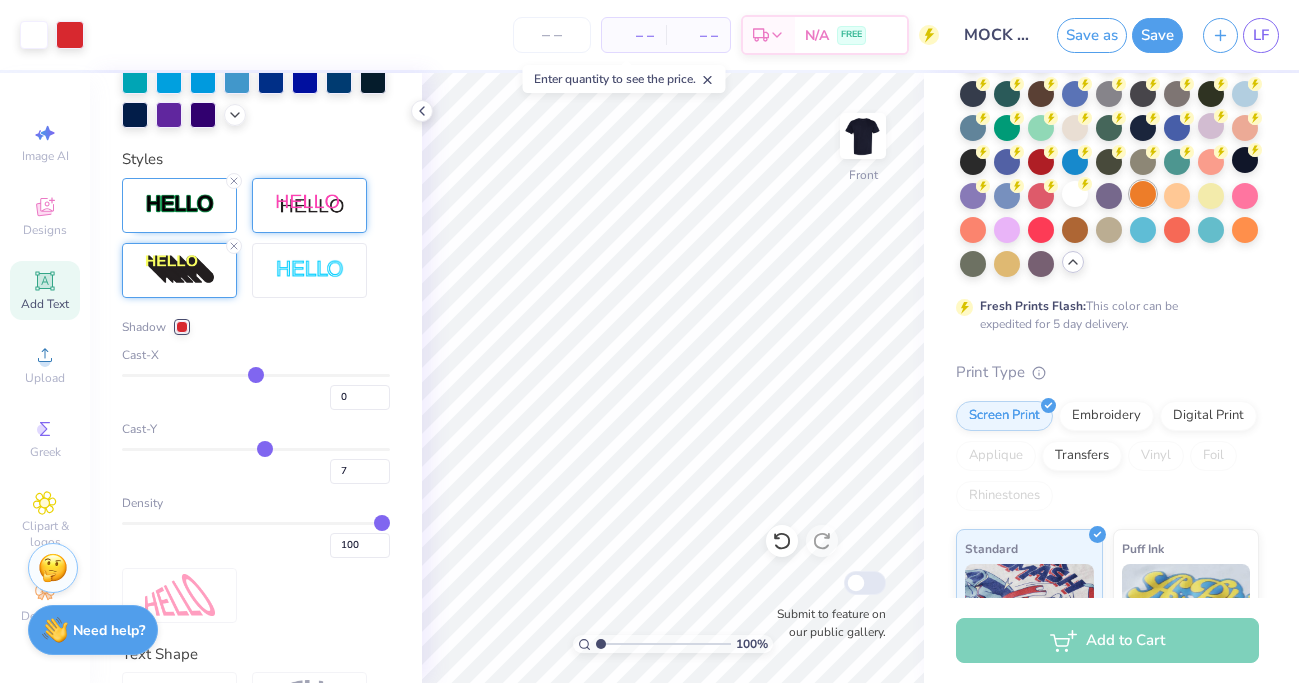 scroll, scrollTop: 592, scrollLeft: 0, axis: vertical 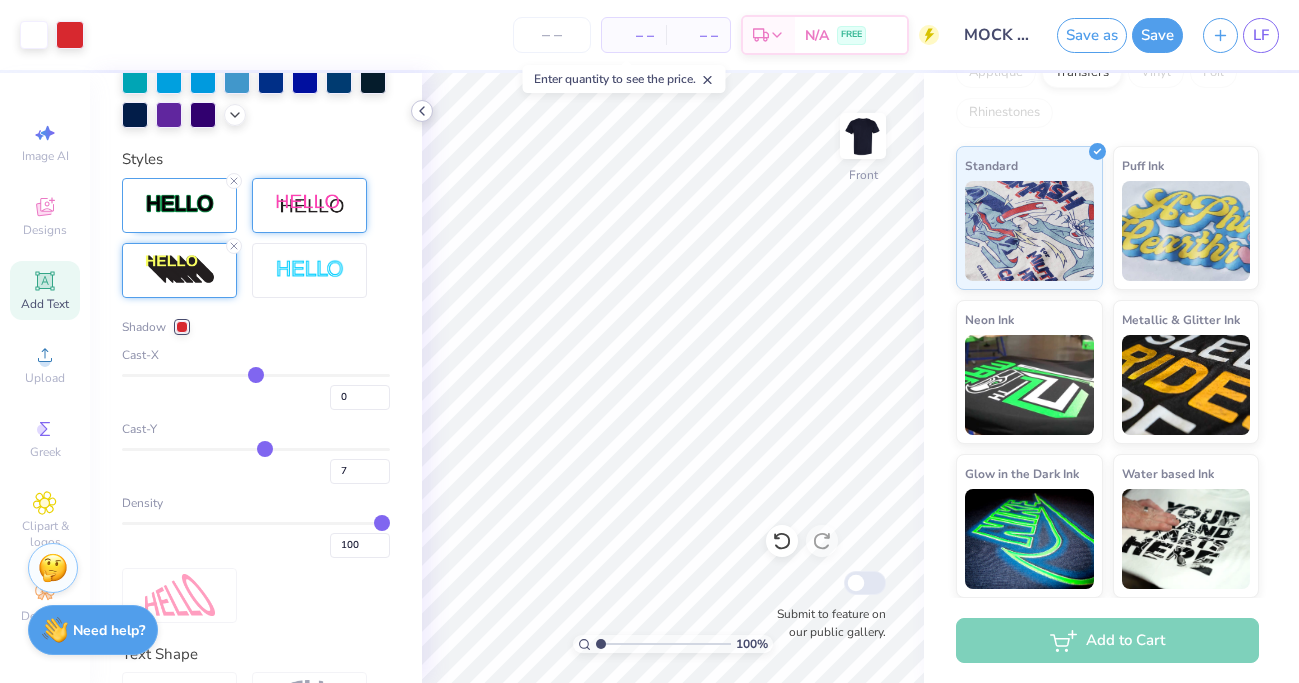 click 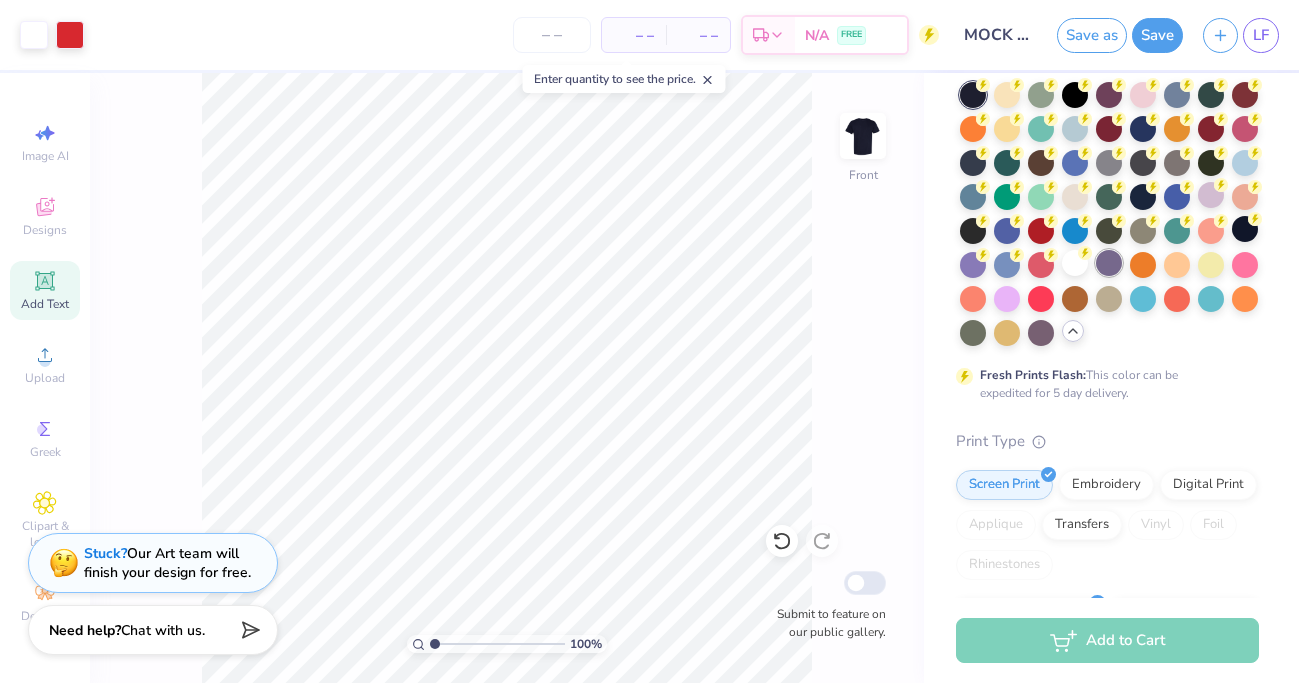 scroll, scrollTop: 0, scrollLeft: 0, axis: both 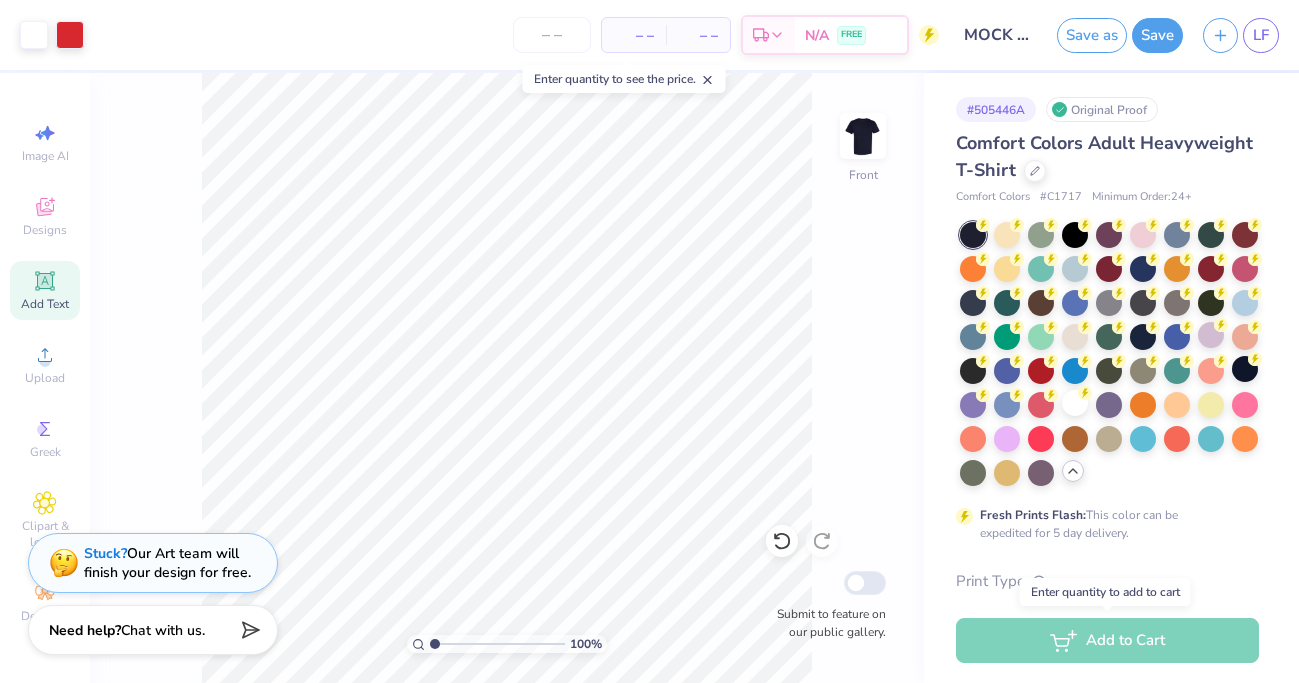 click on "Add to Cart" at bounding box center [1107, 640] 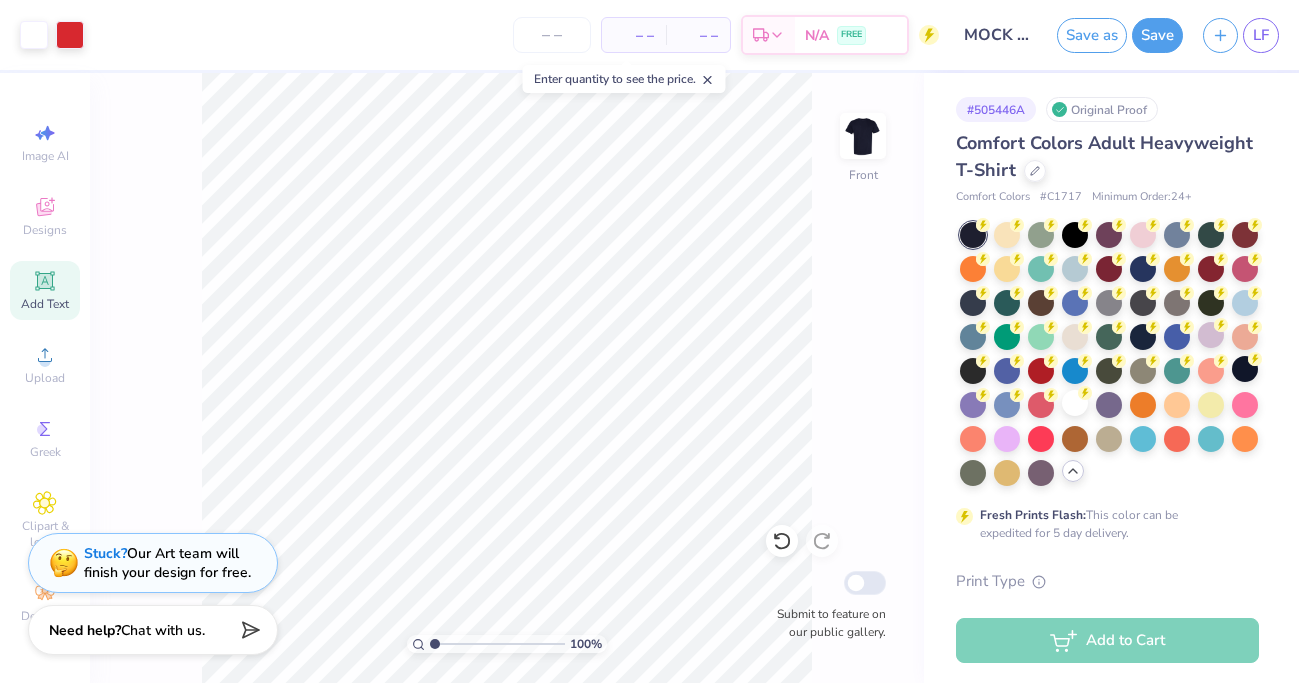 click on "– –" at bounding box center [634, 35] 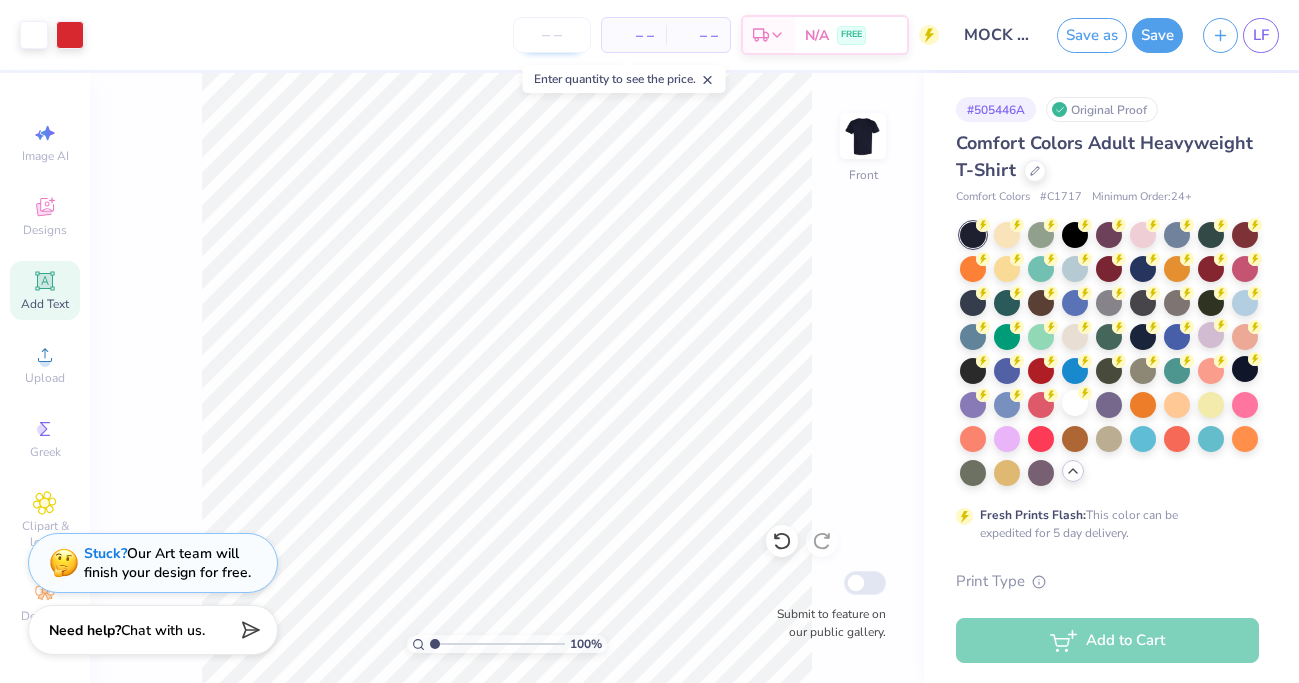 click at bounding box center [552, 35] 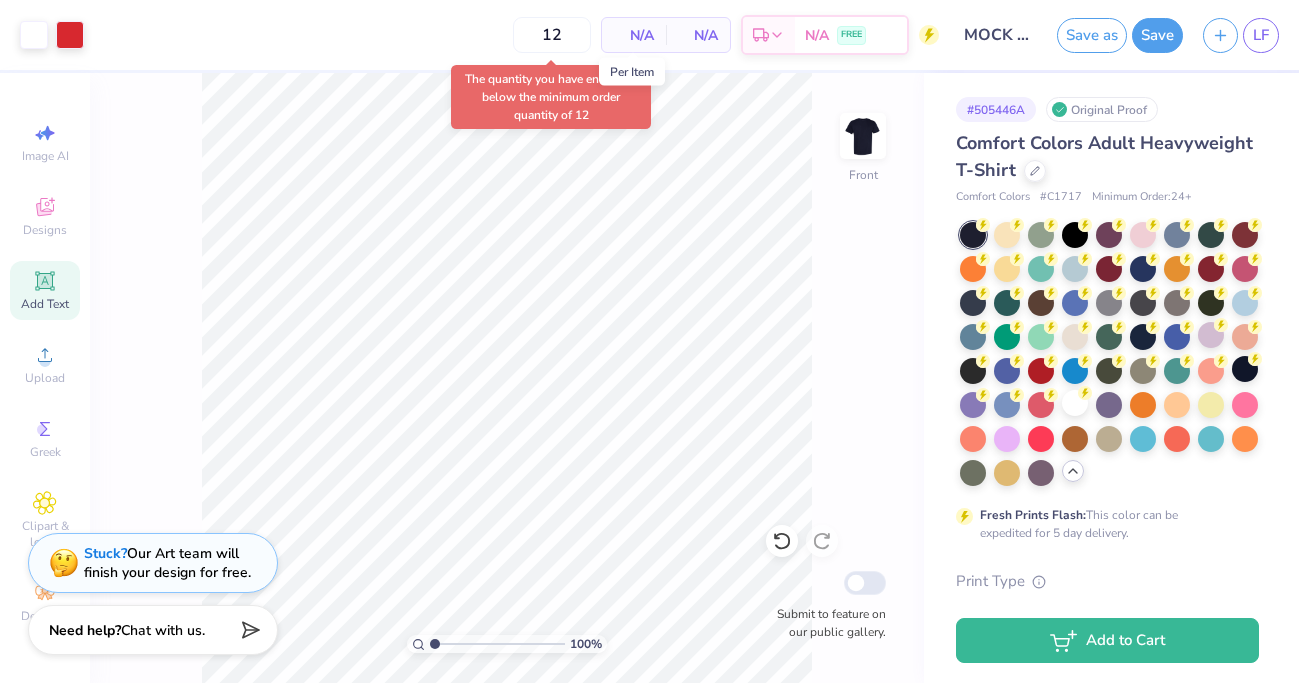 click on "N/A" at bounding box center [634, 35] 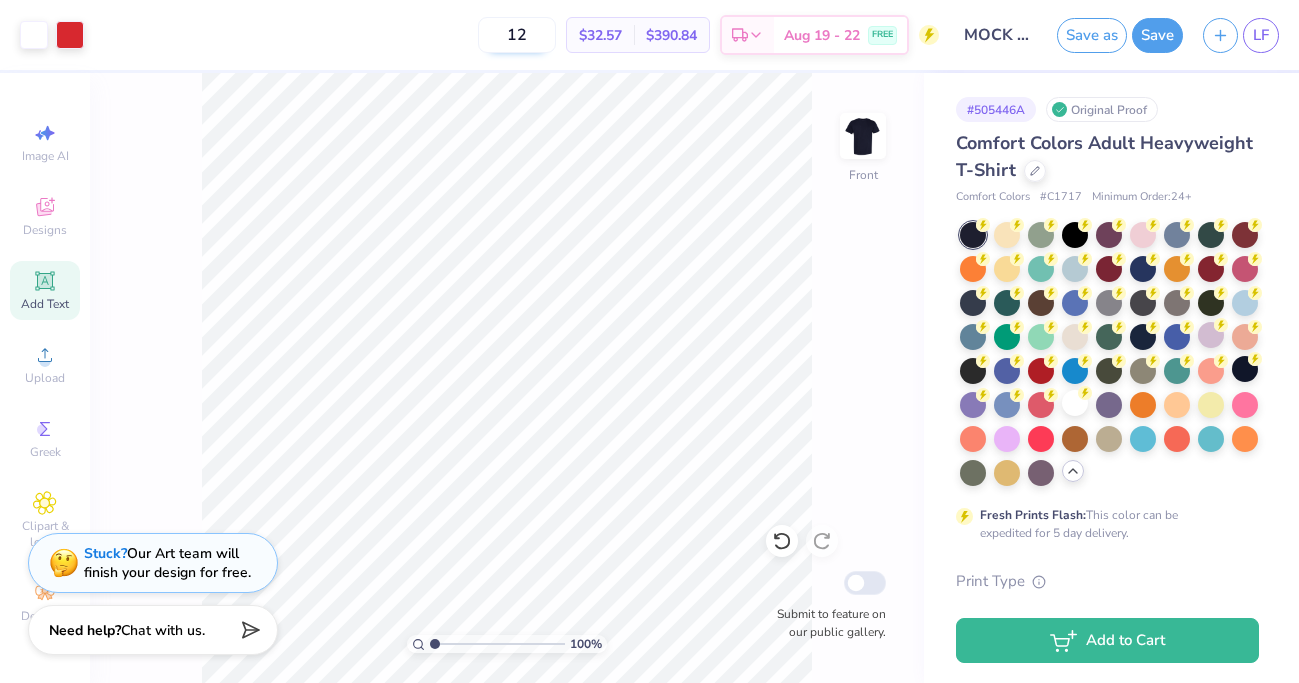 click on "12" at bounding box center [517, 35] 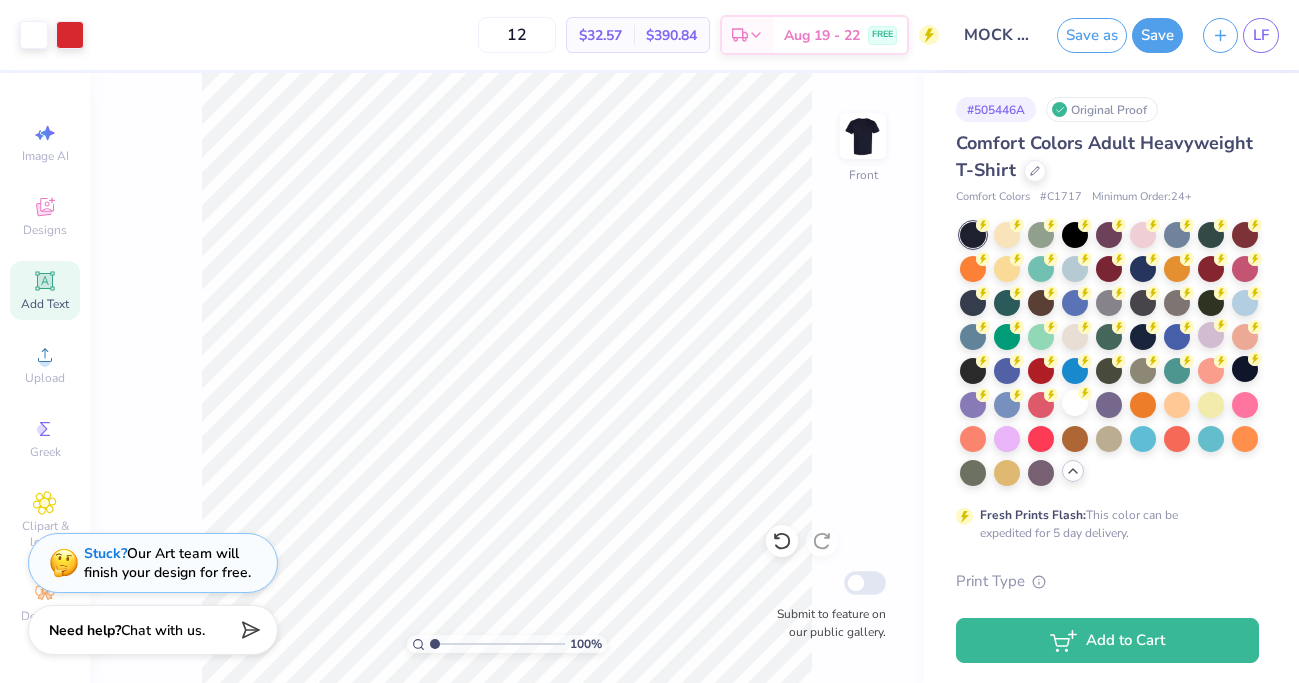 type on "1" 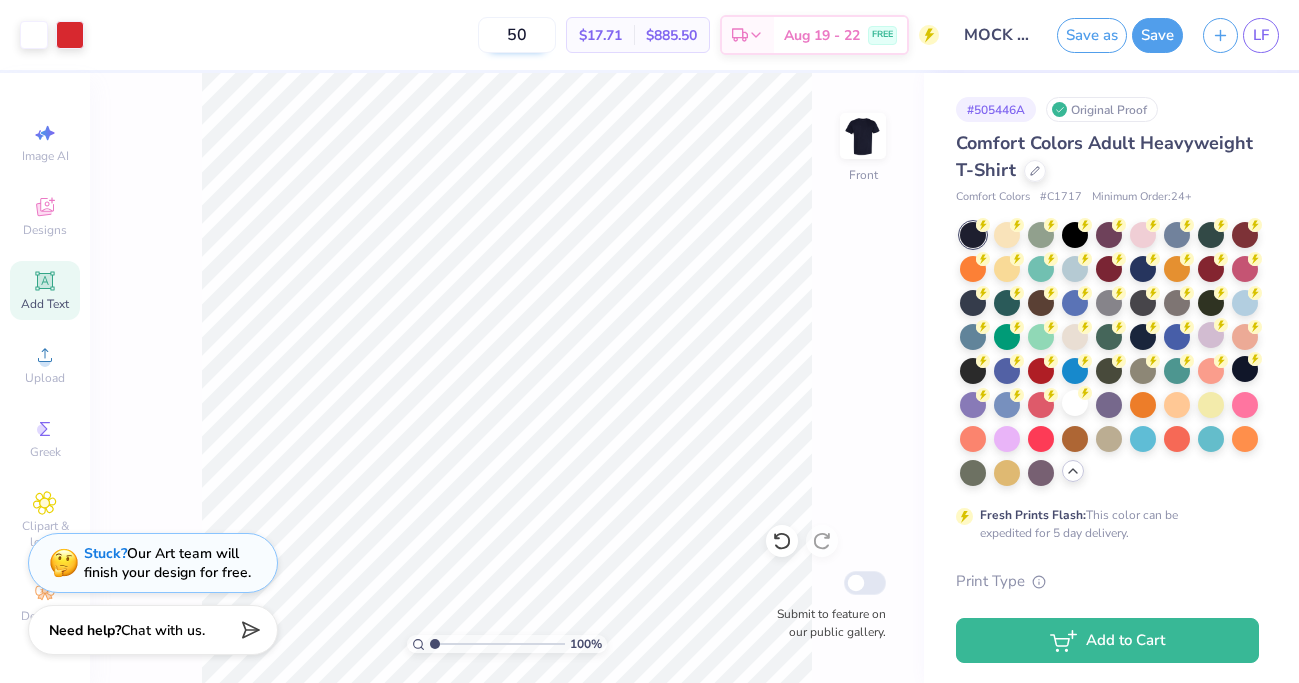 type on "5" 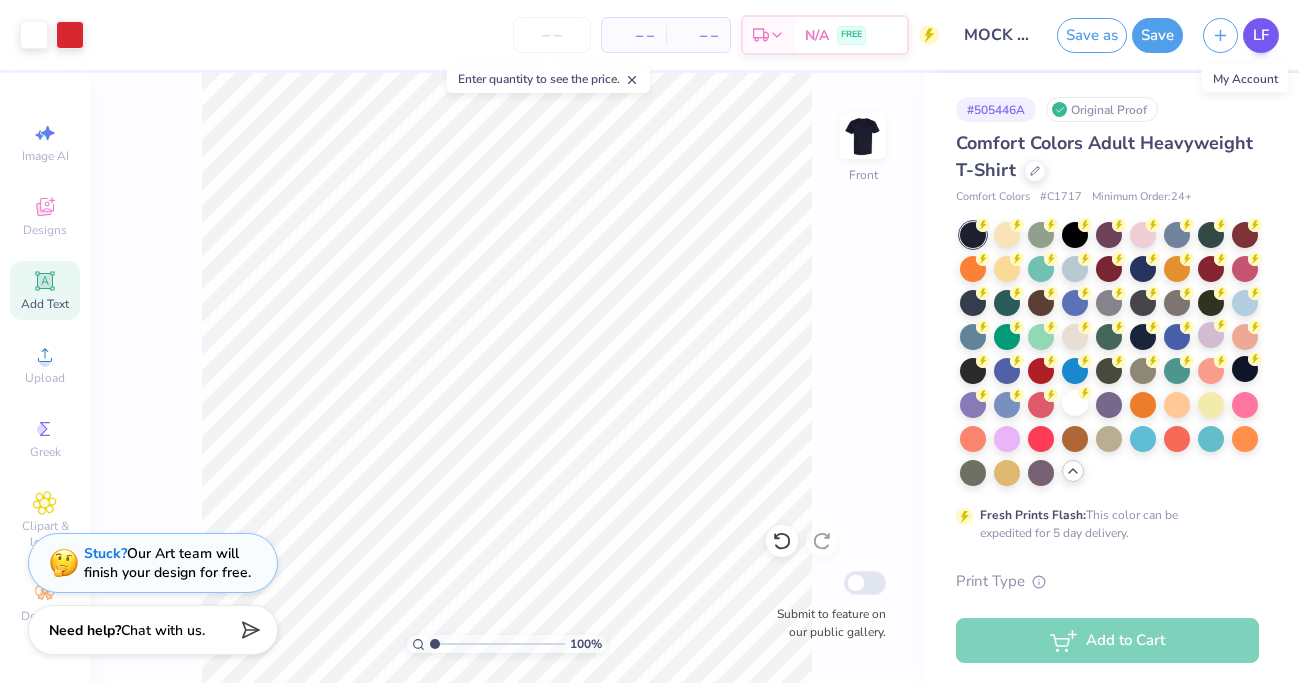 type 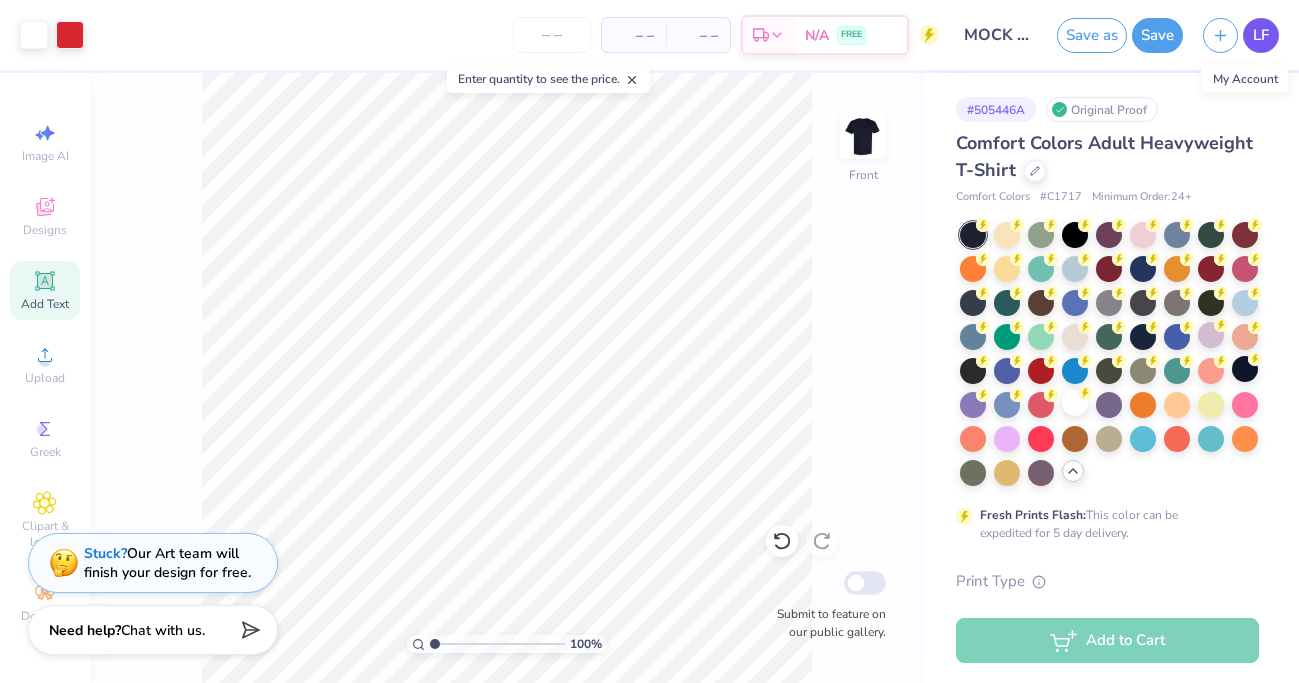 click on "LF" at bounding box center (1261, 35) 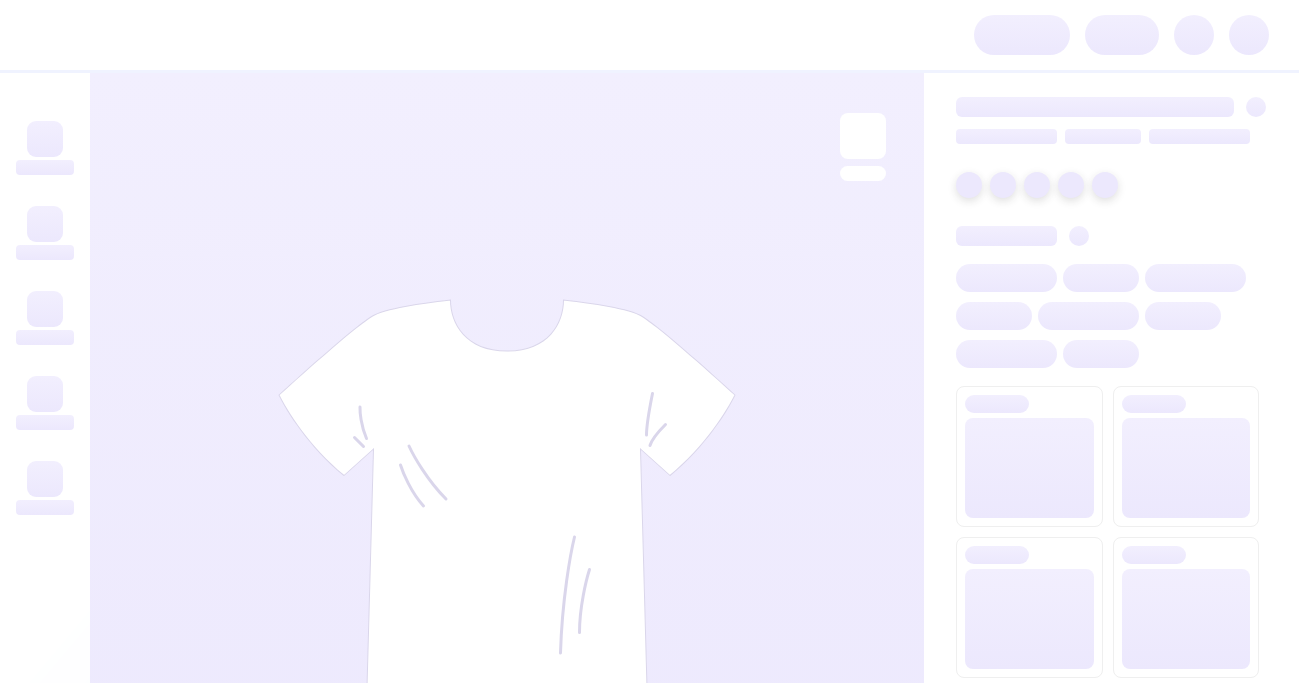 scroll, scrollTop: 0, scrollLeft: 0, axis: both 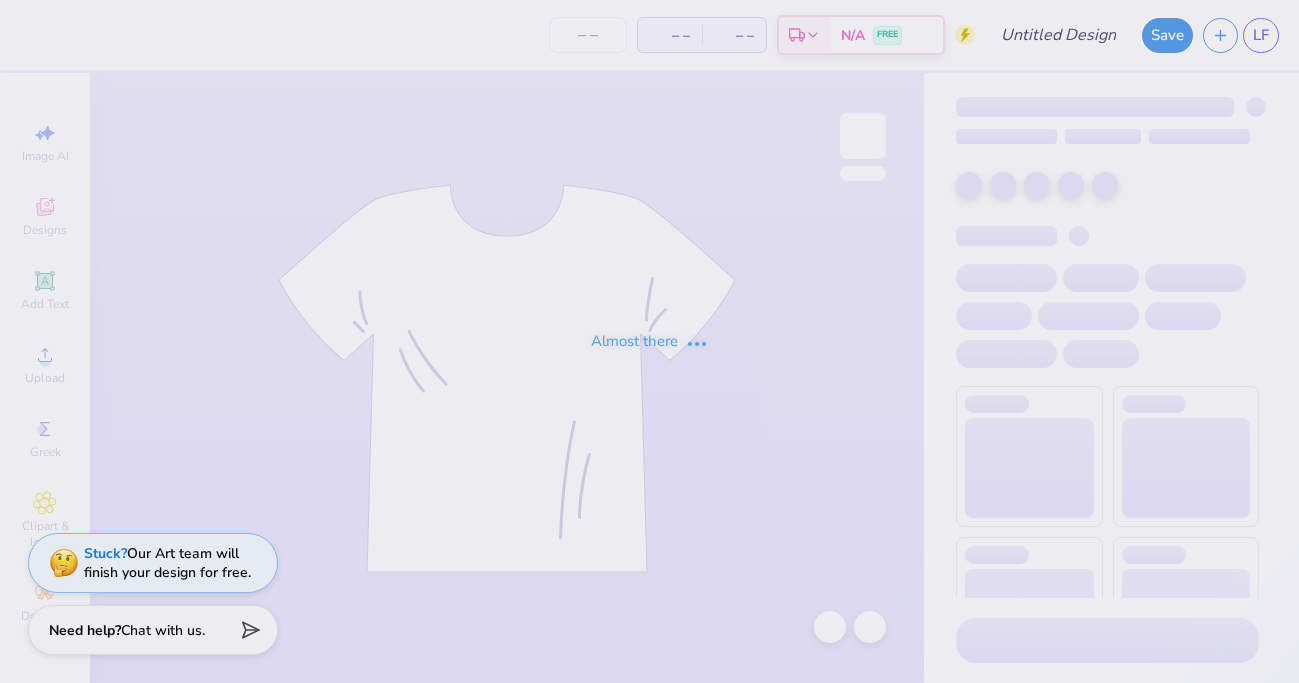 type on "MOCK T Shirt" 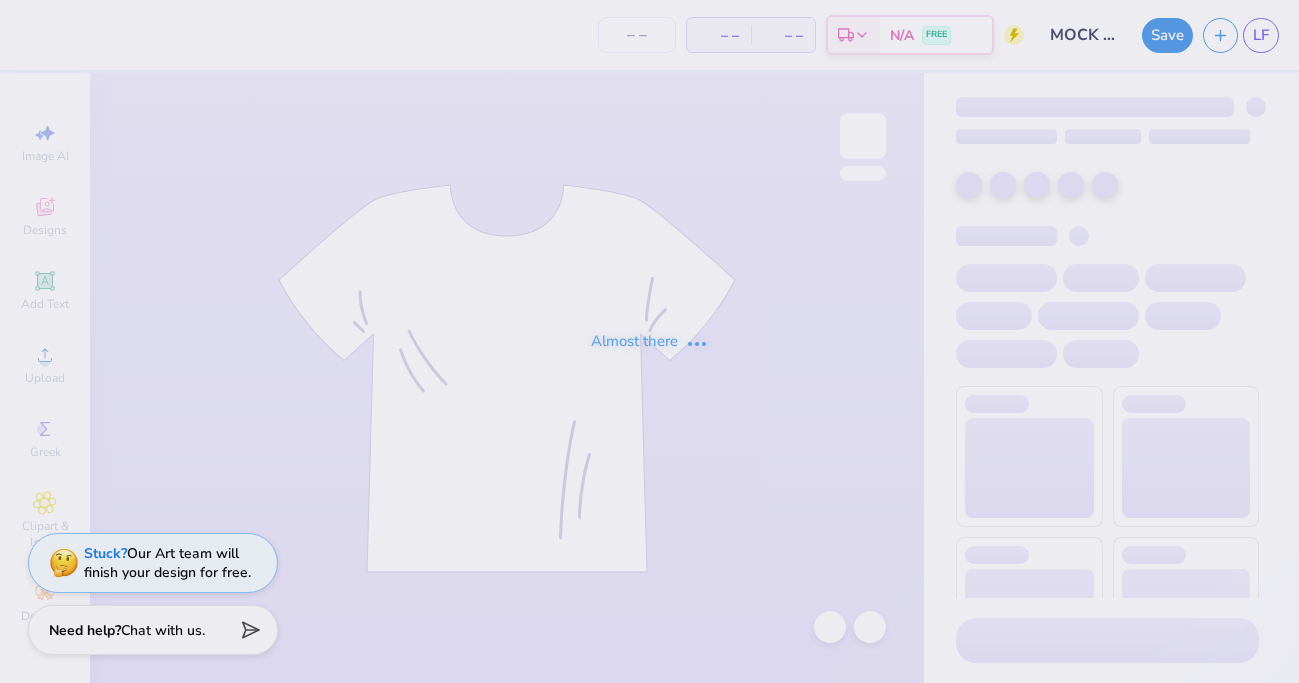 type on "2" 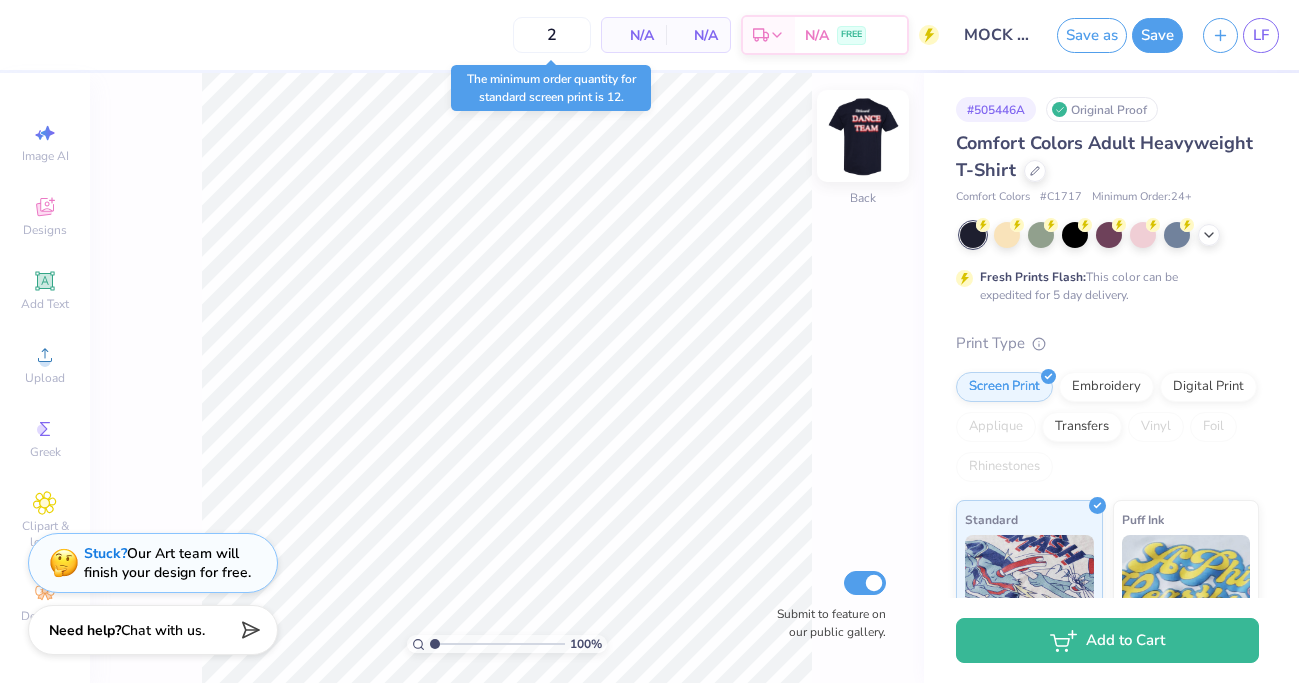 click at bounding box center (863, 136) 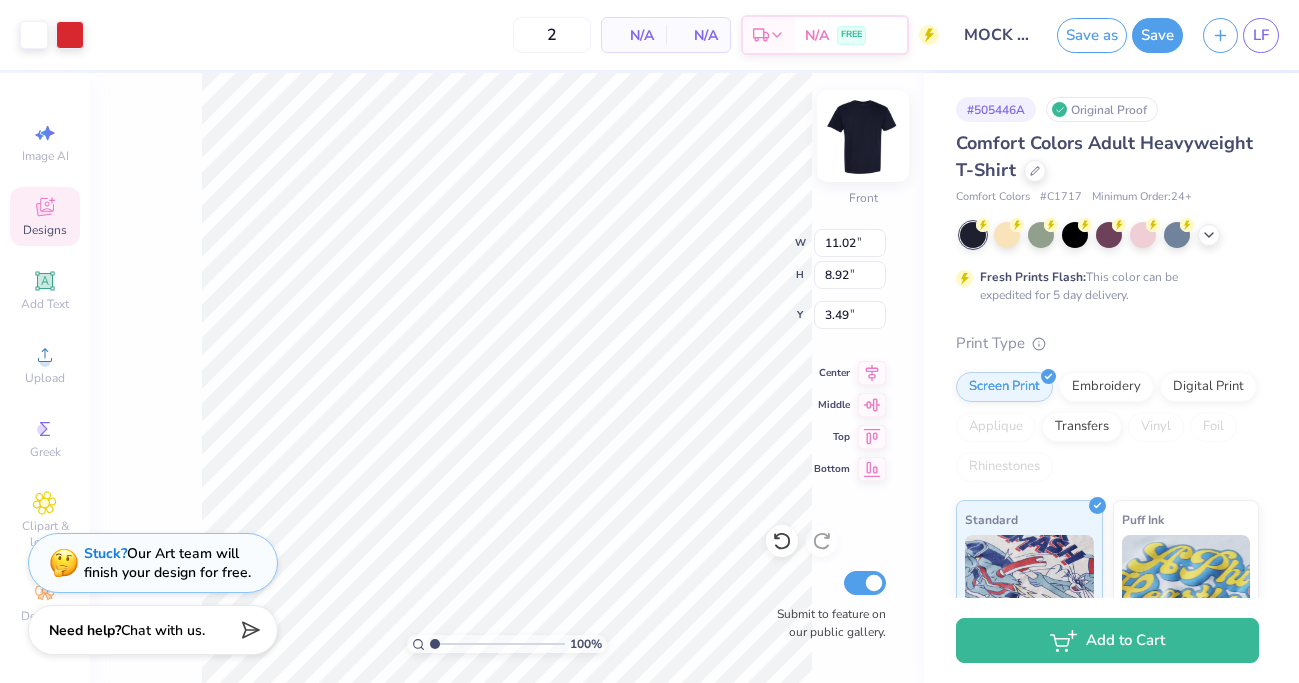 type on "3.50" 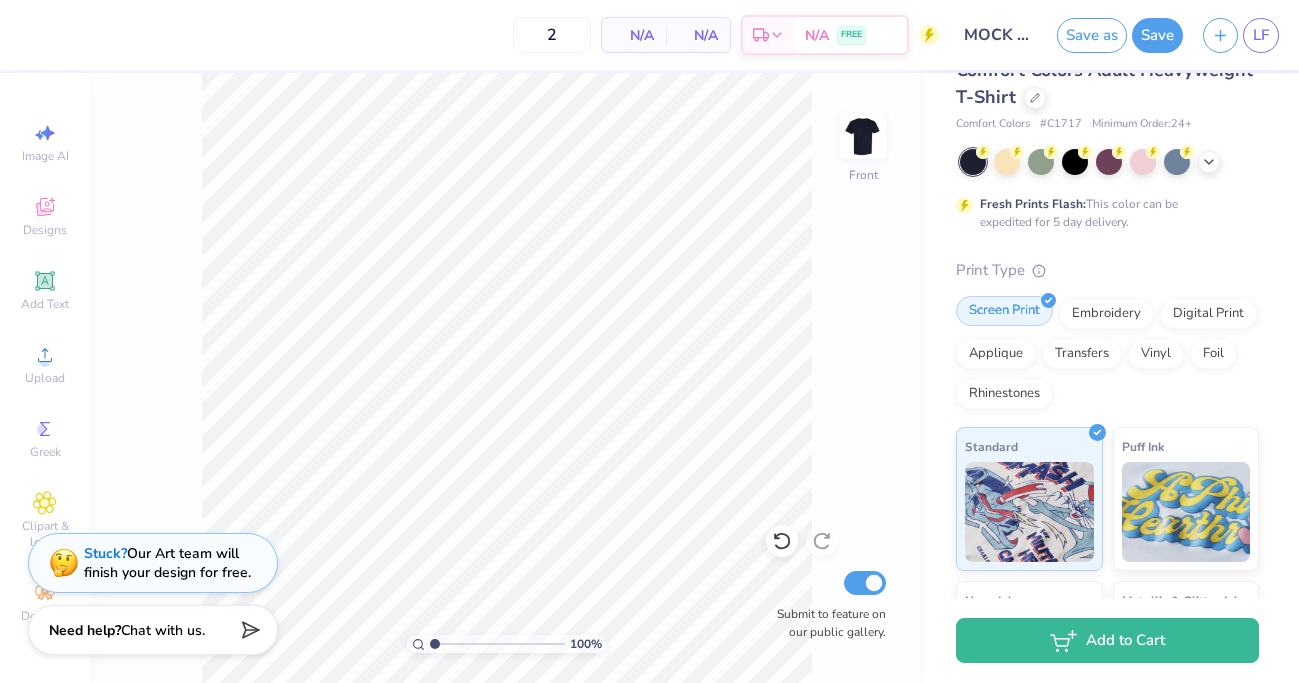 scroll, scrollTop: 0, scrollLeft: 0, axis: both 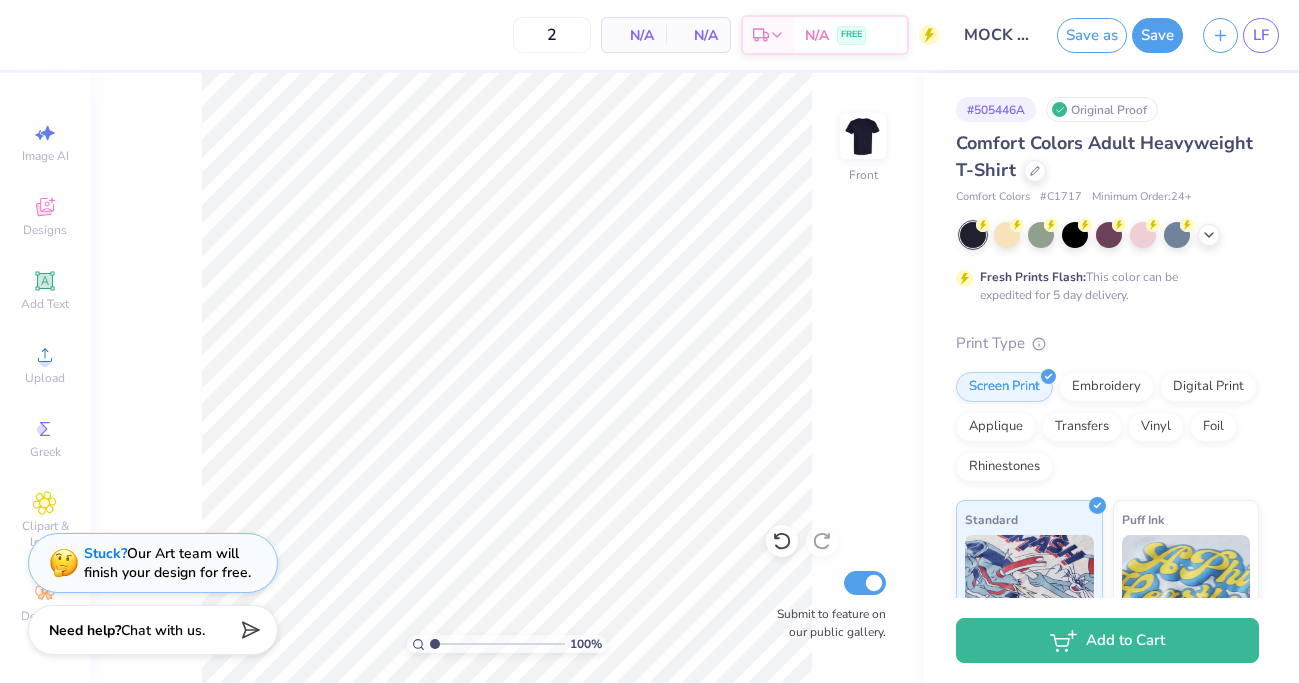 click on "N/A" at bounding box center (634, 35) 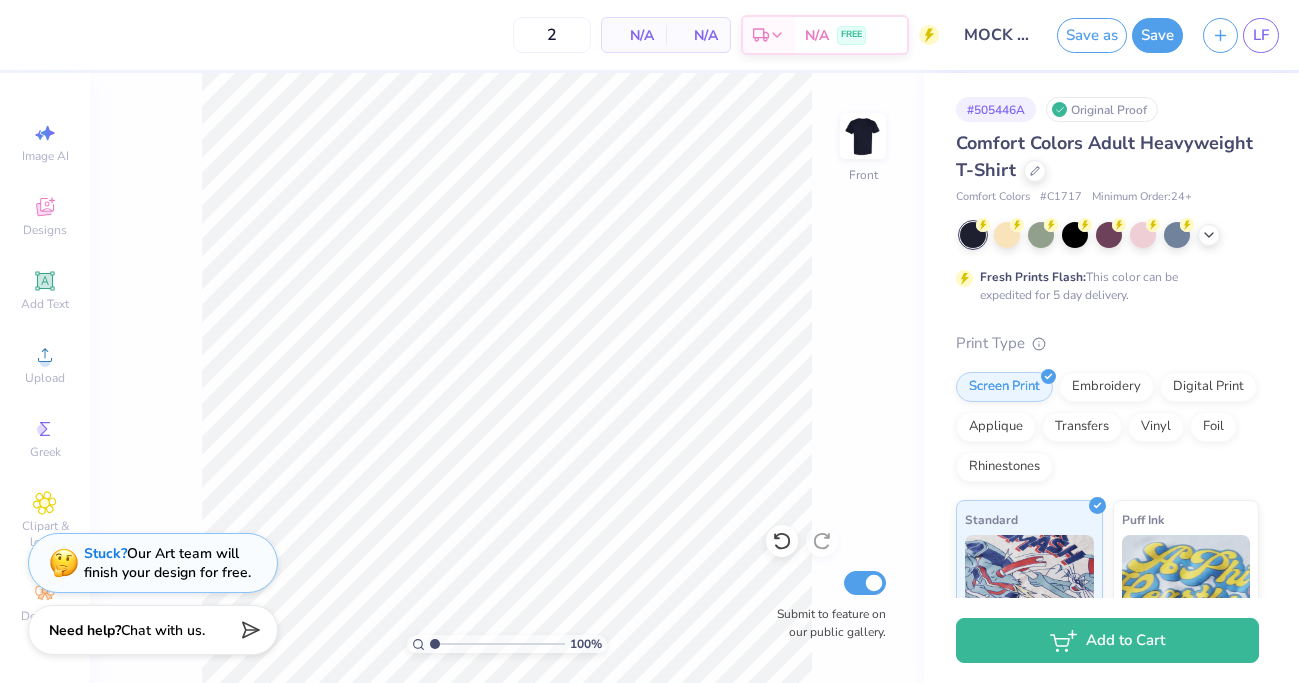 click on "N/A" at bounding box center [698, 35] 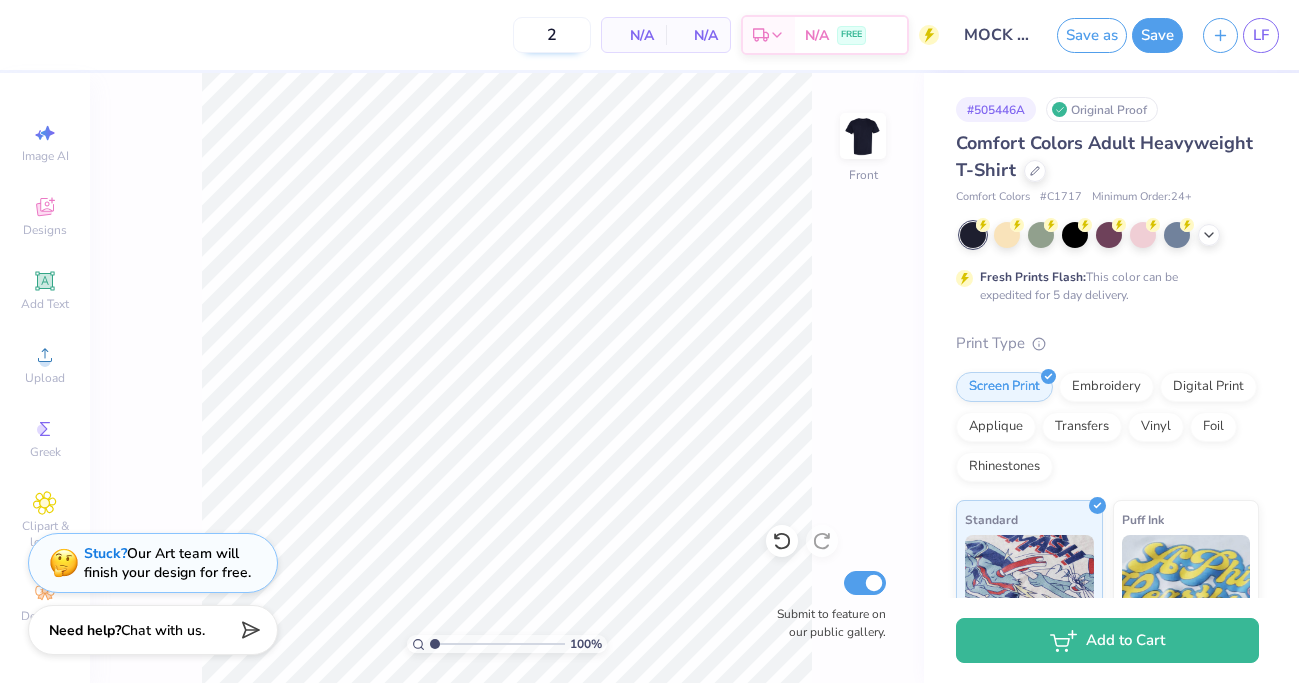 click on "2" at bounding box center [552, 35] 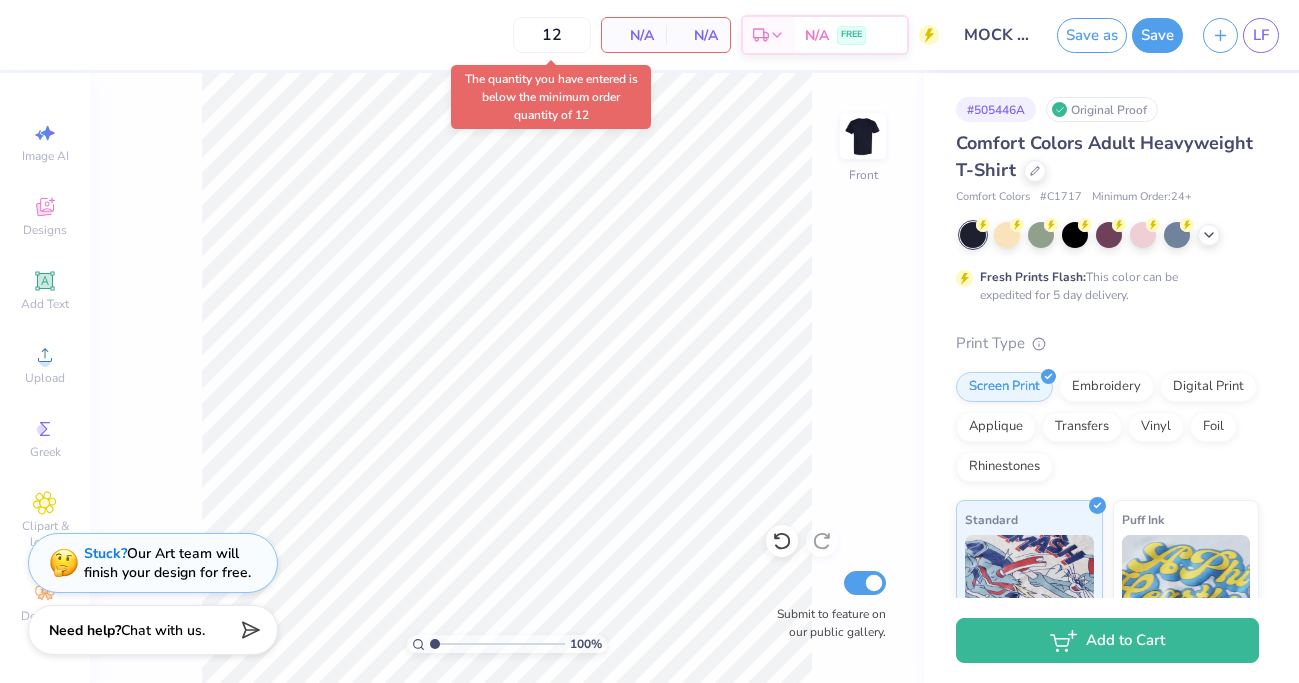click on "12 N/A Per Item N/A Total Est.  Delivery N/A FREE Design Title MOCK T Shirt Save as Save LF Image AI Designs Add Text Upload Greek Clipart & logos Decorate 100  % Front Submit to feature on our public gallery. # [PRODUCT_CODE] Original Proof Comfort Colors Adult Heavyweight T-Shirt Comfort Colors # [PRODUCT_CODE] Minimum Order:  24 +   Fresh Prints Flash:  This color can be expedited for 5 day delivery. Print Type Screen Print Embroidery Digital Print Applique Transfers Vinyl Foil Rhinestones Standard Puff Ink Neon Ink Metallic & Glitter Ink Glow in the Dark Ink Water based Ink Add to Cart Stuck?  Our Art team will finish your design for free. Need help?  Chat with us.
The quantity you have entered is below the minimum order quantity of 12" at bounding box center (649, 341) 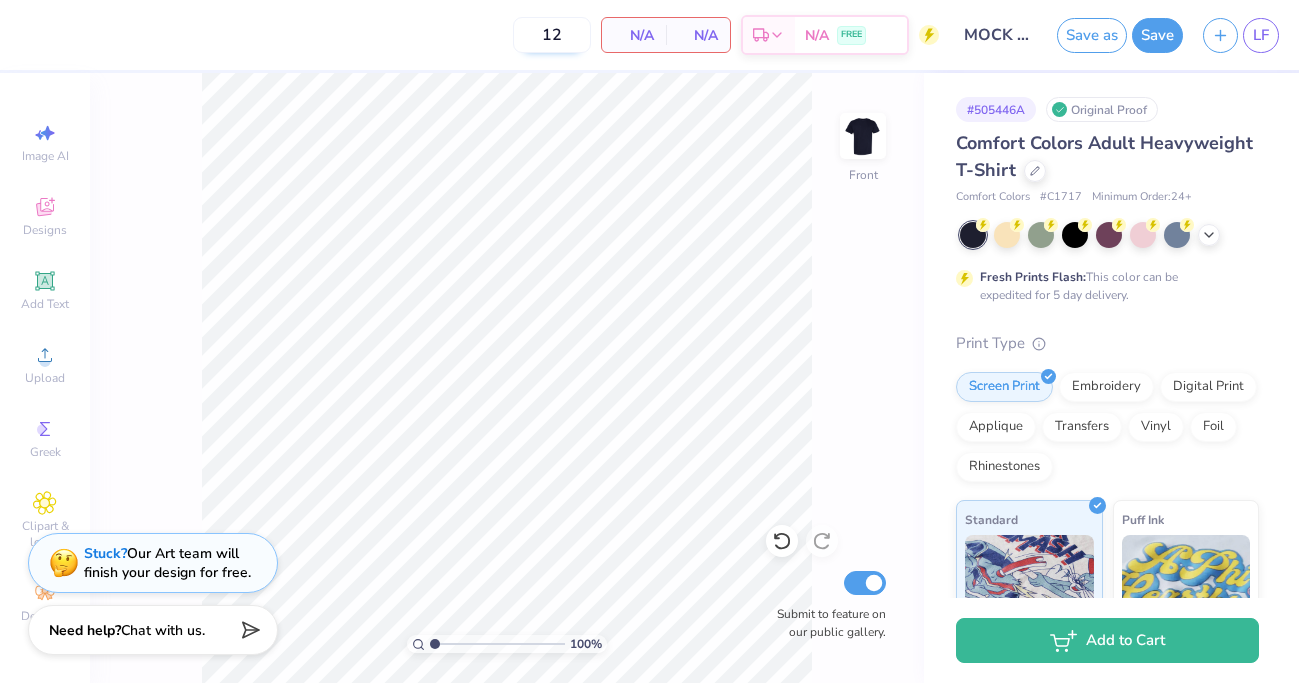 click on "12" at bounding box center (552, 35) 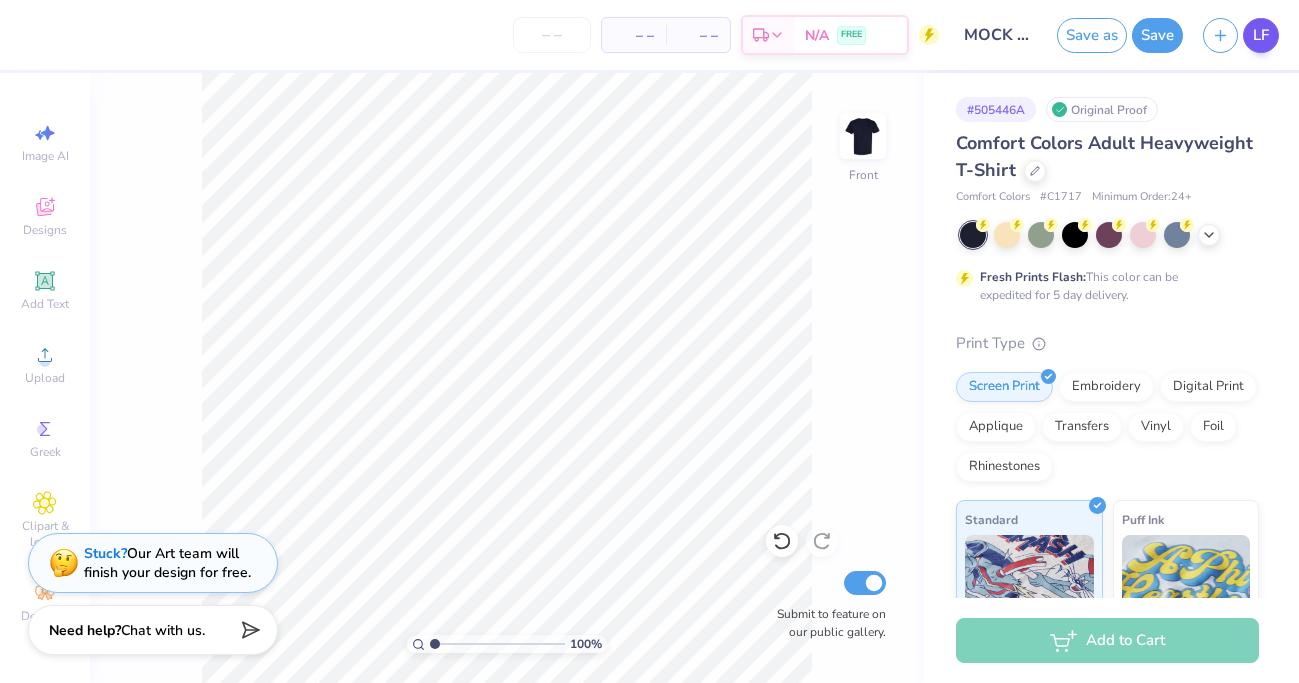 type 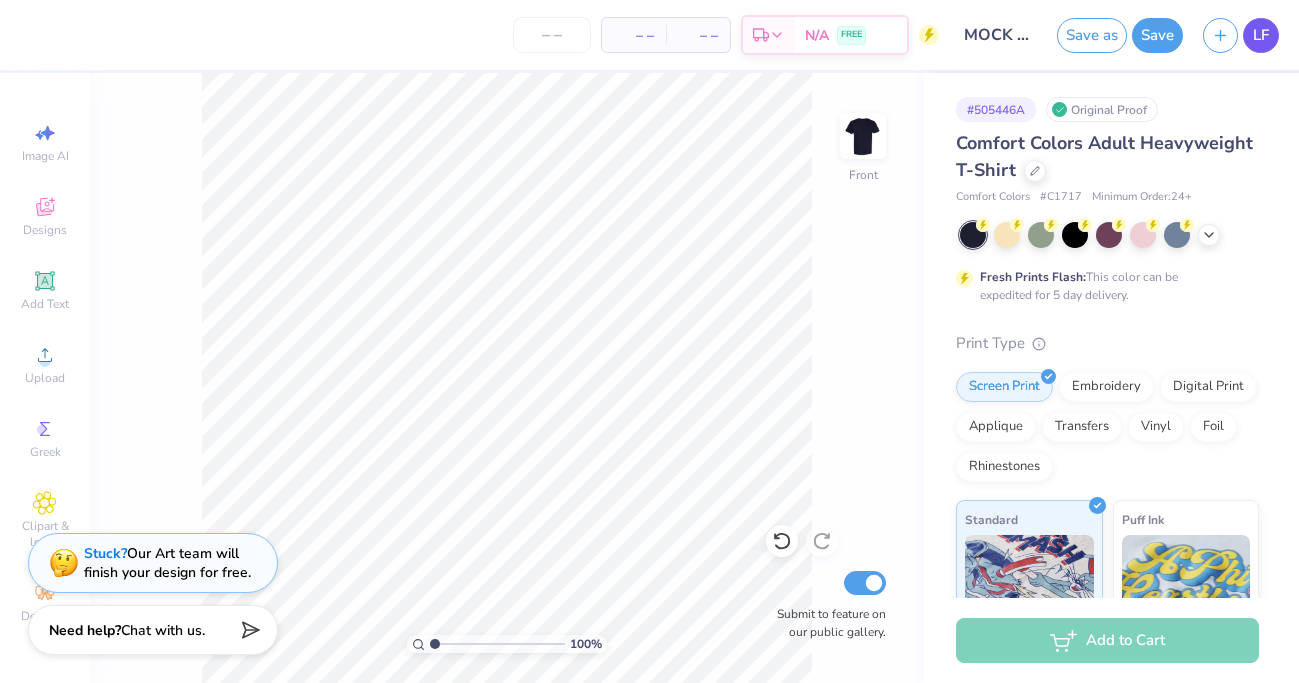 click on "LF" at bounding box center (1261, 35) 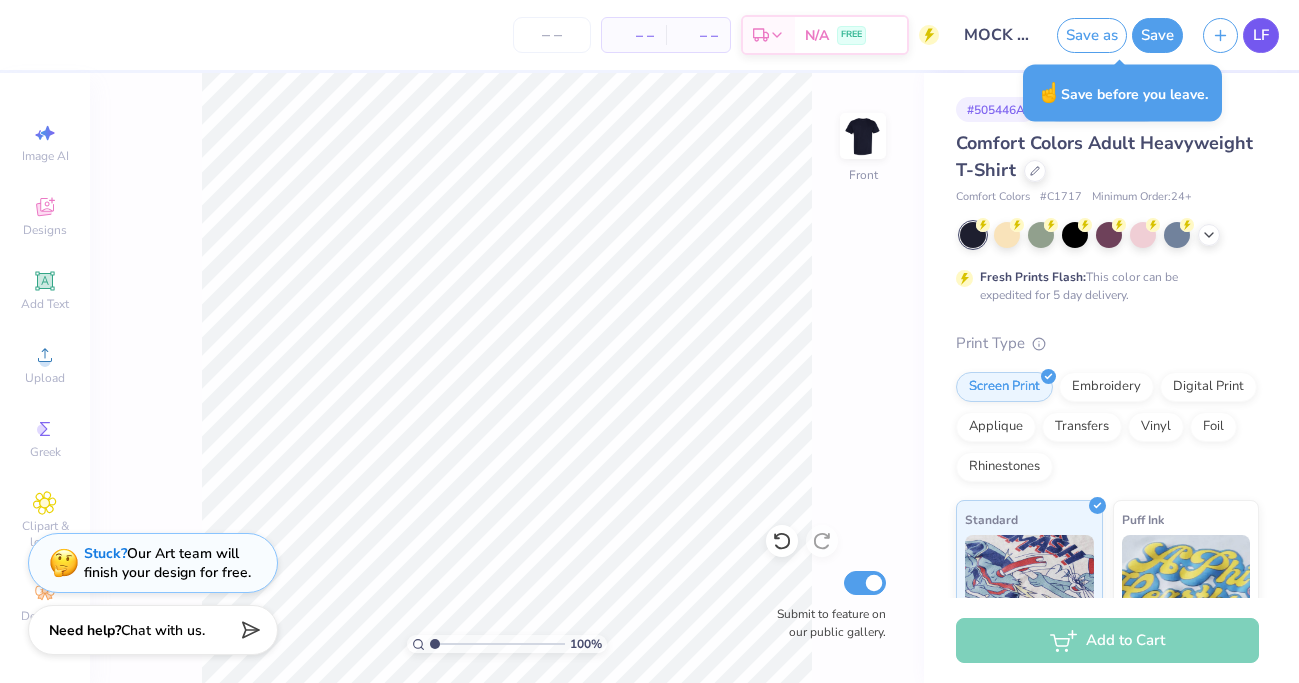 click on "LF" at bounding box center [1261, 35] 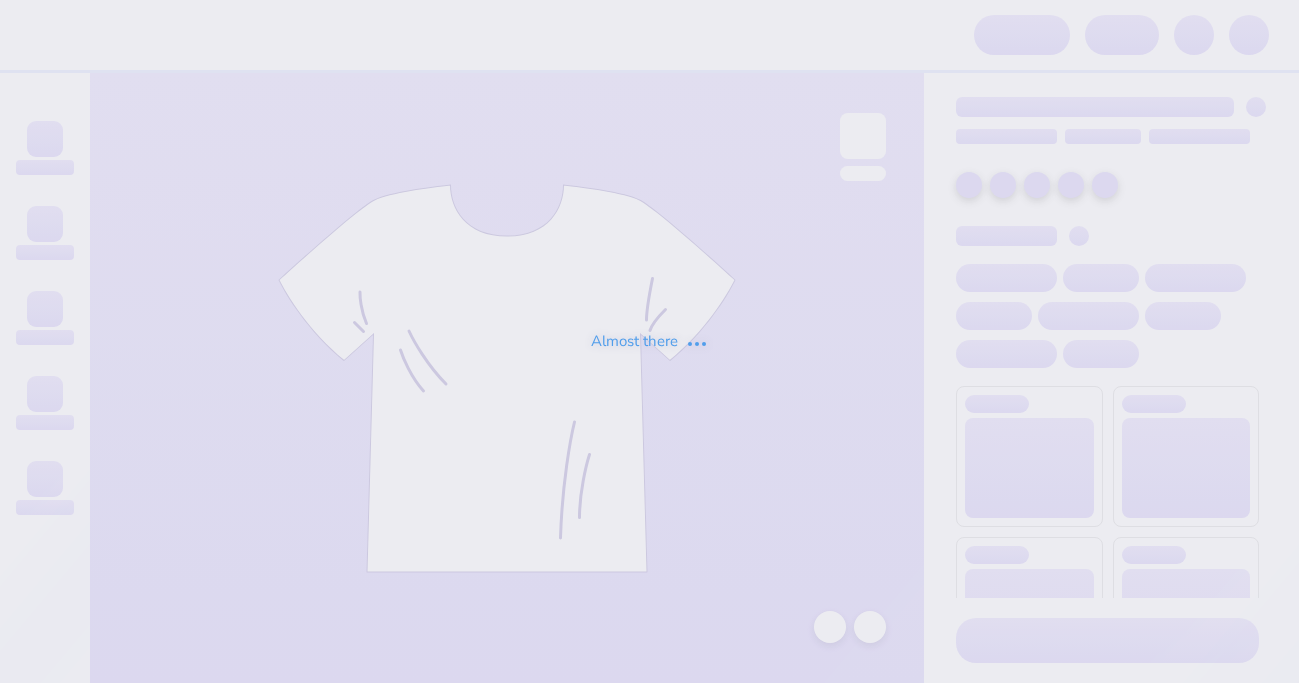 scroll, scrollTop: 0, scrollLeft: 0, axis: both 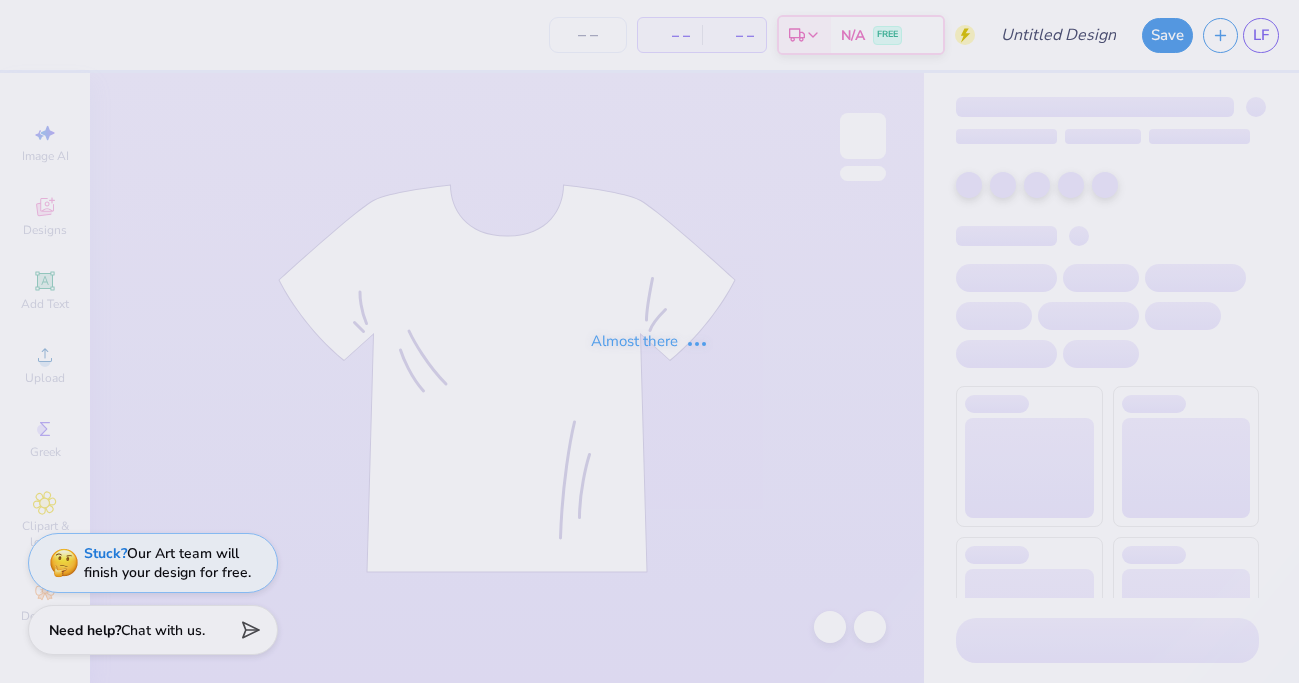 type on "MOCK T Shirt" 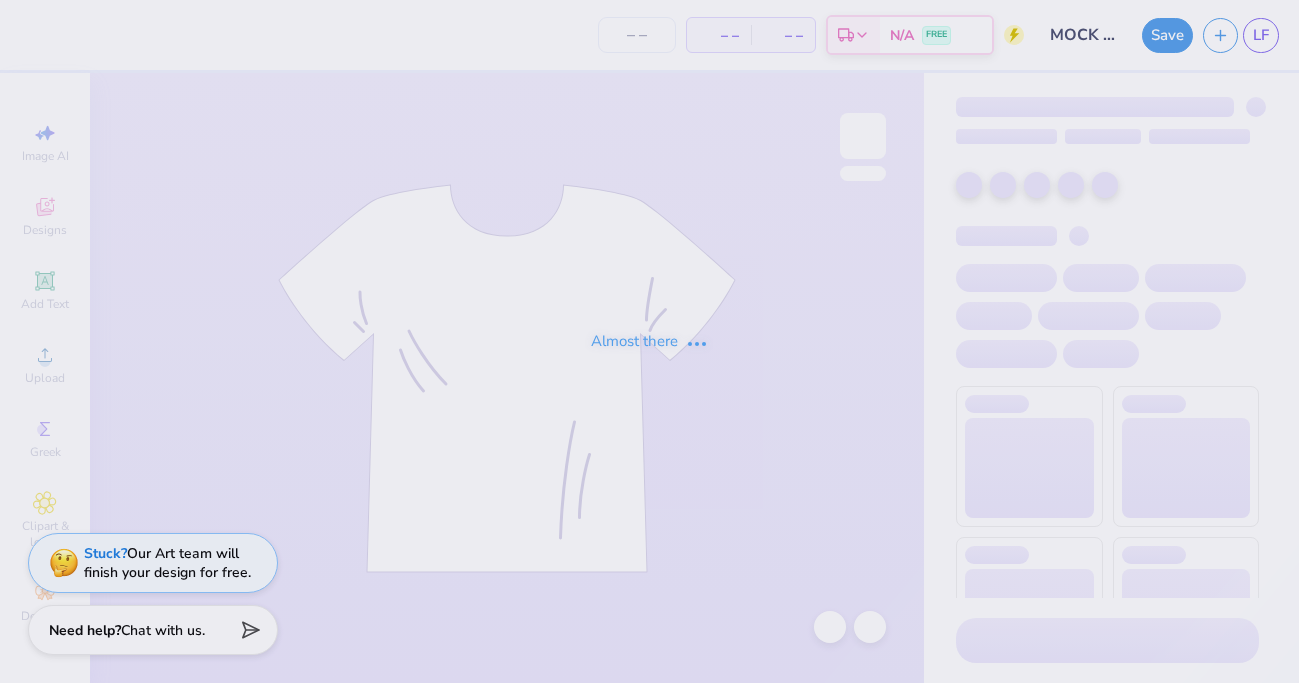 type on "2" 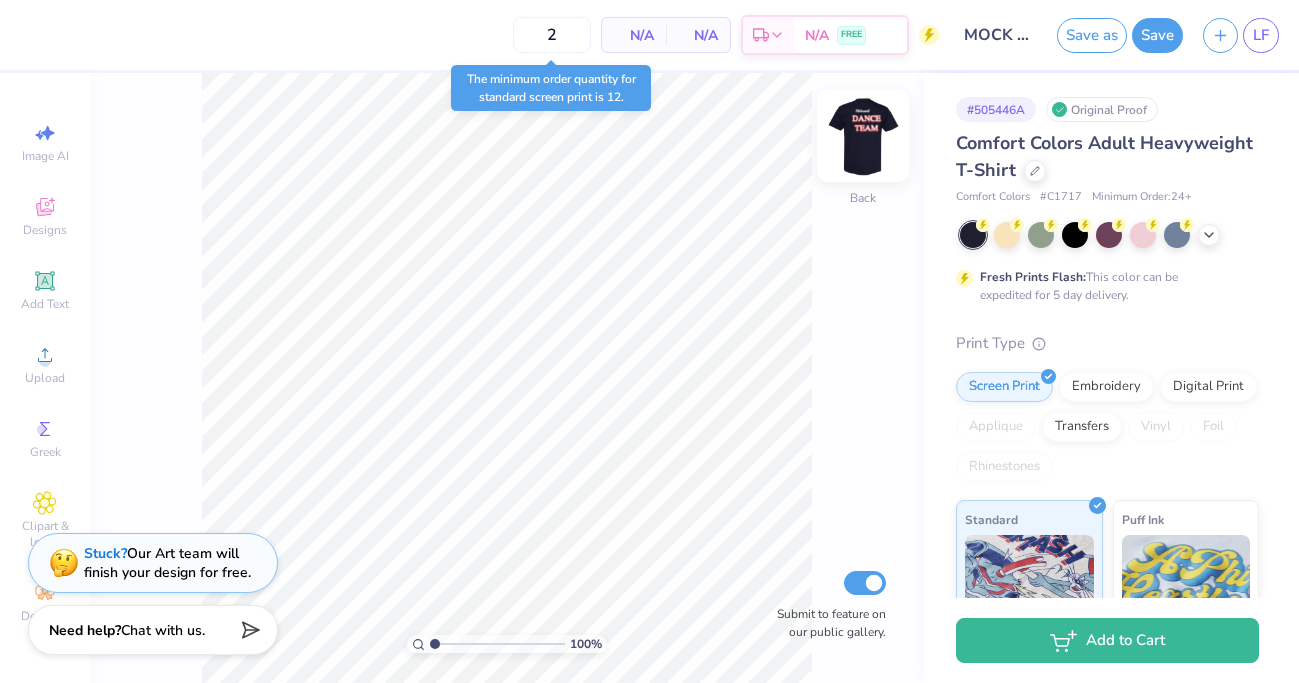 click at bounding box center [863, 136] 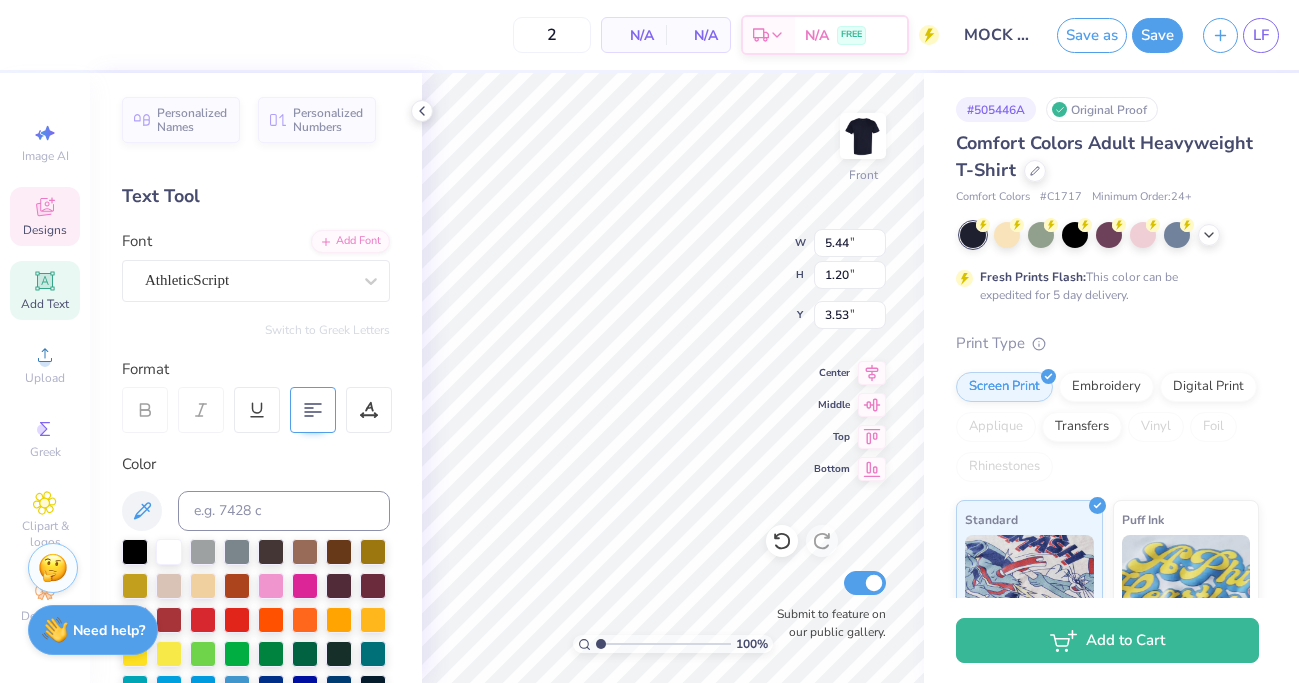 click at bounding box center (313, 410) 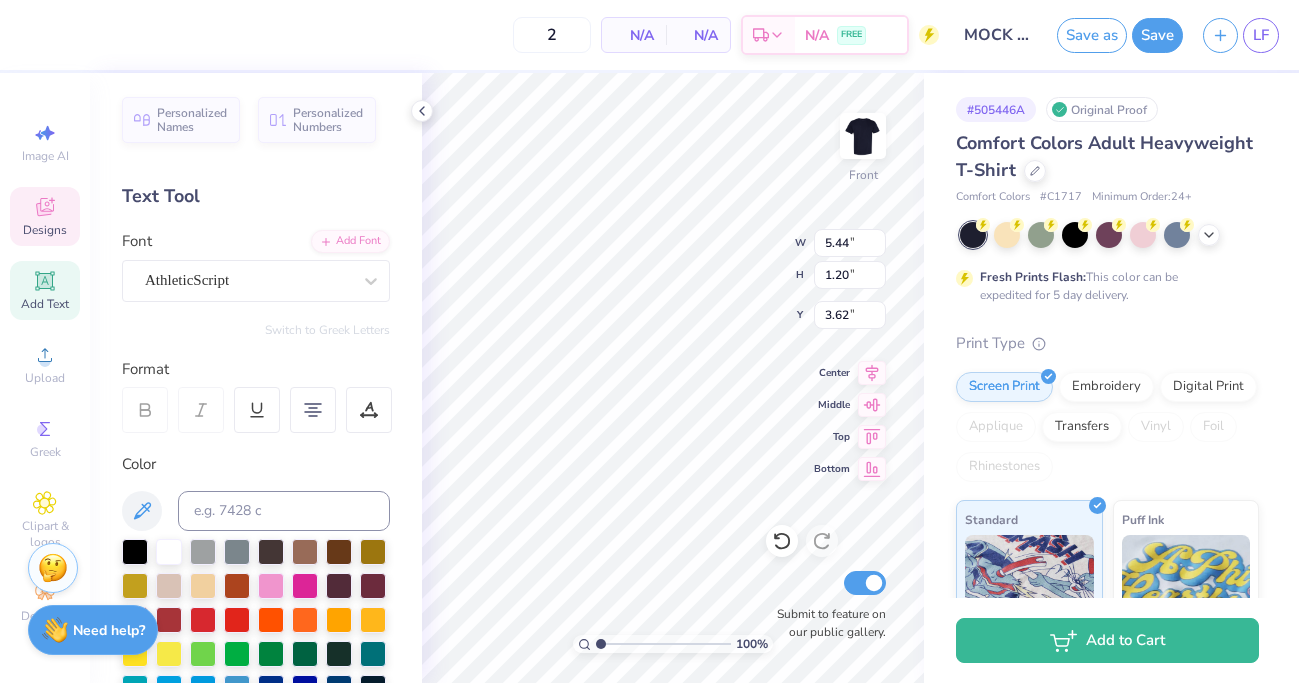 type on "3.62" 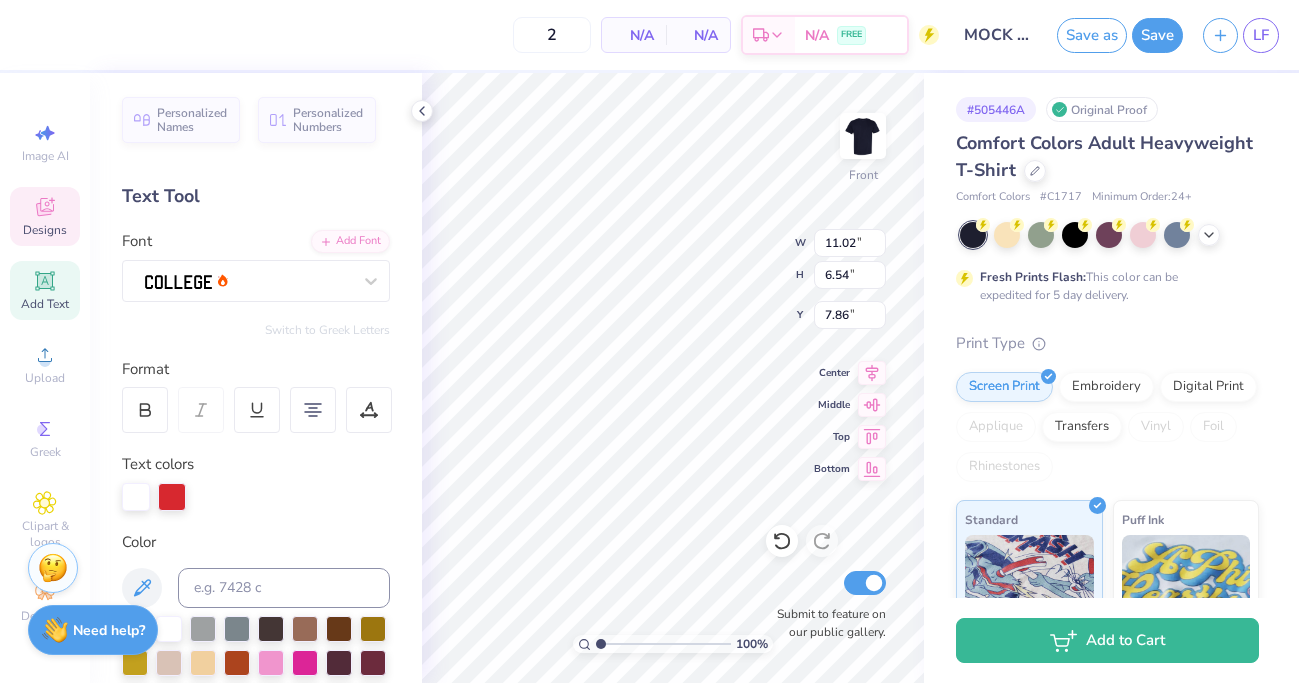 type on "6.71" 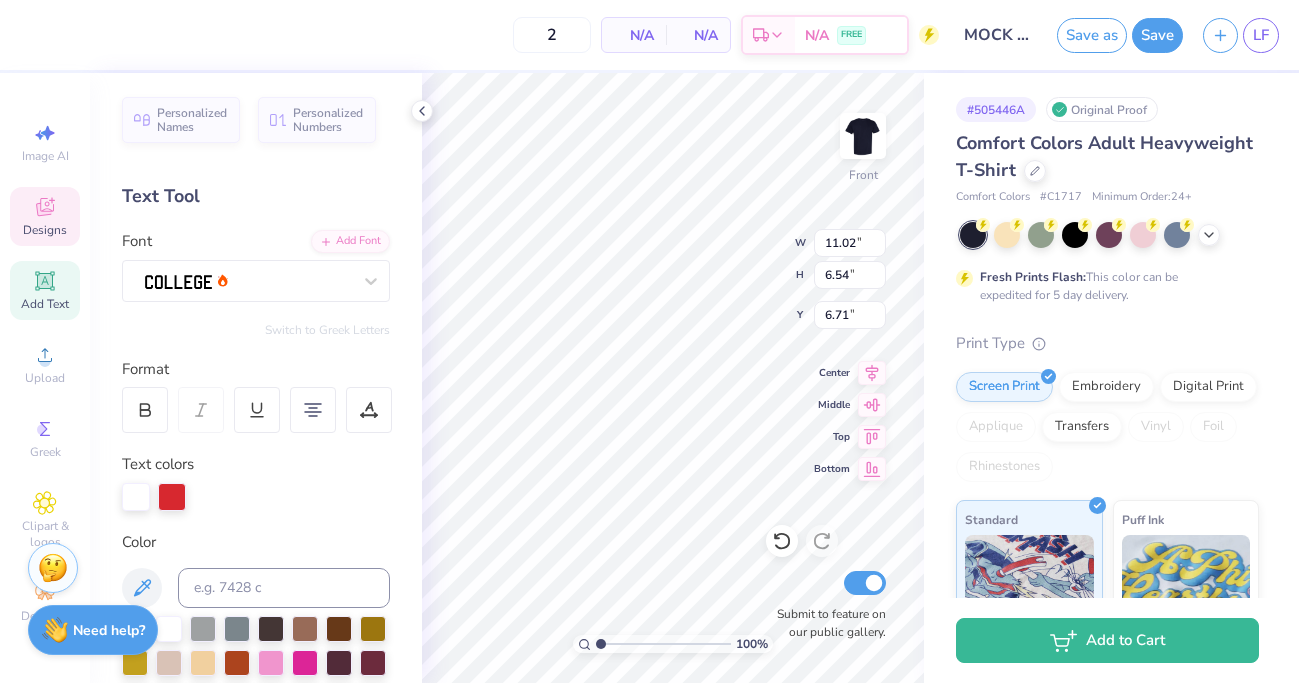 type on "5.44" 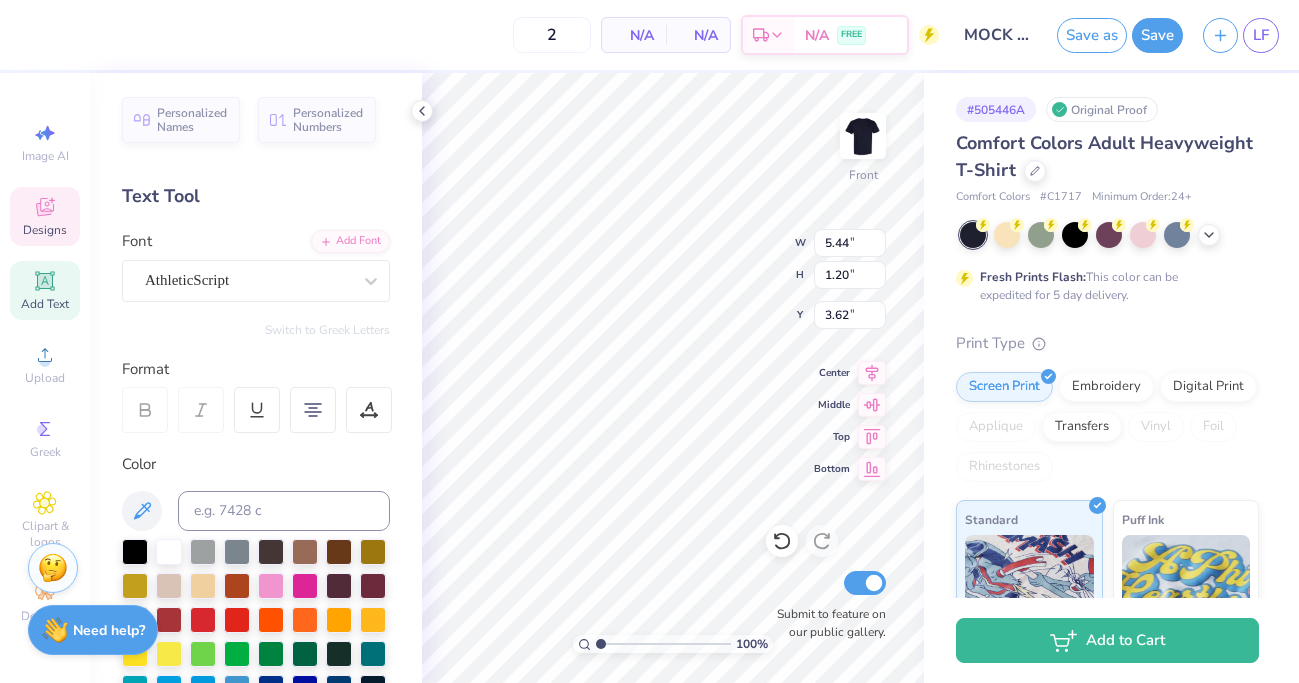 type on "4.61" 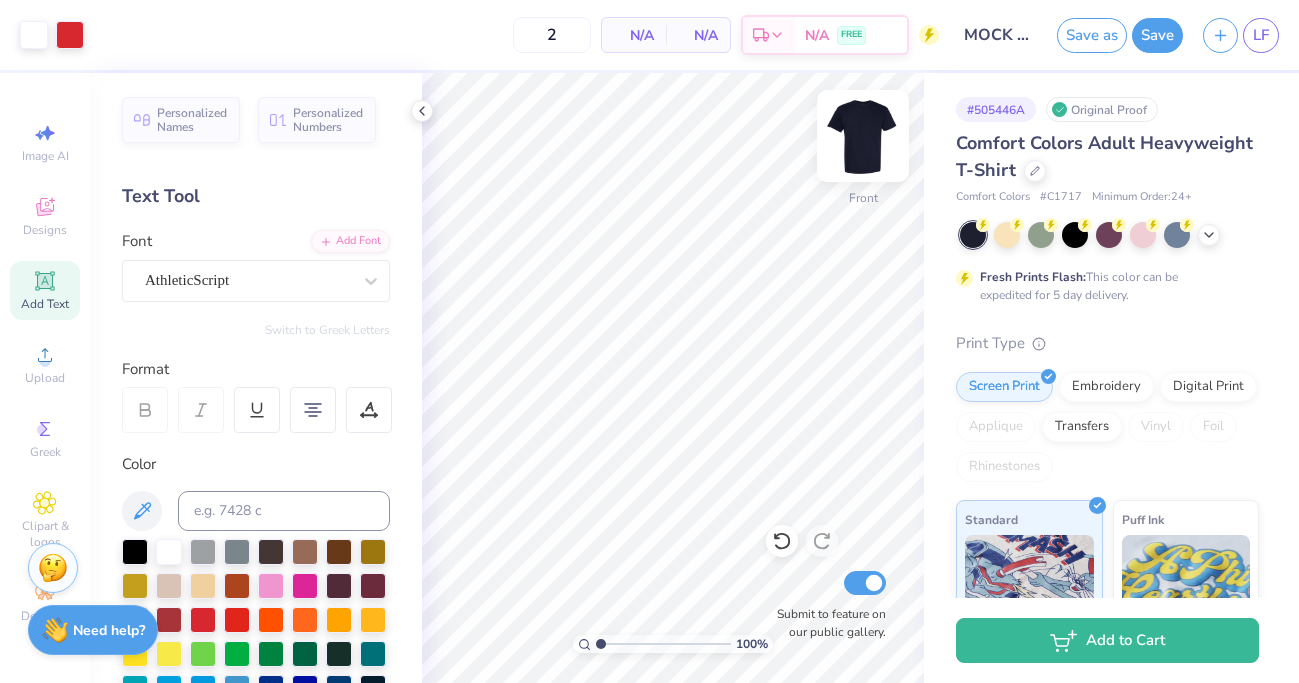 click at bounding box center [863, 136] 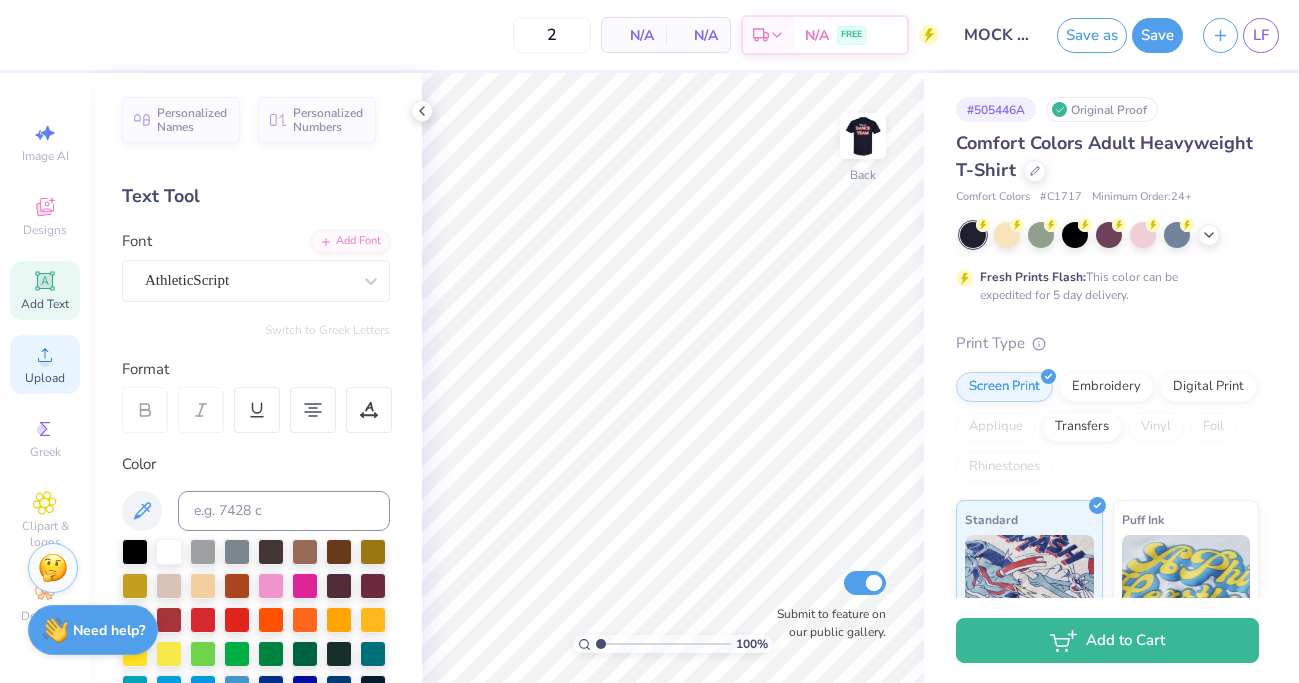 click on "Upload" at bounding box center (45, 378) 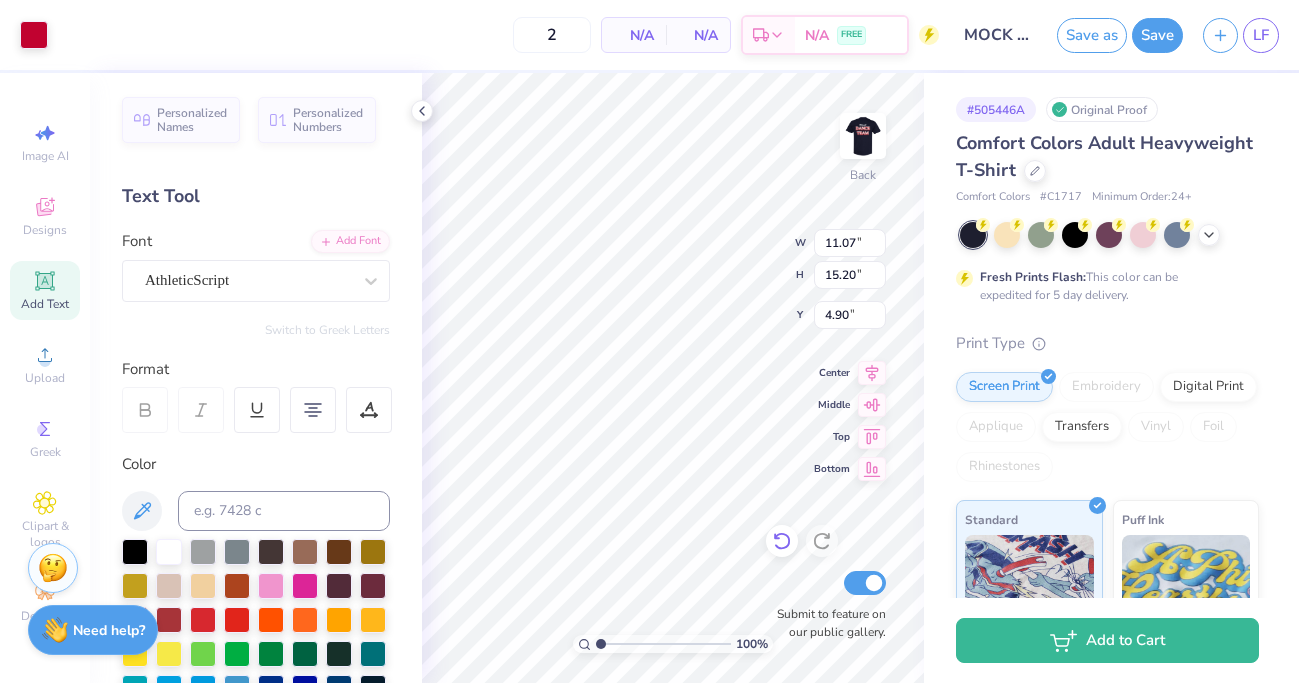 type on "2.11" 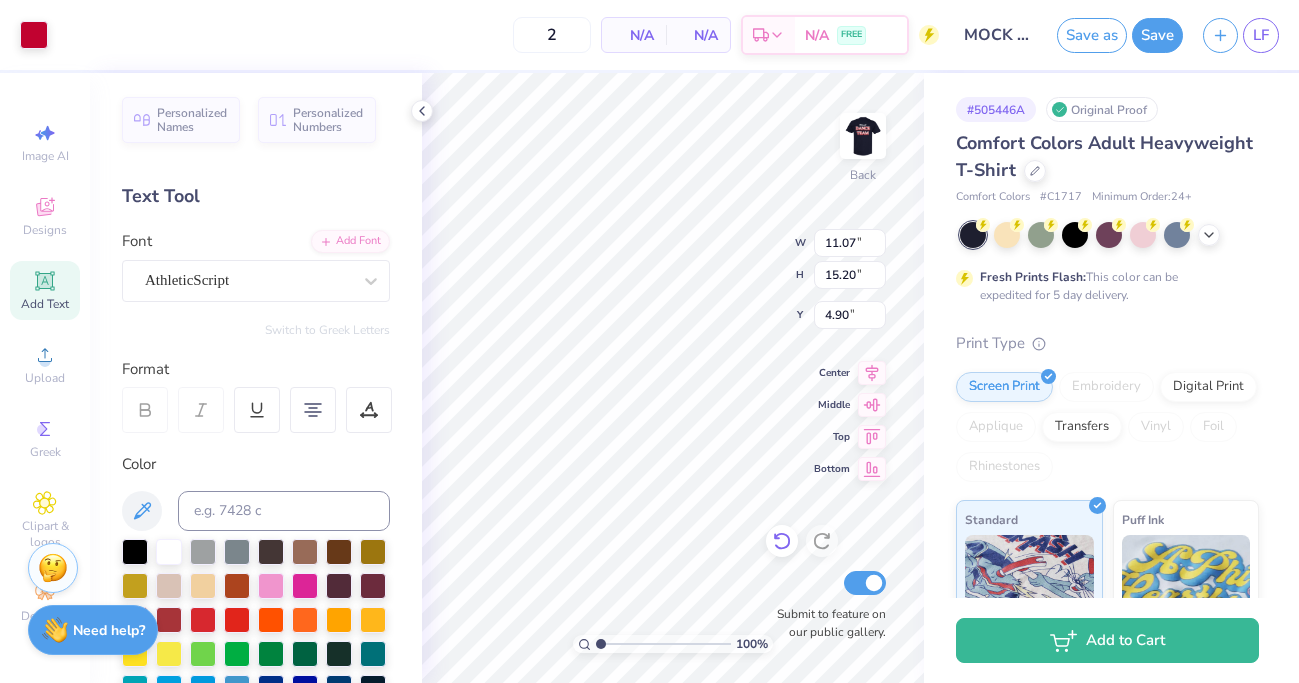 type on "2.90" 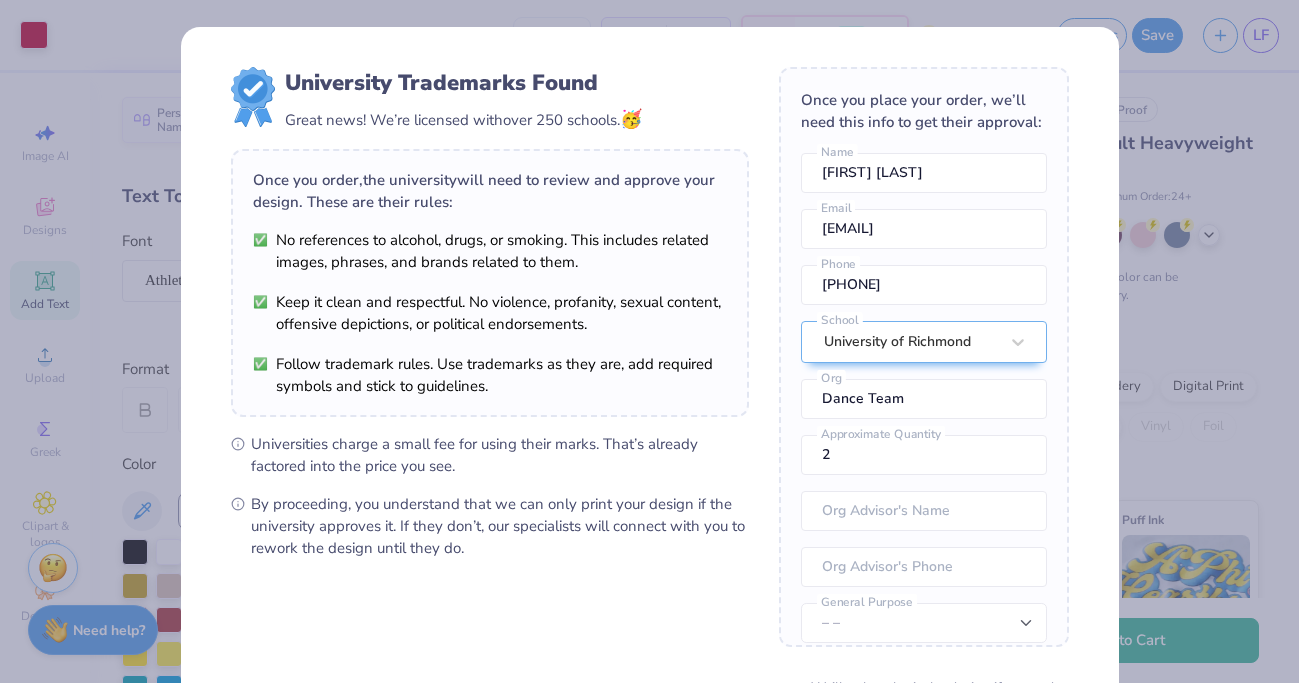 click on "University Trademarks Found Great news! We’re licensed with  over 250 schools. 🥳 Once you order,  the university  will need to review and approve your design. These are their rules: No references to alcohol, drugs, or smoking. This includes related images, phrases, and brands related to them. Keep it clean and respectful. No violence, profanity, sexual content, offensive depictions, or political endorsements. Follow trademark rules. Use trademarks as they are, add required symbols and stick to guidelines. Universities charge a small fee for using their marks. That’s already factored into the price you see. By proceeding, you understand that we can only print your design if the university approves it. If they don’t, our specialists will connect with you to rework the design until they do. Once you place your order, we’ll need this info to get their approval: Lexi Frankel Name lexi.frankel@richmond.edu Email 9145729113 Phone University of Richmond School Dance Team Org 2 Approximate Quantity – –" at bounding box center (649, 341) 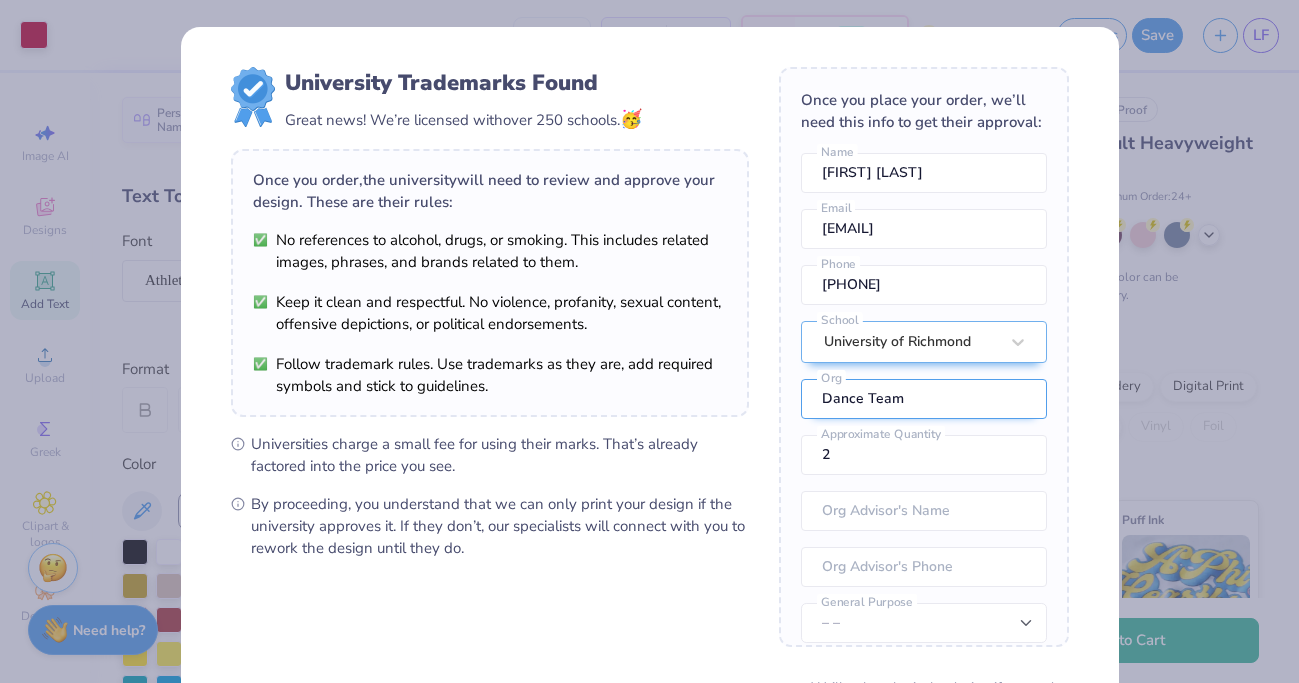 scroll, scrollTop: 74, scrollLeft: 0, axis: vertical 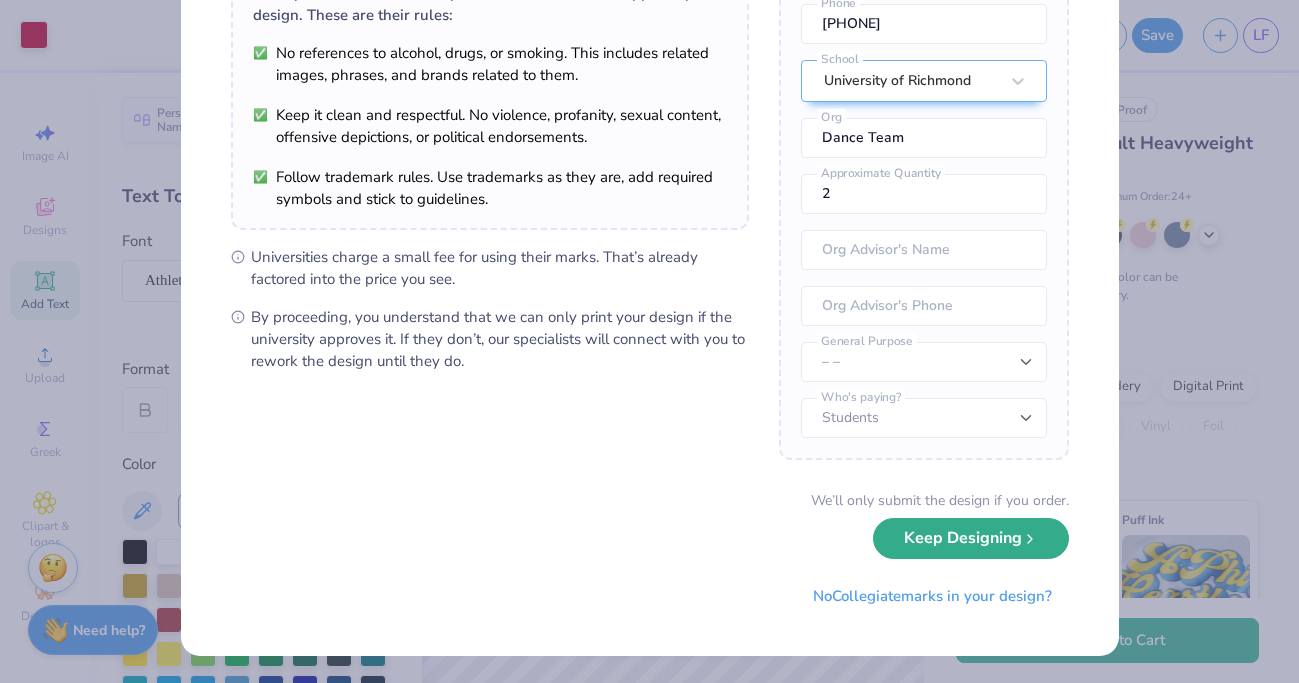click on "Keep Designing" at bounding box center [971, 538] 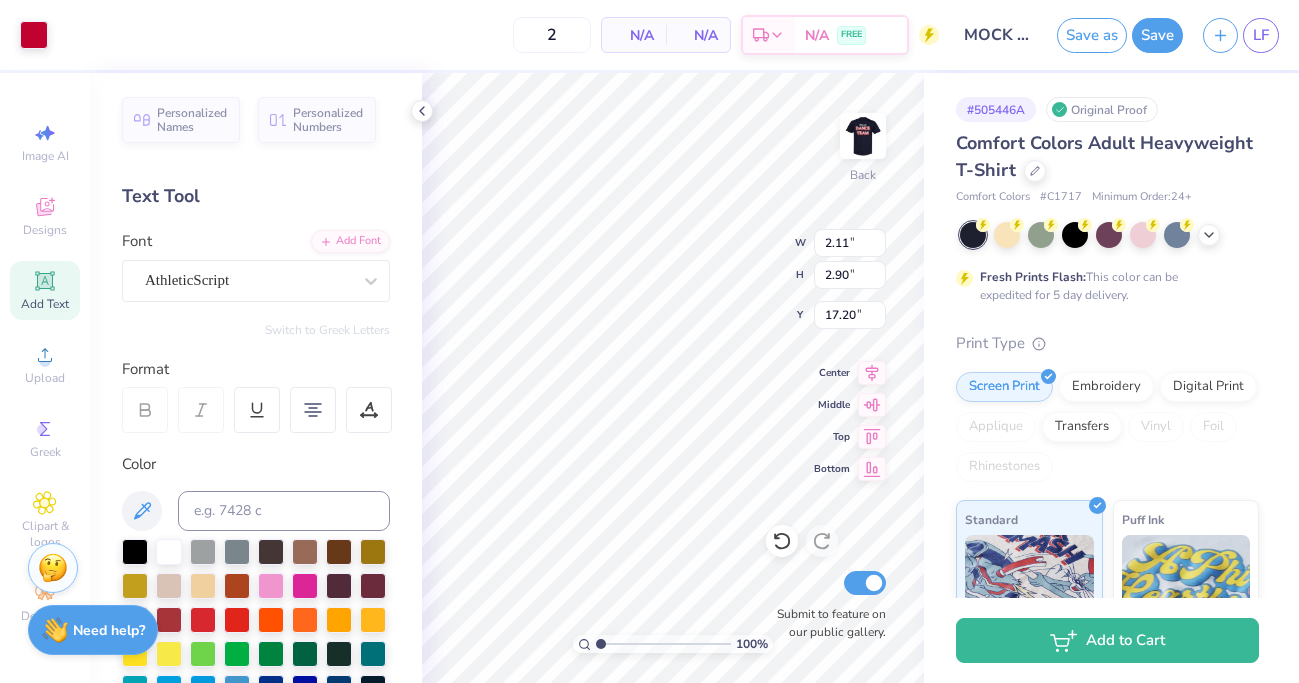 scroll, scrollTop: 0, scrollLeft: 0, axis: both 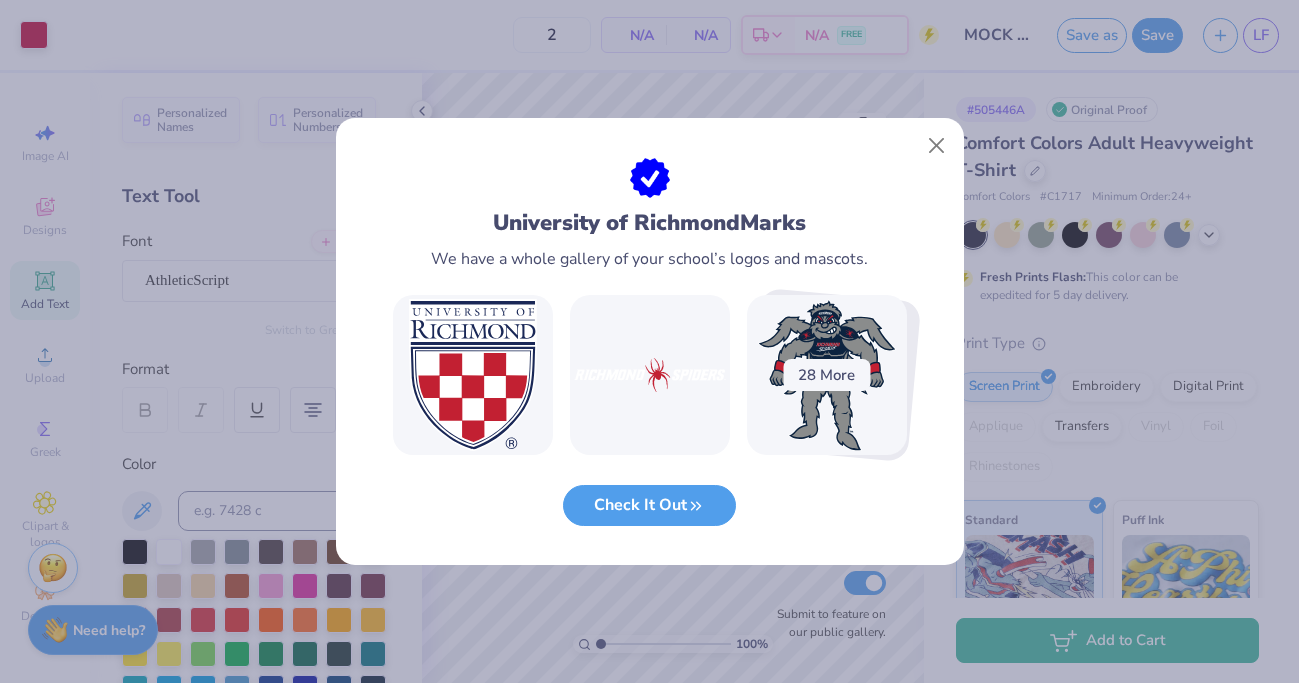 click at bounding box center [827, 375] 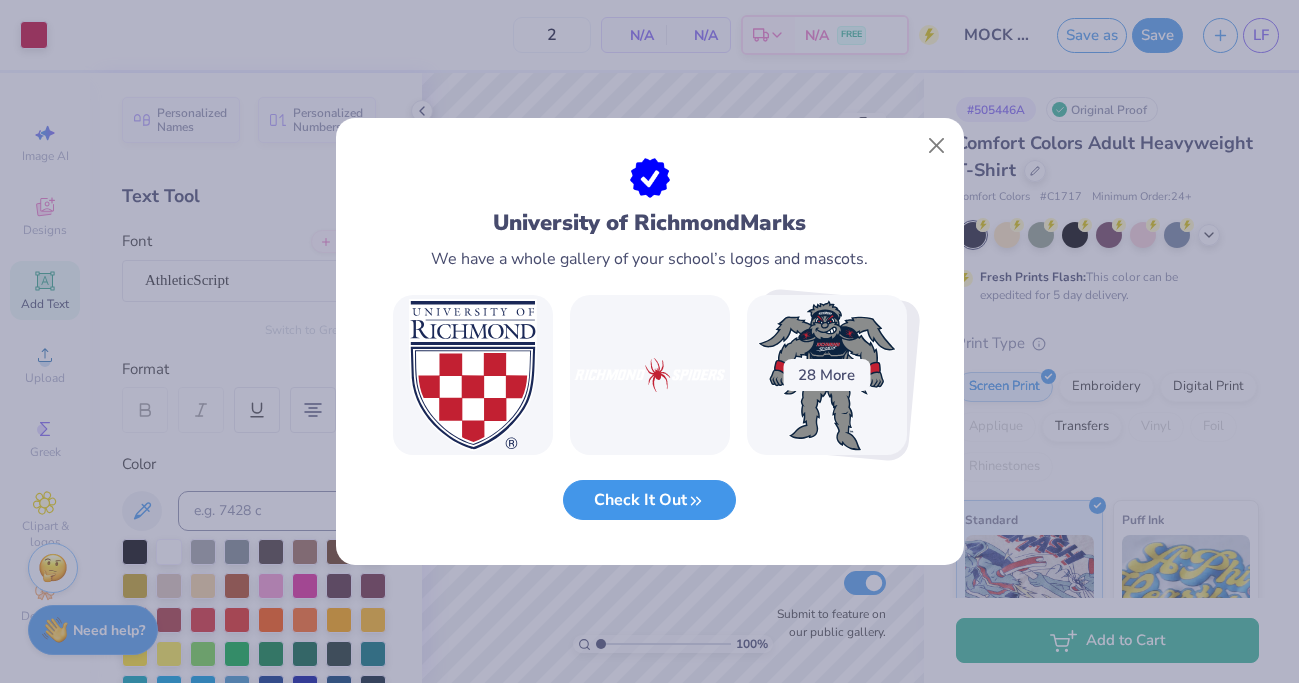 click on "Check It Out" at bounding box center (649, 500) 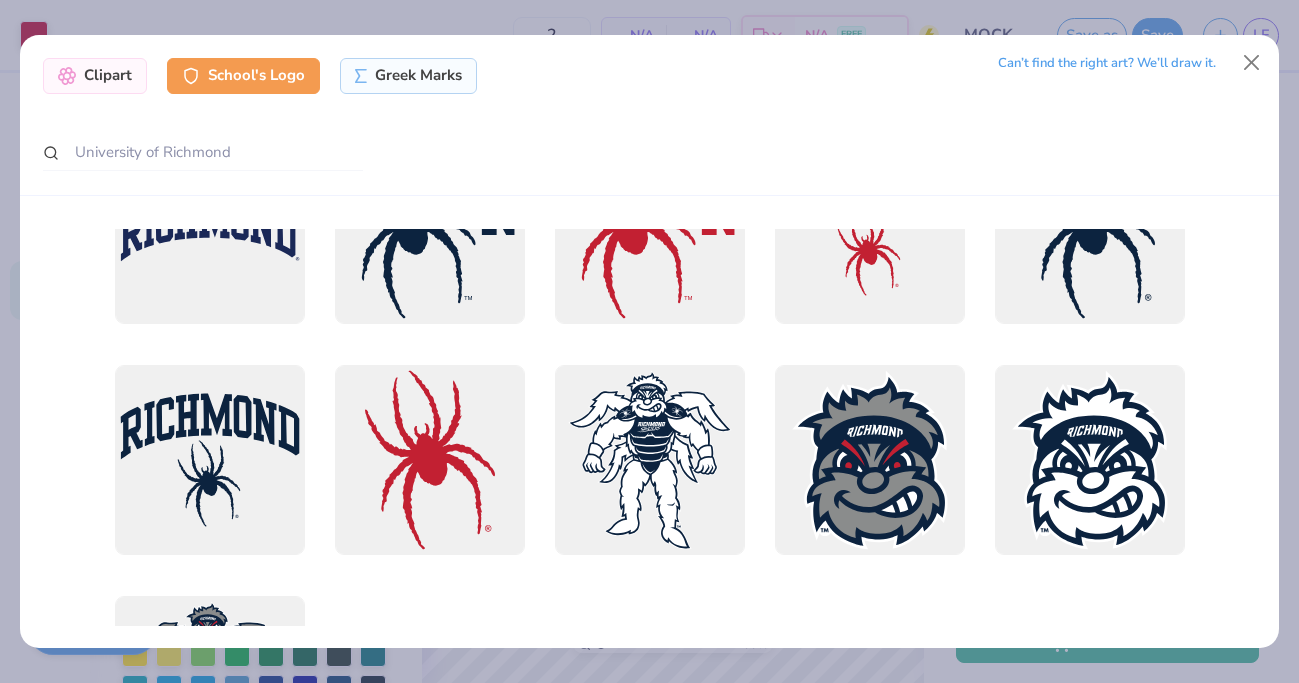 scroll, scrollTop: 1020, scrollLeft: 0, axis: vertical 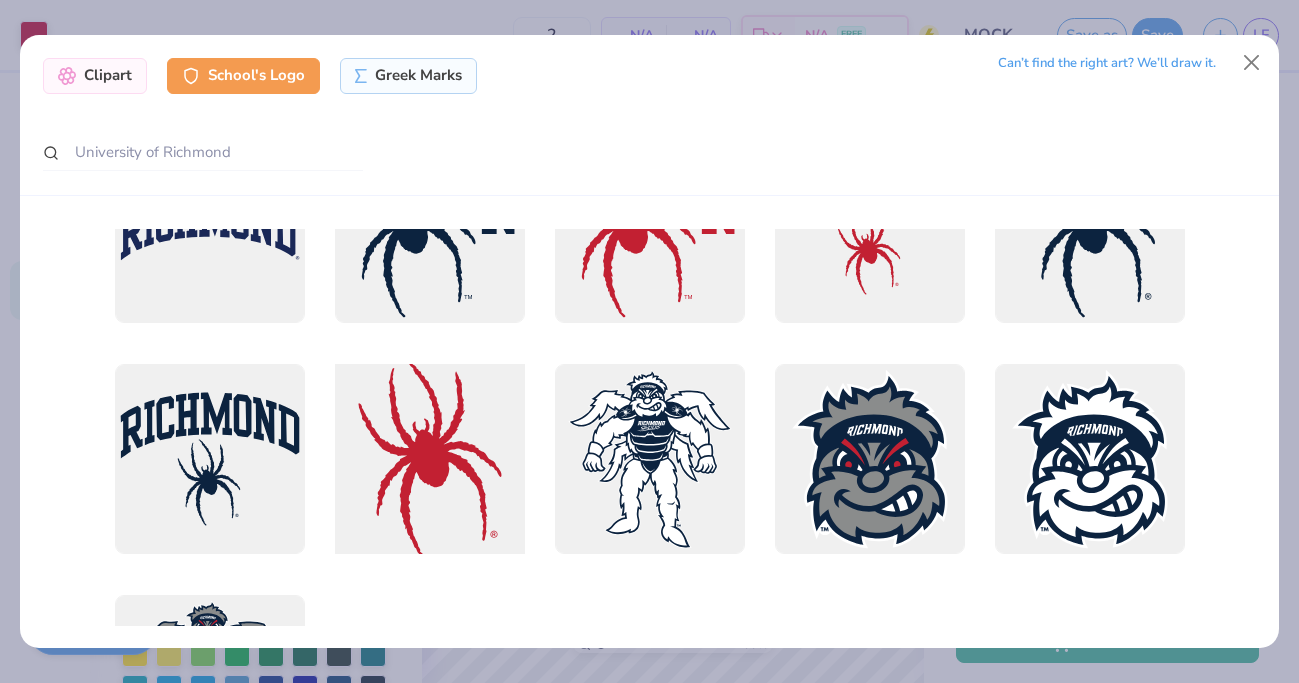 click at bounding box center (429, 458) 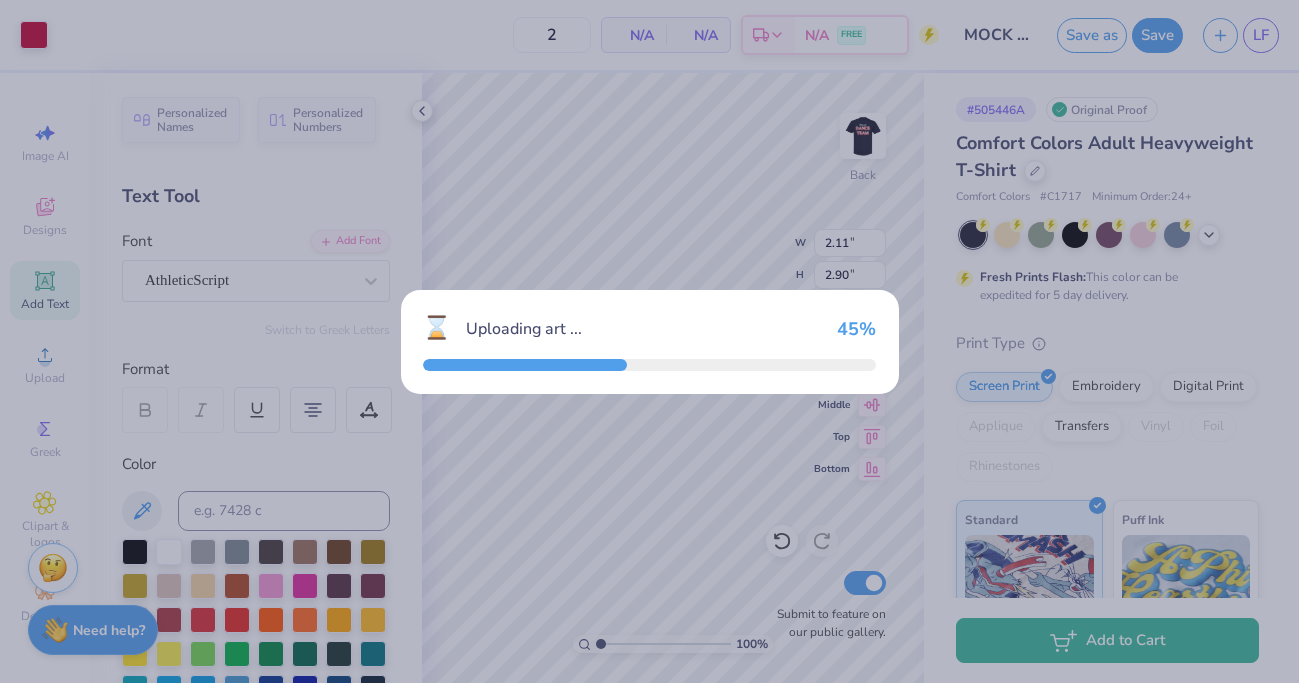 type on "13.10" 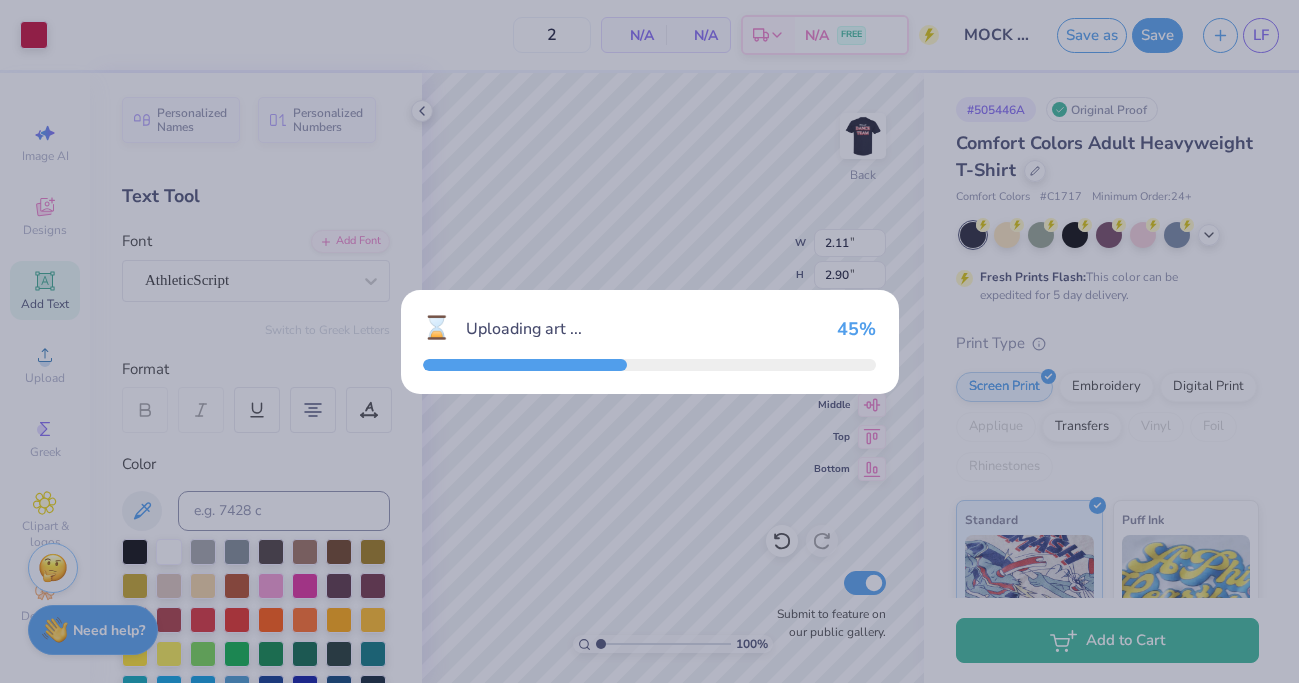 type on "18.00" 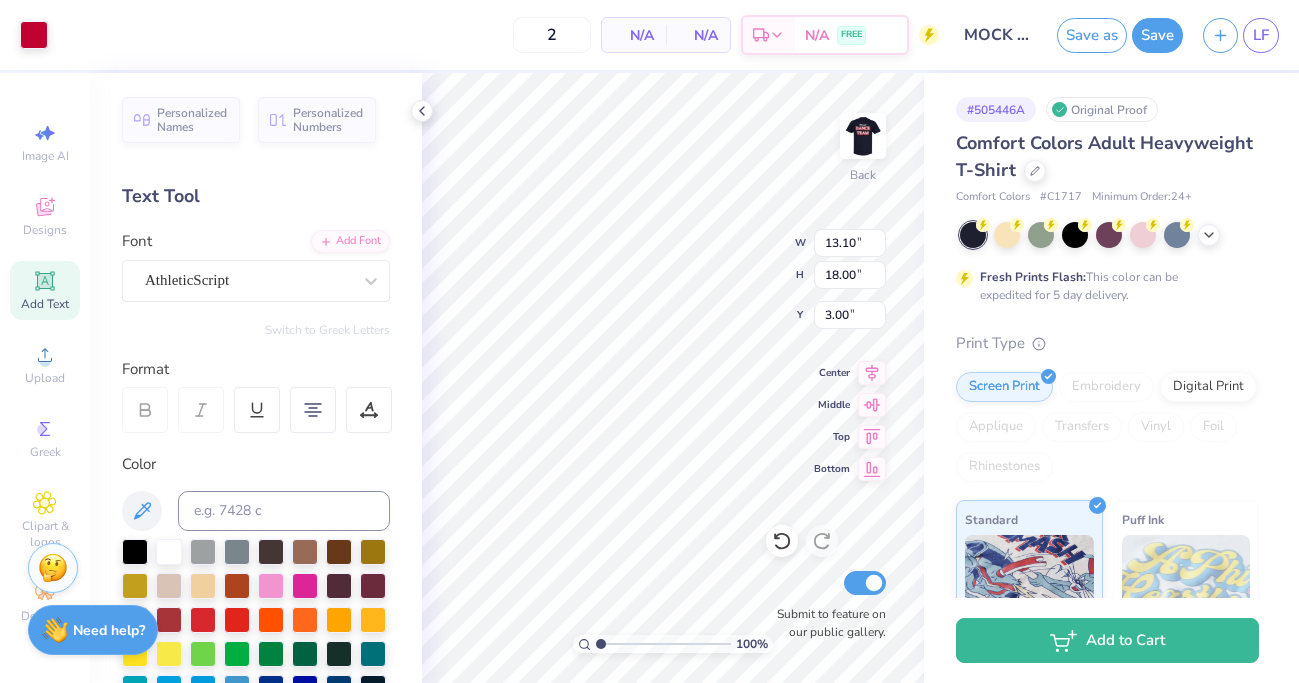 click on "100  % Back W 13.10 13.10 " H 18.00 18.00 " Y 3.00 3.00 " Center Middle Top Bottom Submit to feature on our public gallery." at bounding box center (673, 378) 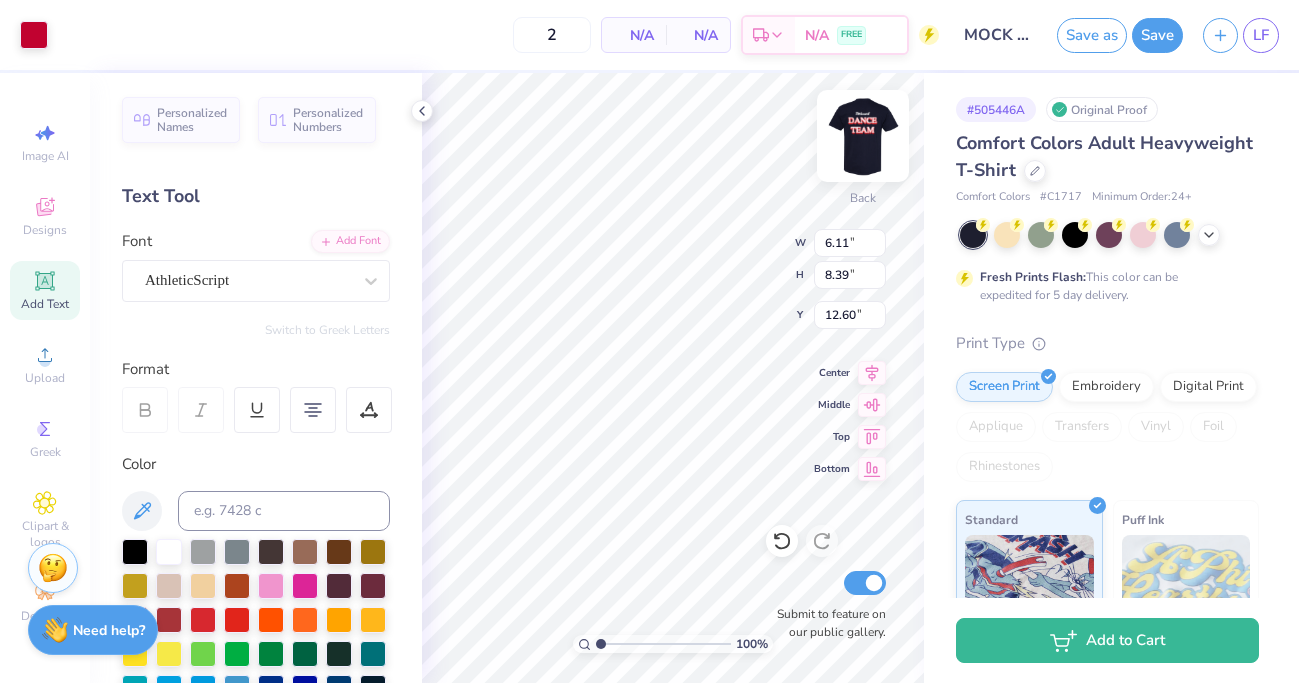 type on "6.11" 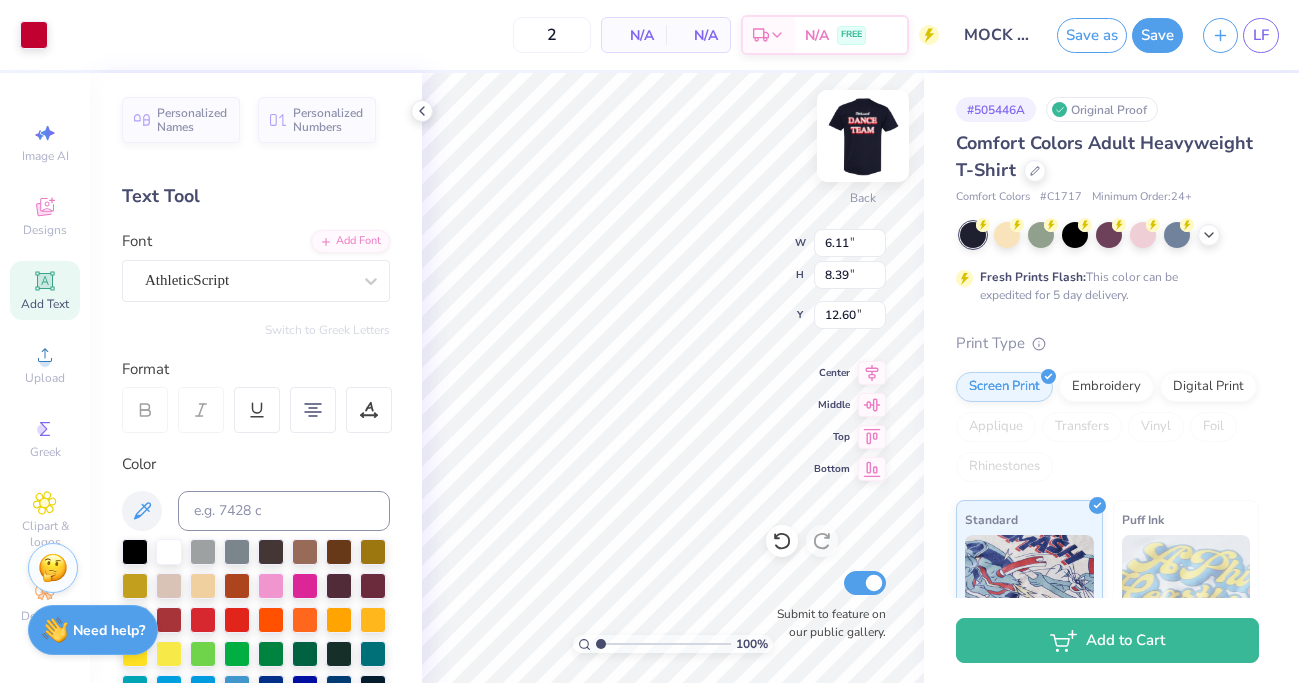 type on "8.39" 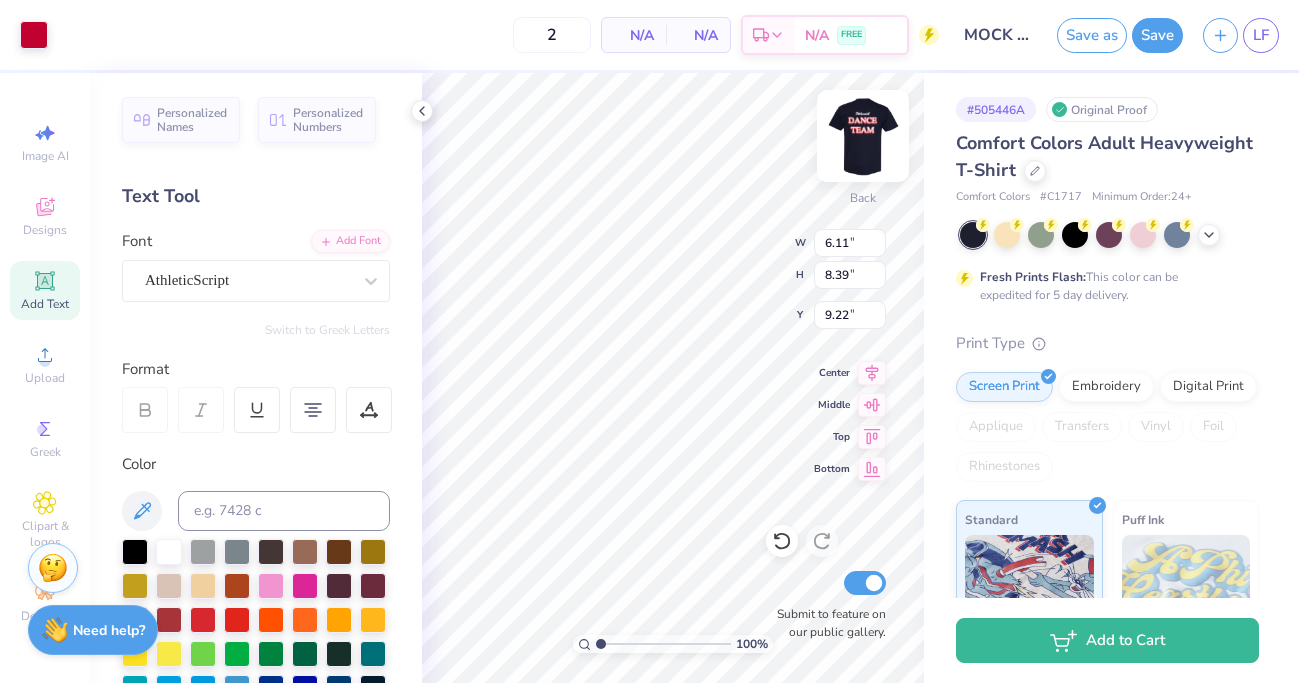 type on "2.11" 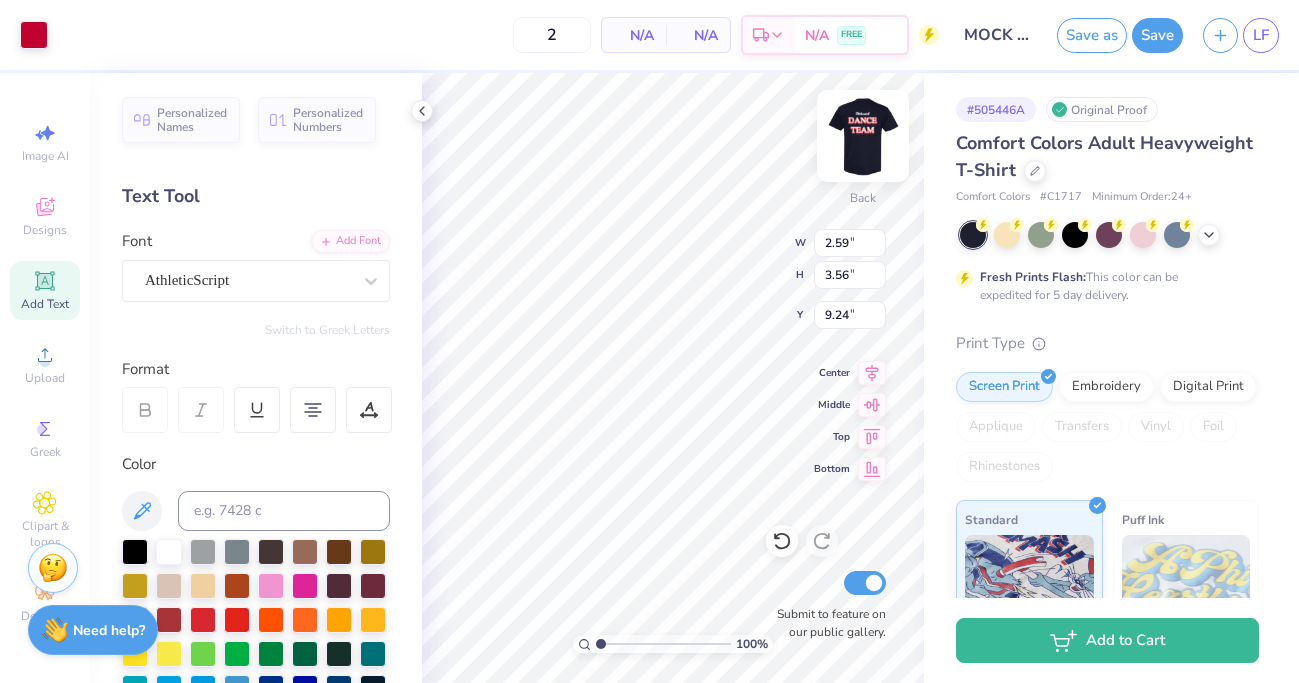 type on "2.59" 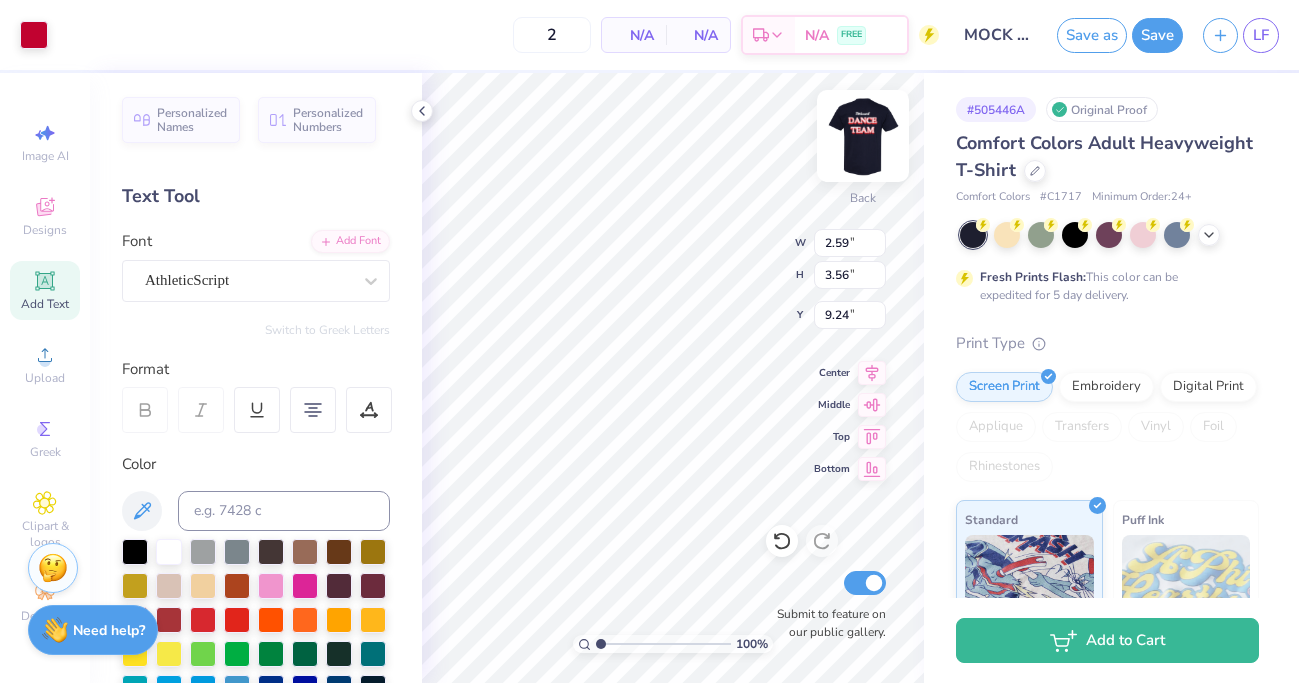 type on "3.56" 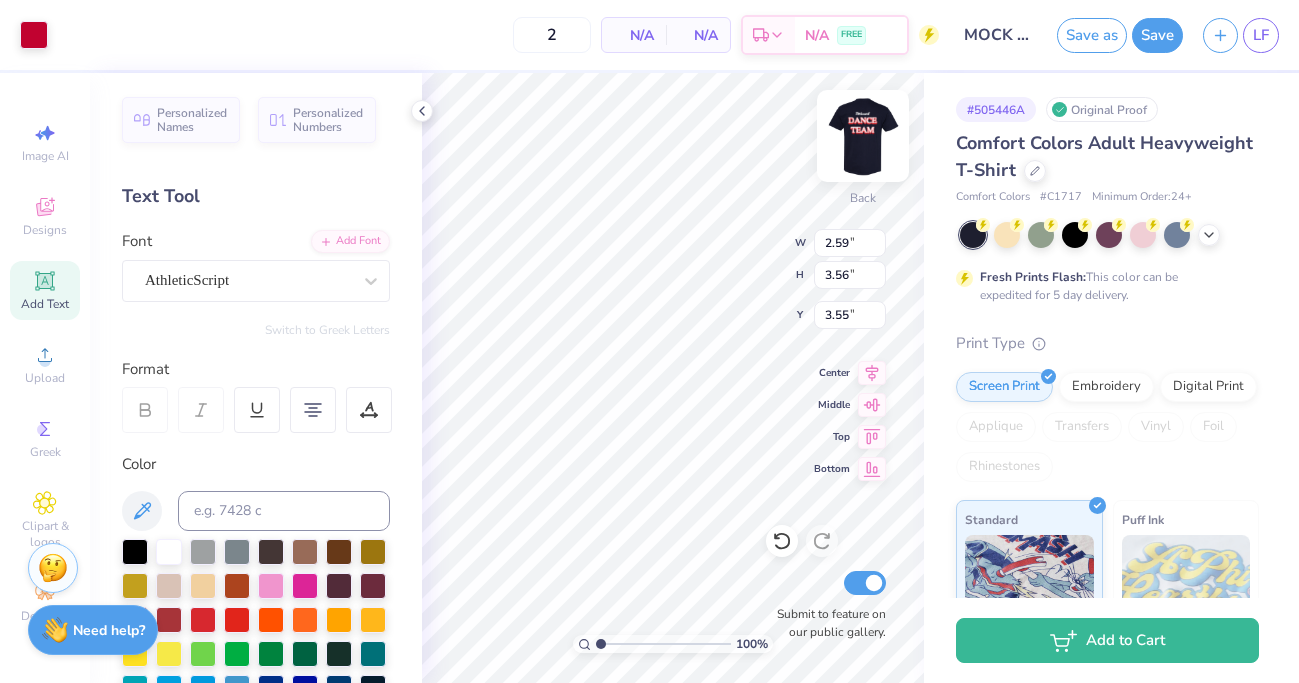 type on "3.55" 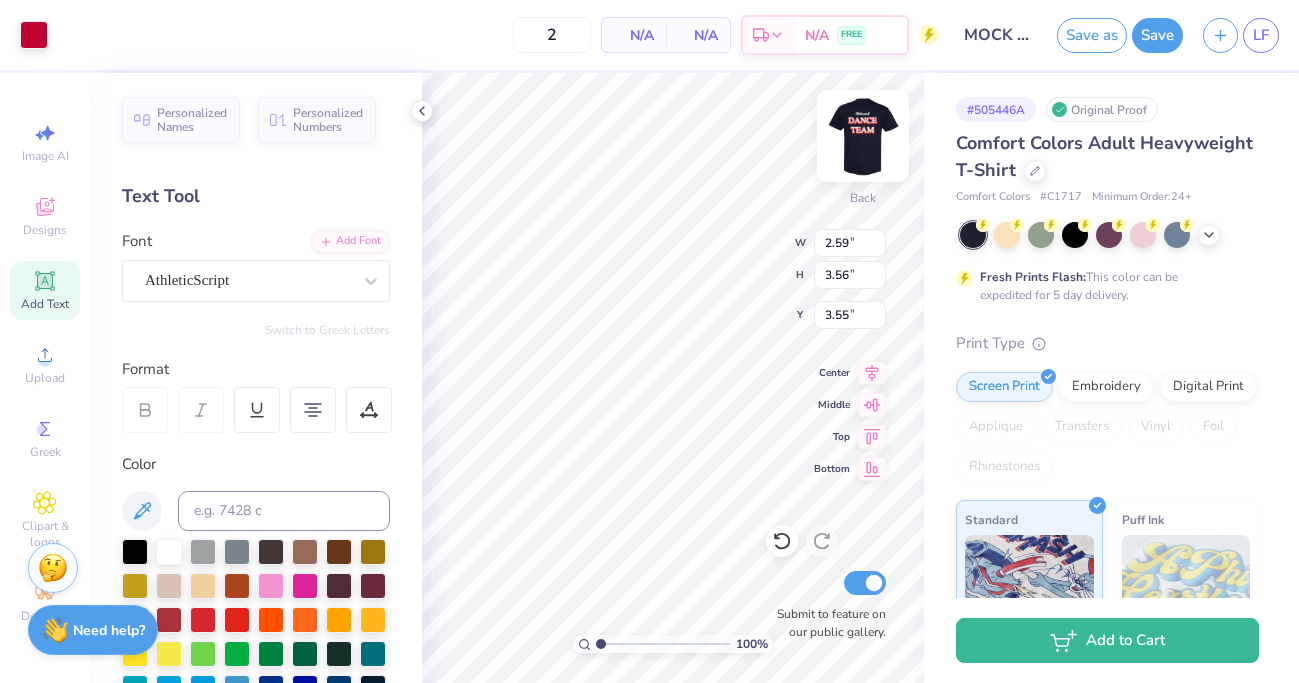 click on "100  % Back W 2.59 2.59 " H 3.56 3.56 " Y 3.55 3.55 " Center Middle Top Bottom Submit to feature on our public gallery." at bounding box center (673, 378) 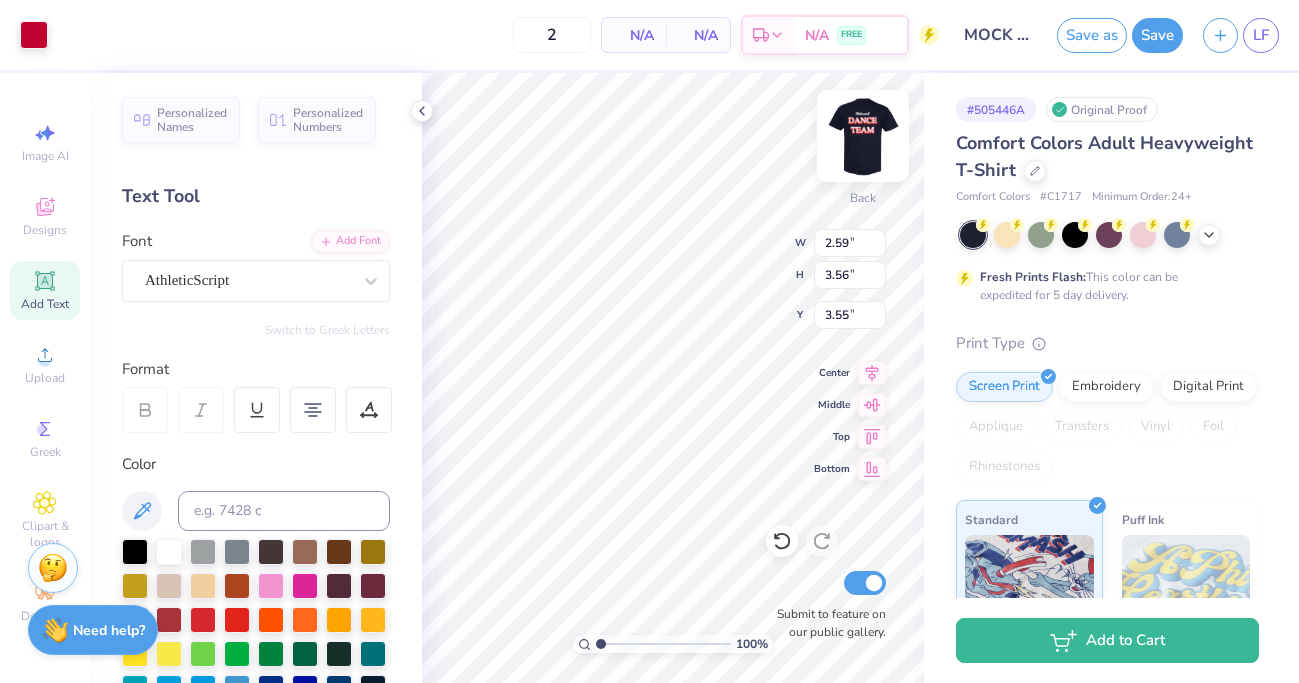type on "3.66" 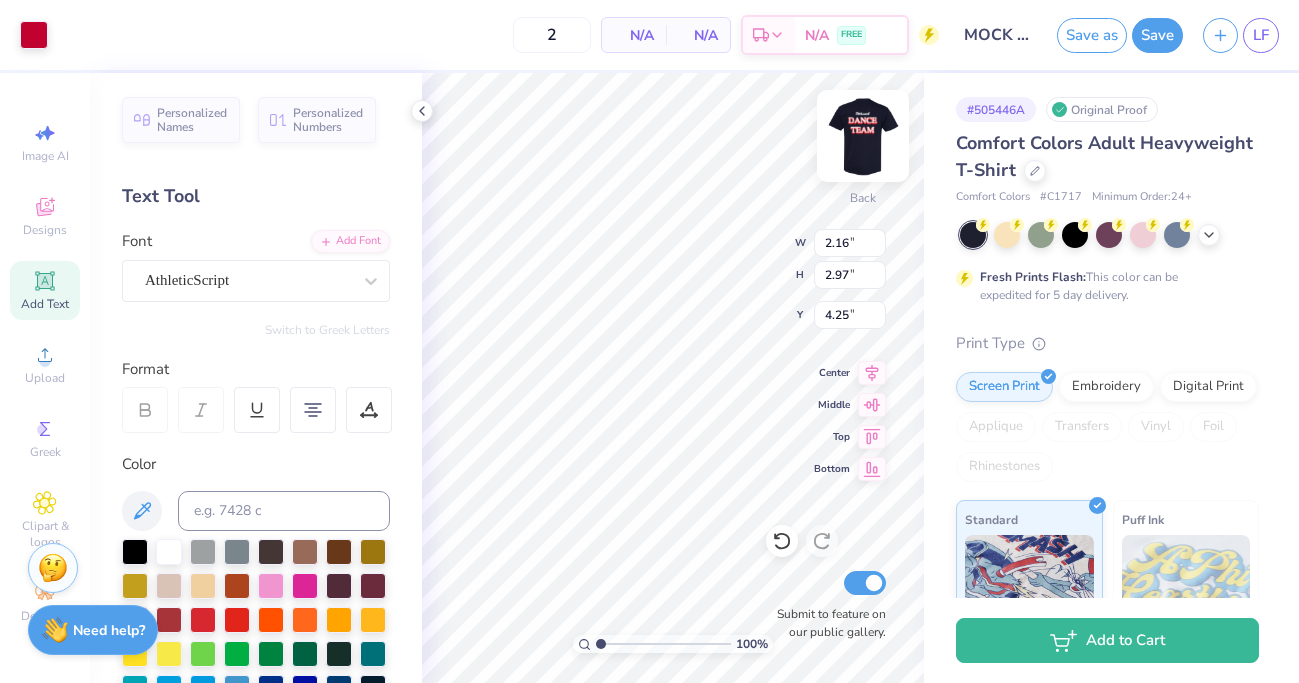 type on "2.16" 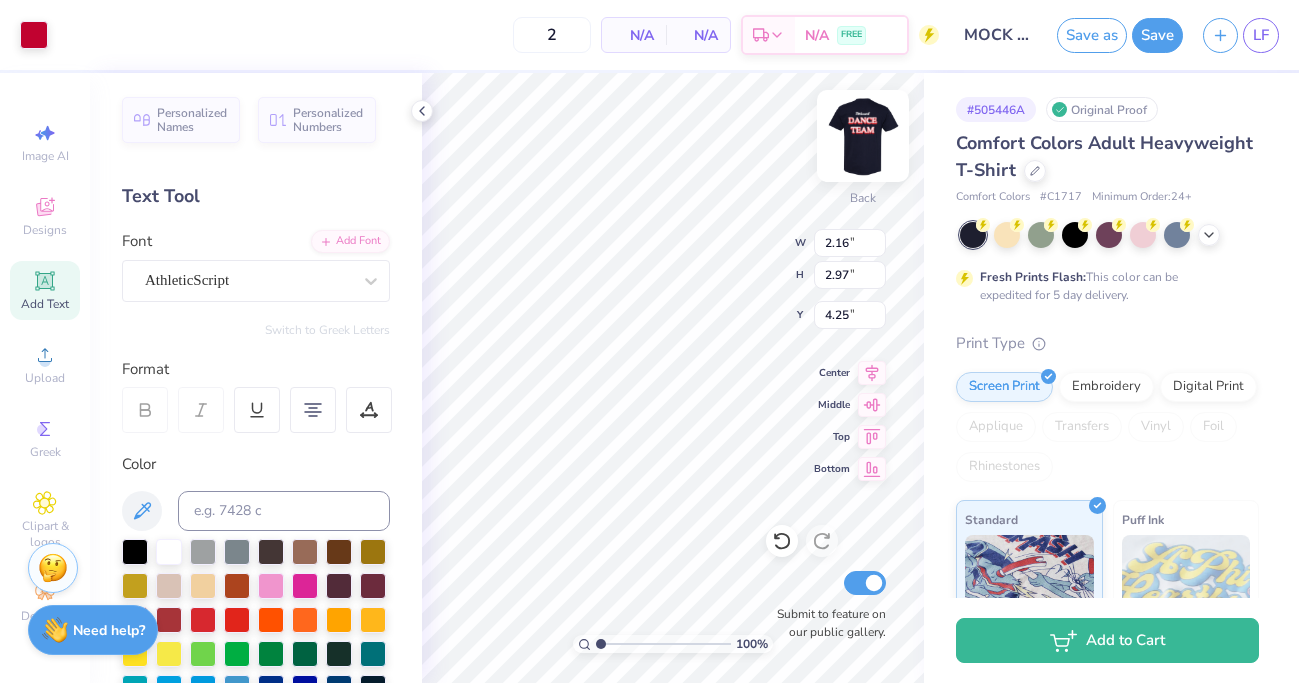 type on "2.97" 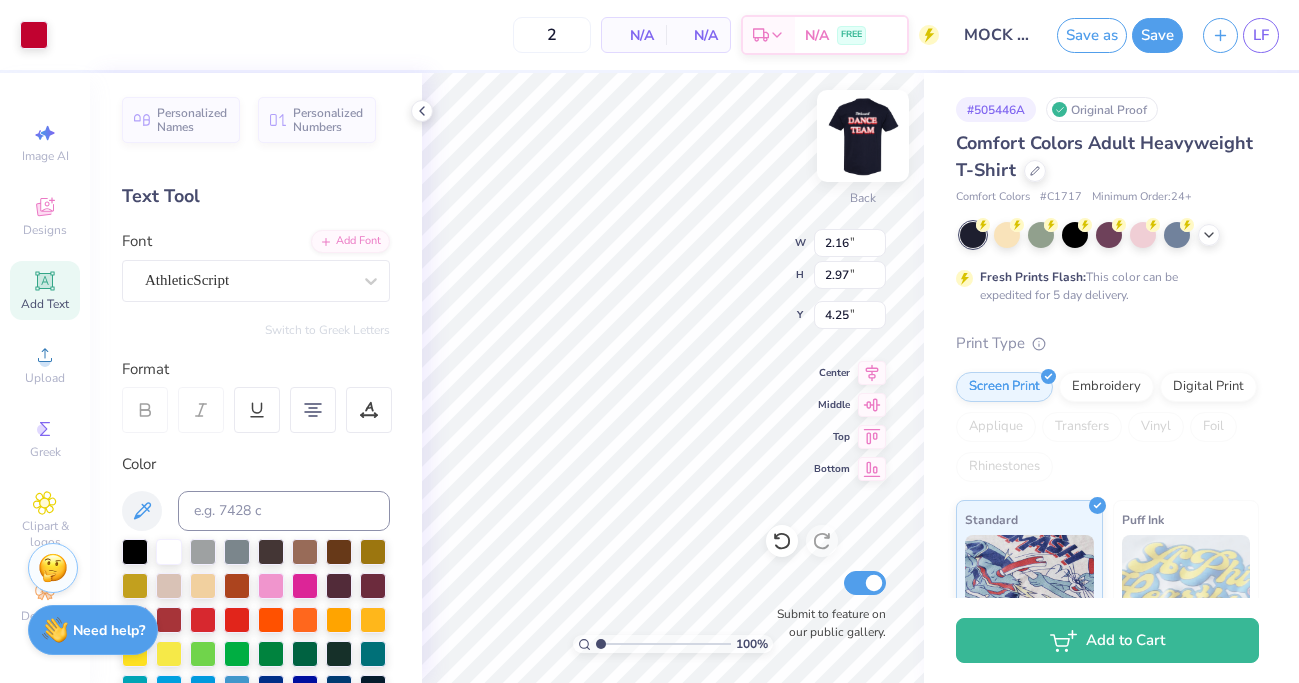 type on "3.90" 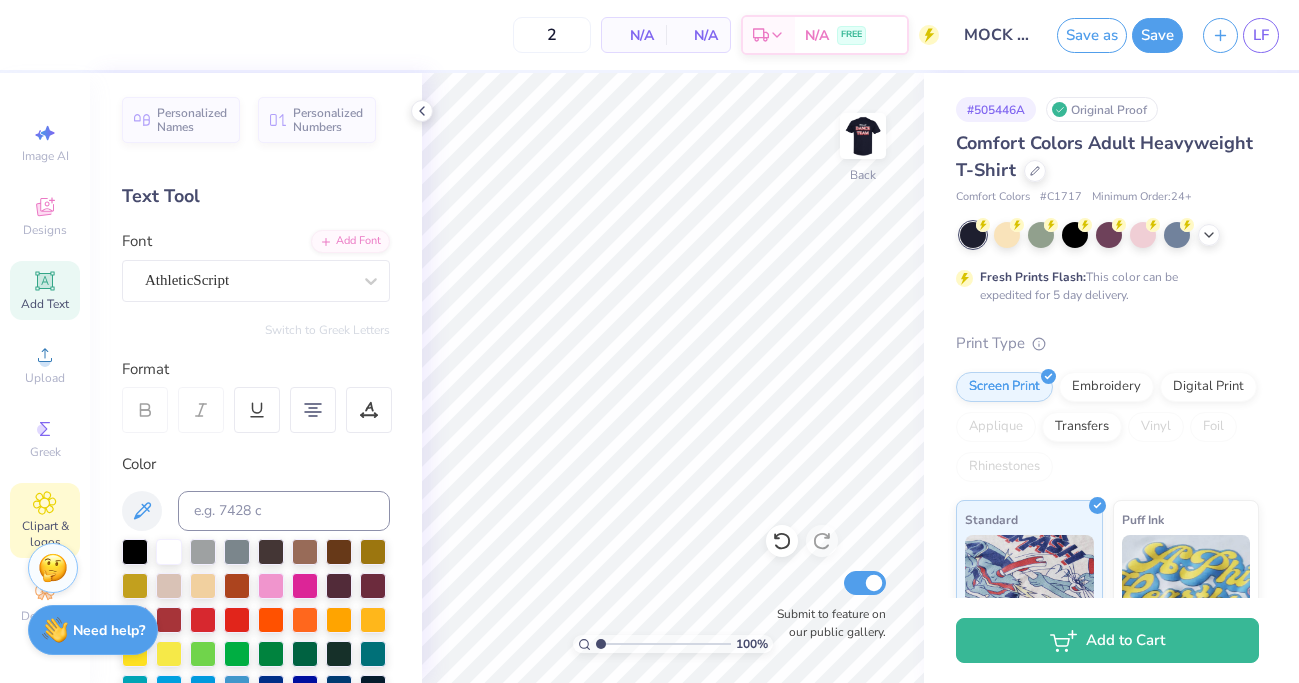 click 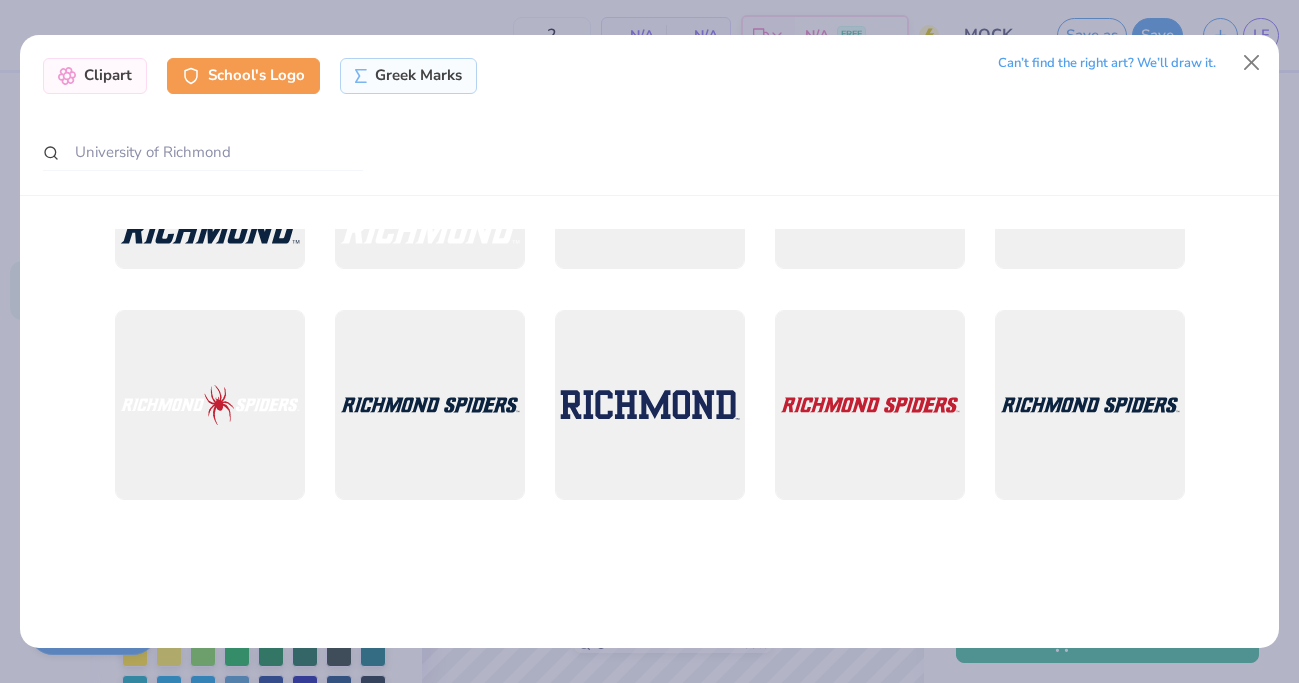 scroll, scrollTop: 718, scrollLeft: 0, axis: vertical 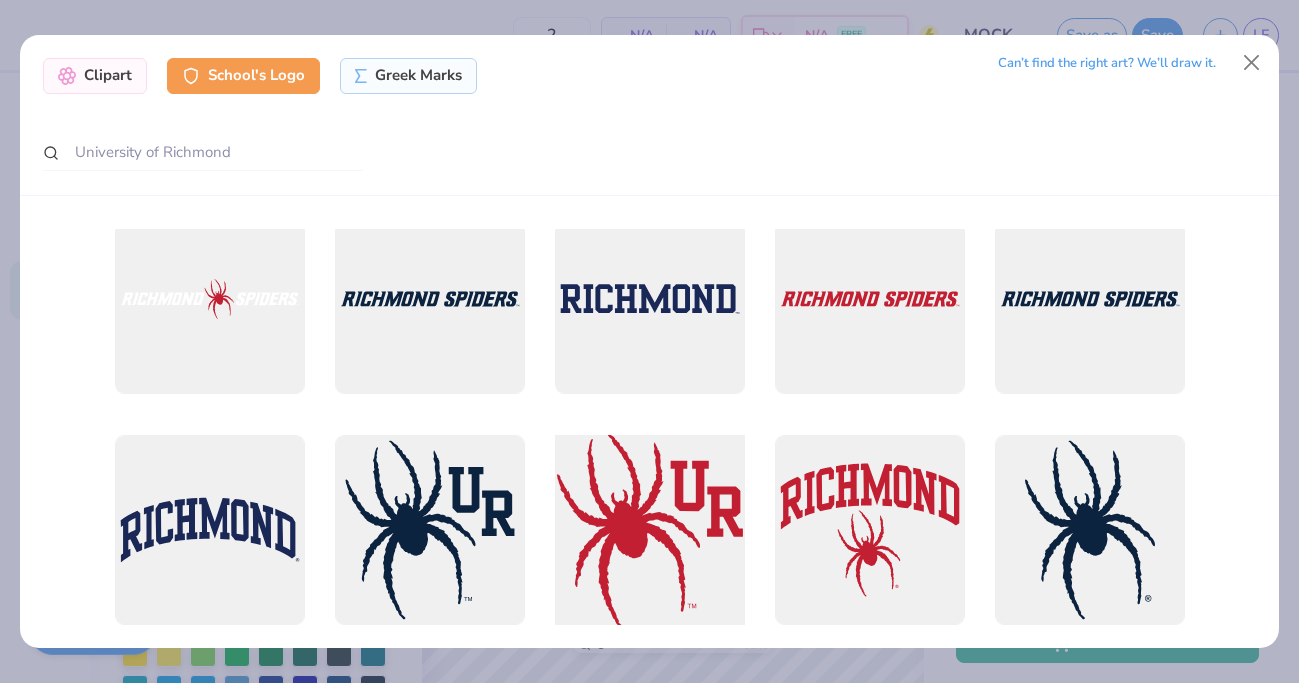 click at bounding box center (649, 529) 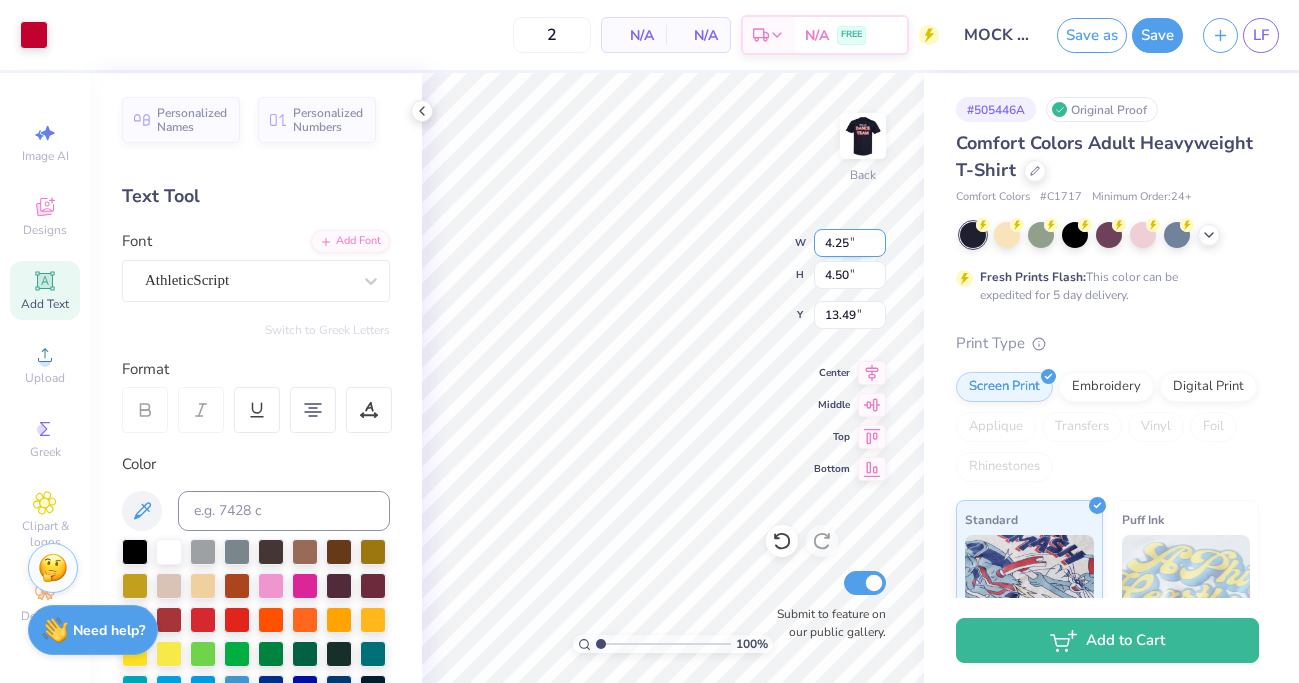 type on "4.25" 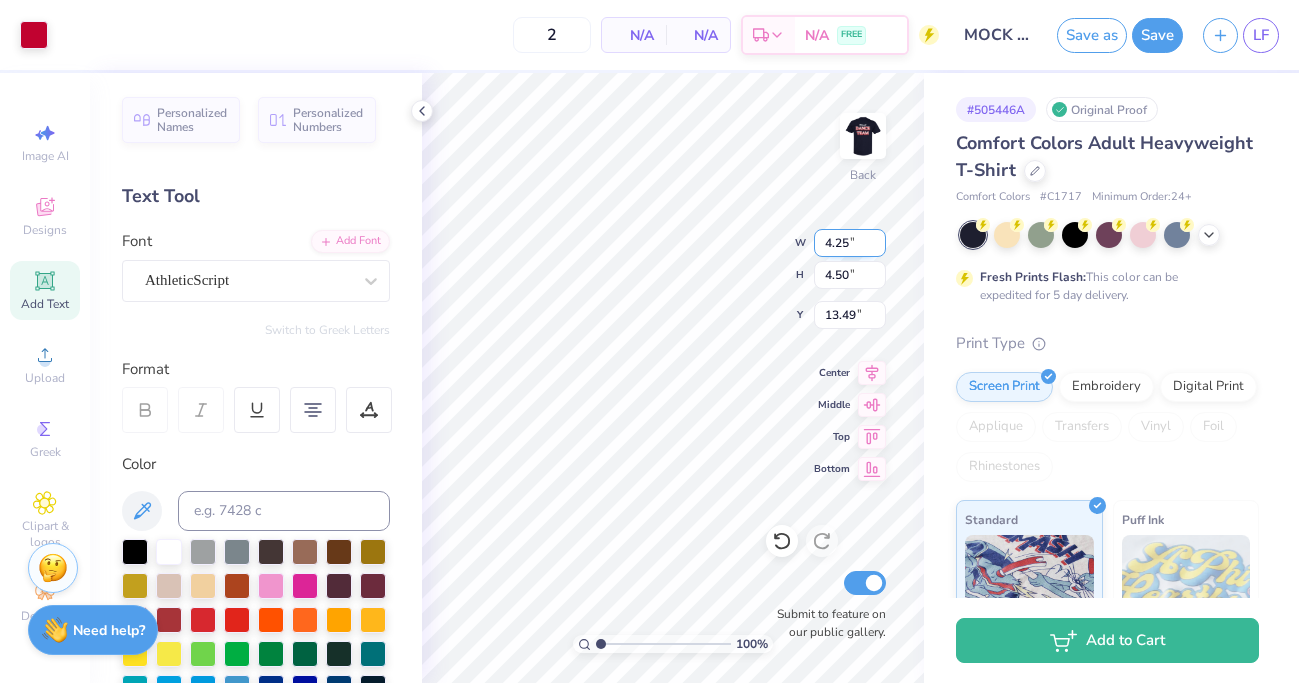type on "4.50" 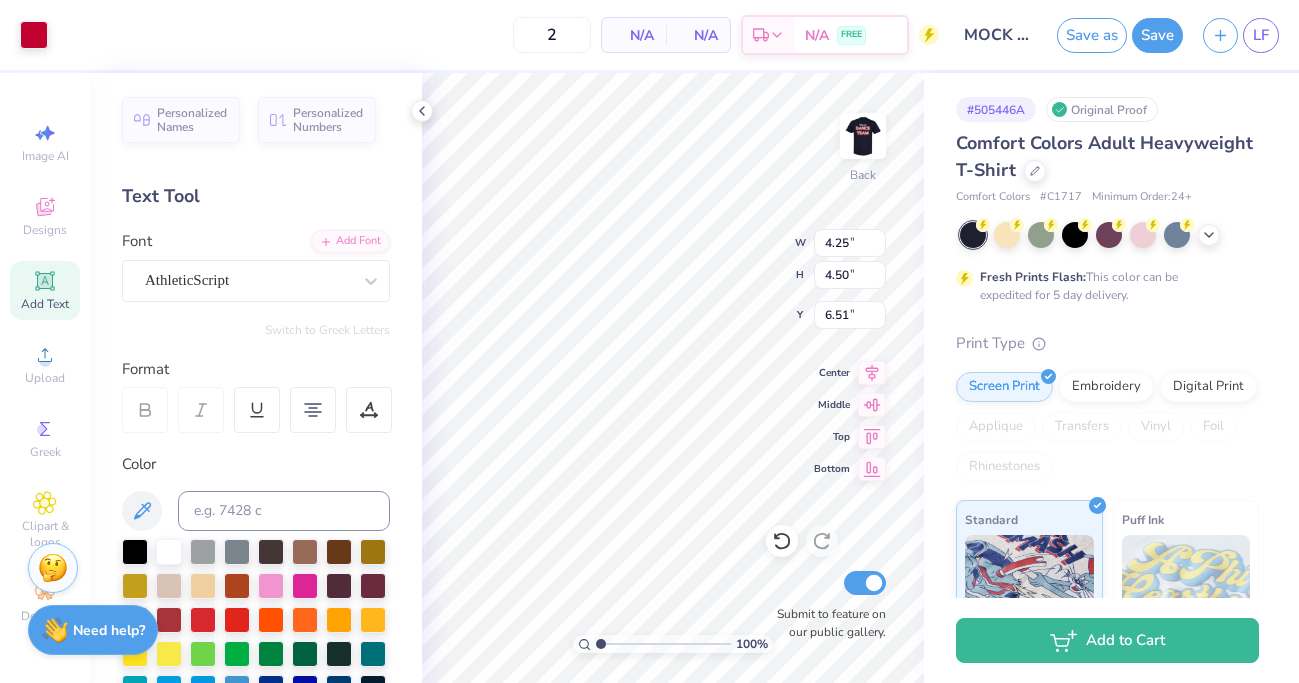 type on "6.51" 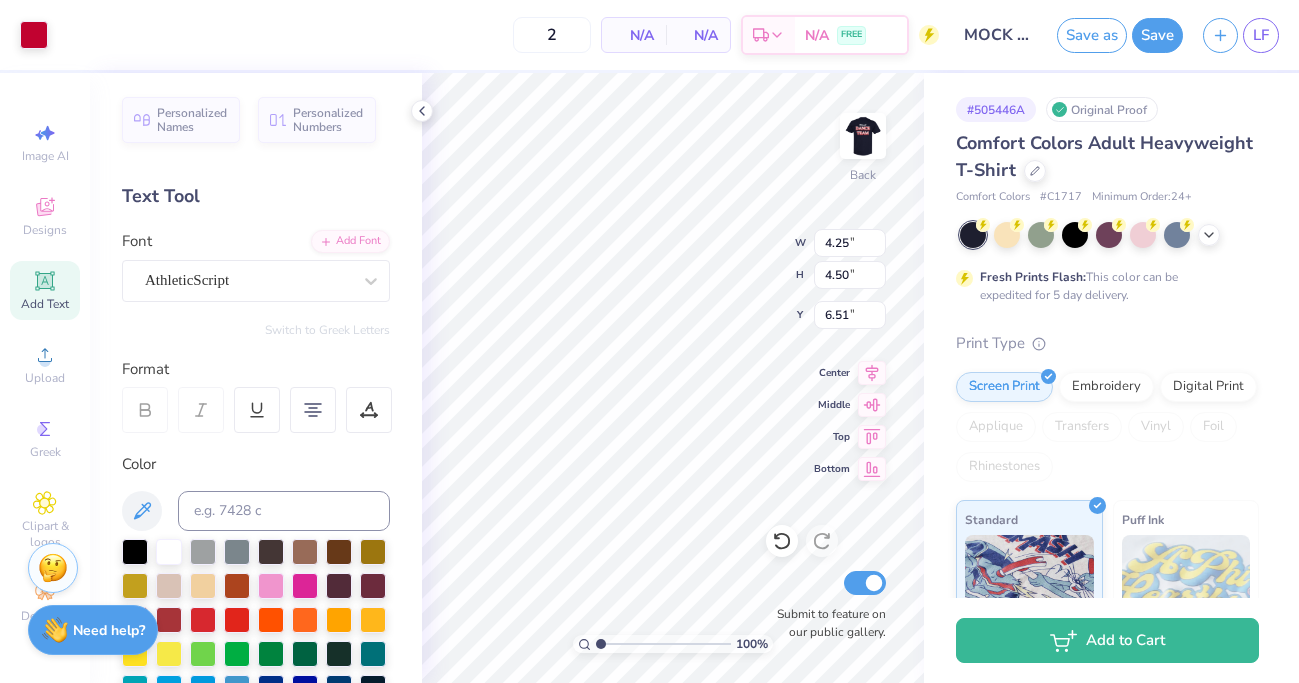 type on "3.13" 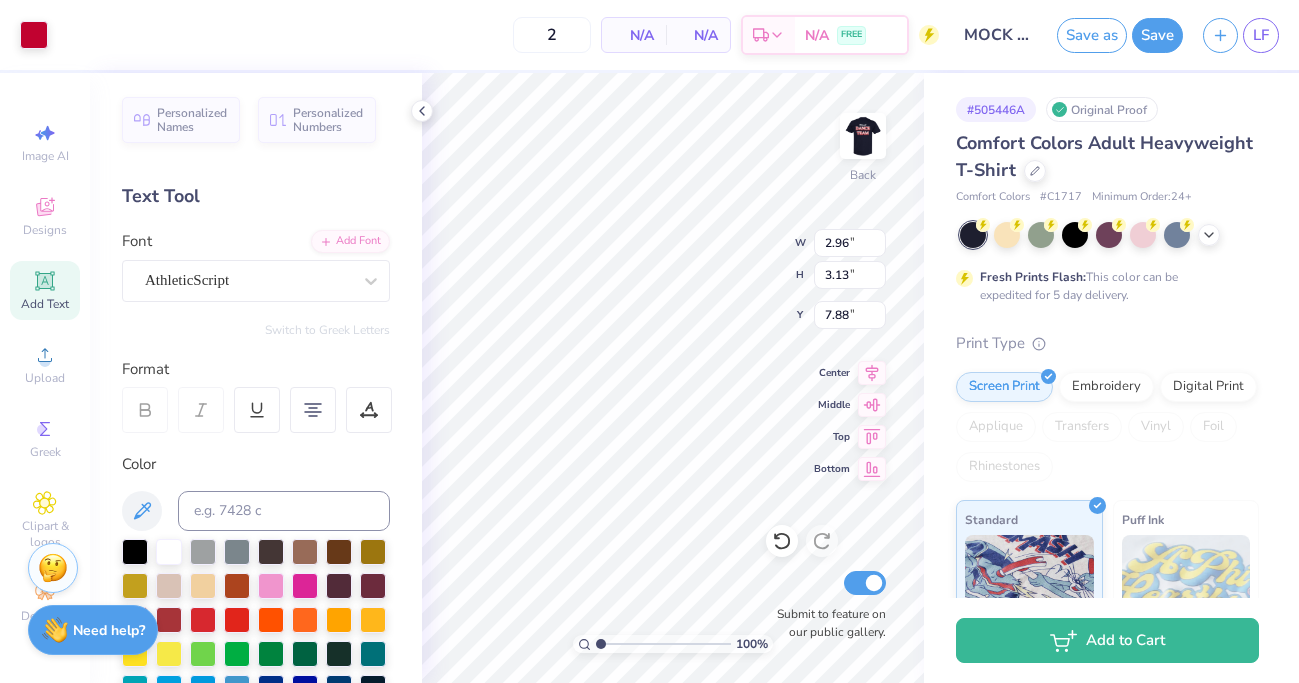 type on "3.32" 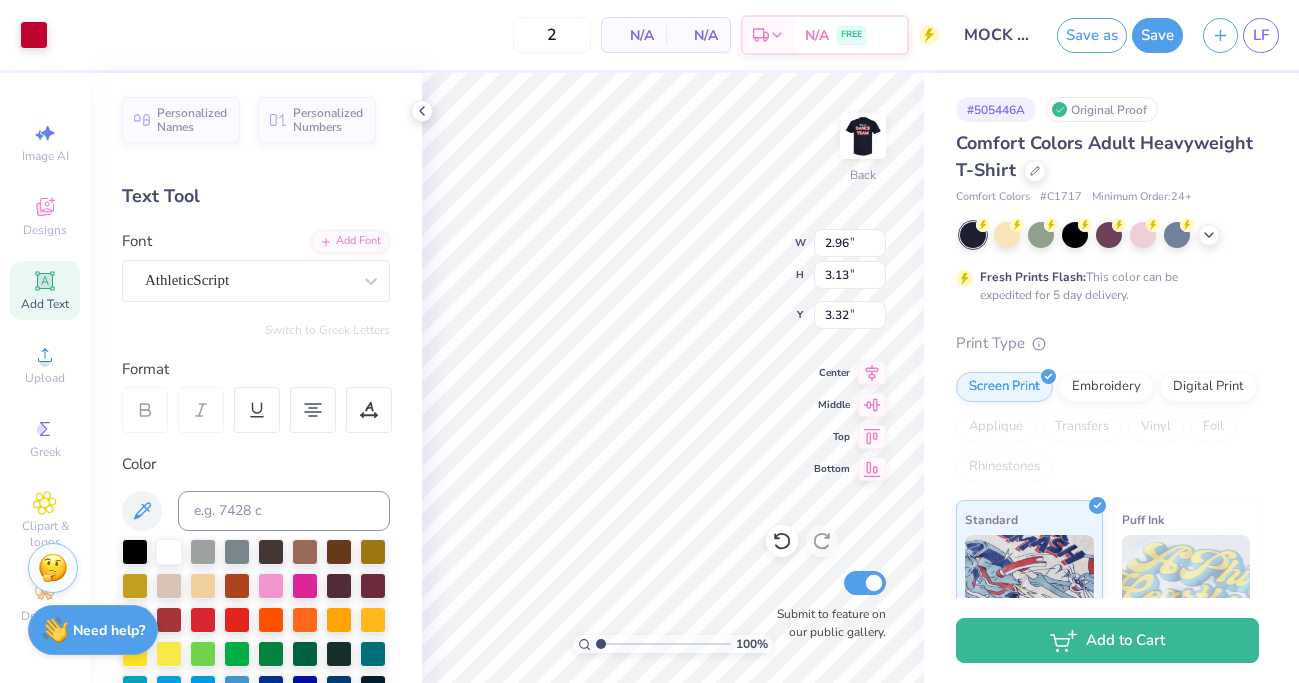 type on "3.34" 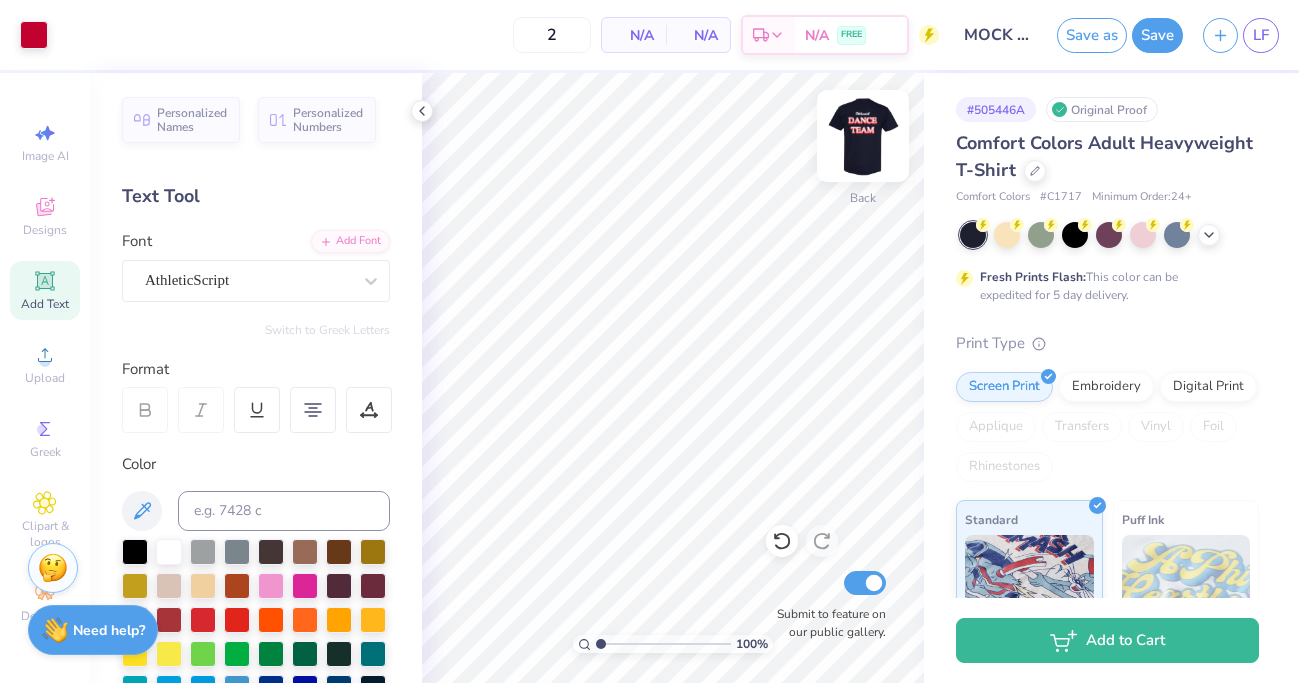 click at bounding box center (863, 136) 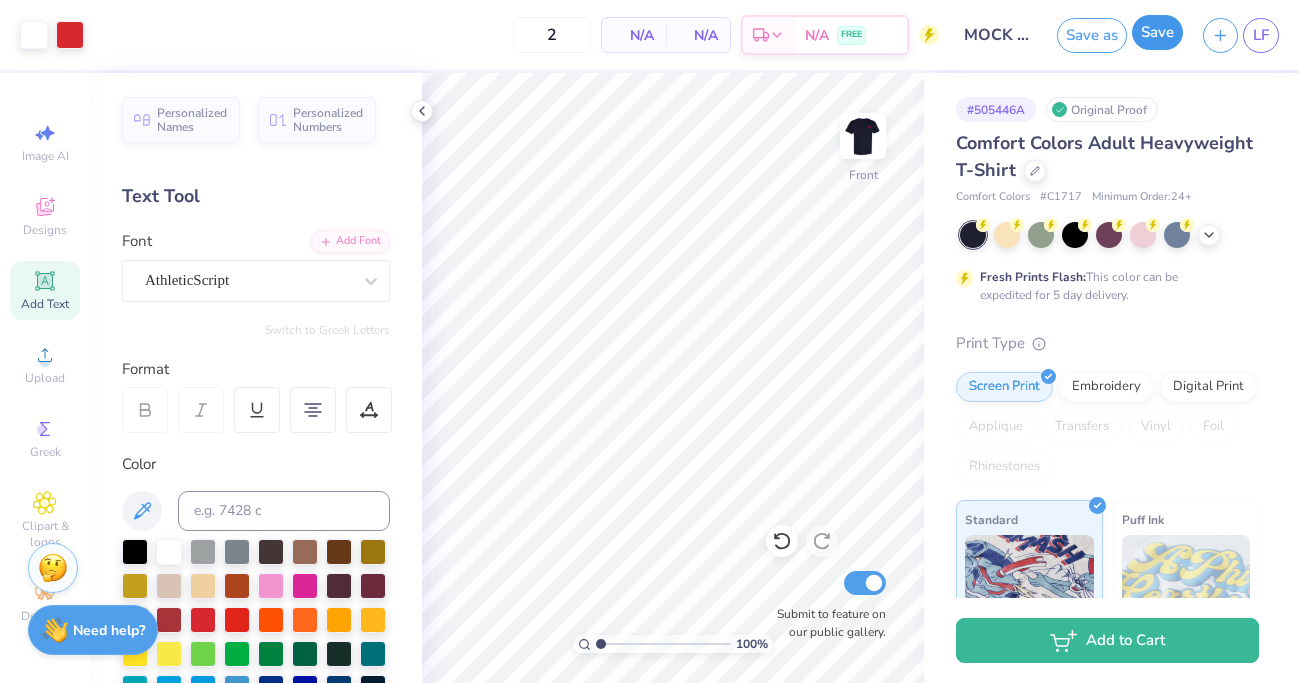 click on "Save" at bounding box center [1157, 32] 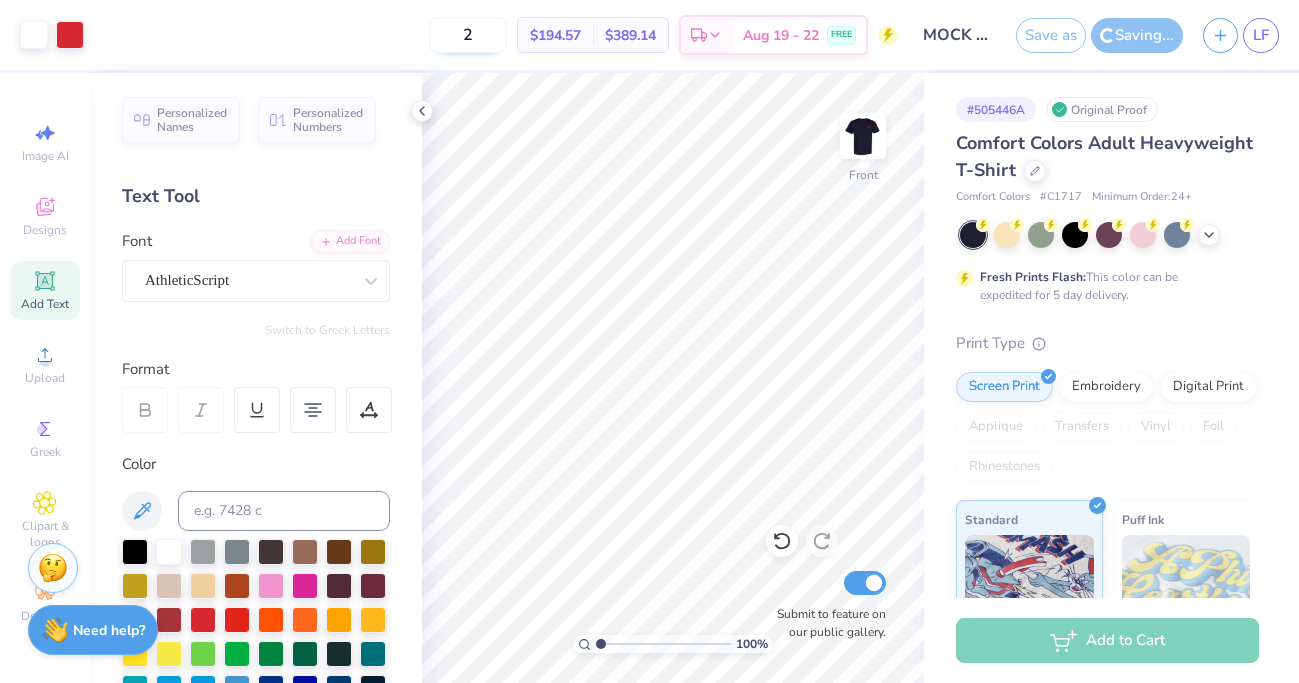 click on "2" at bounding box center [468, 35] 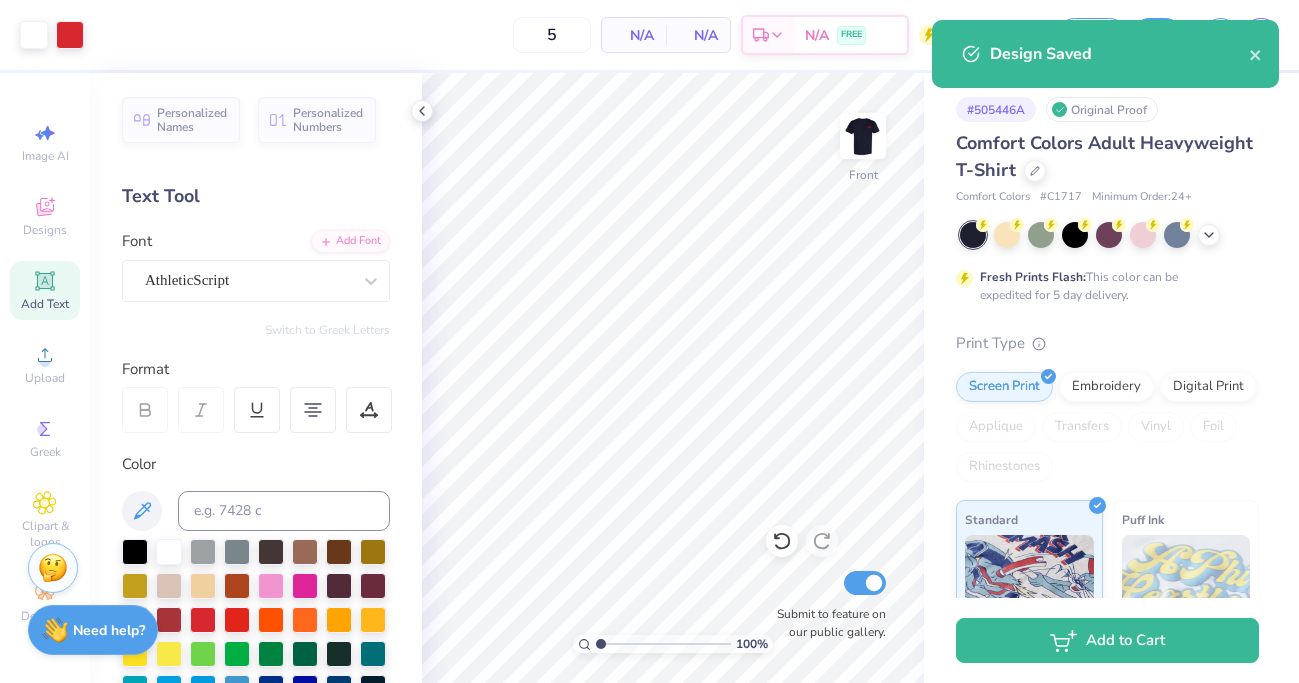 type on "12" 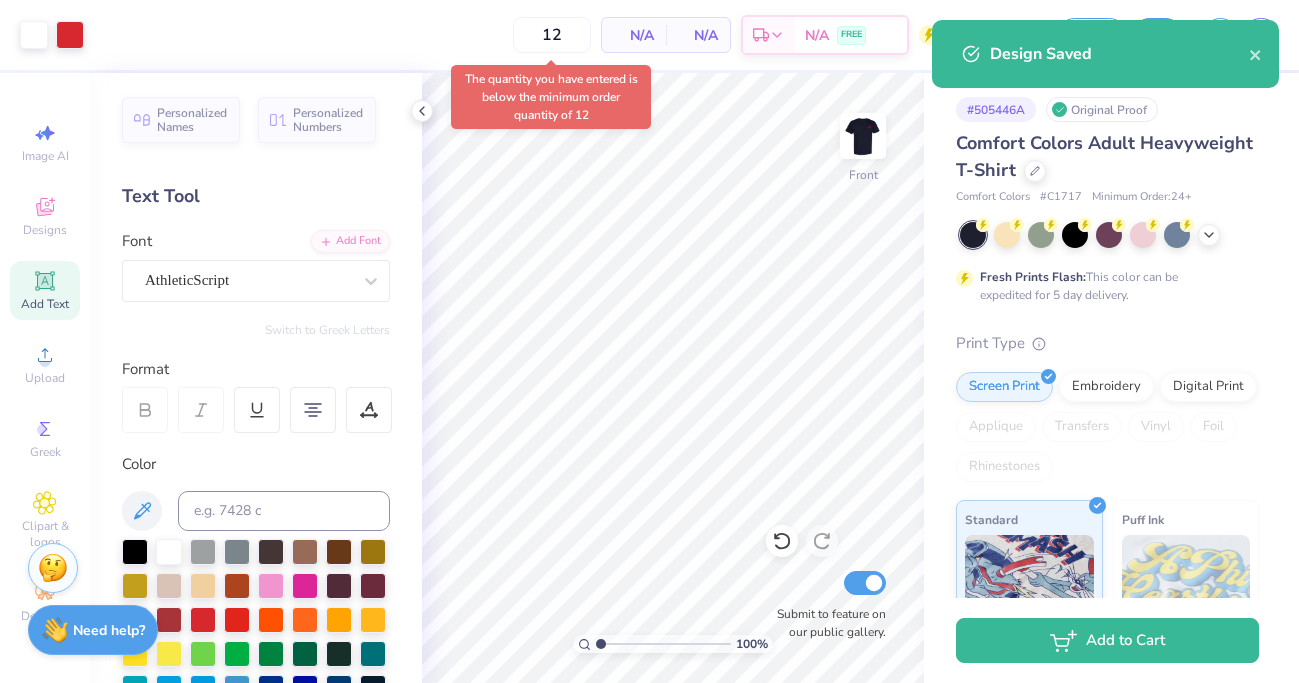 click on "N/A Total" at bounding box center [698, 35] 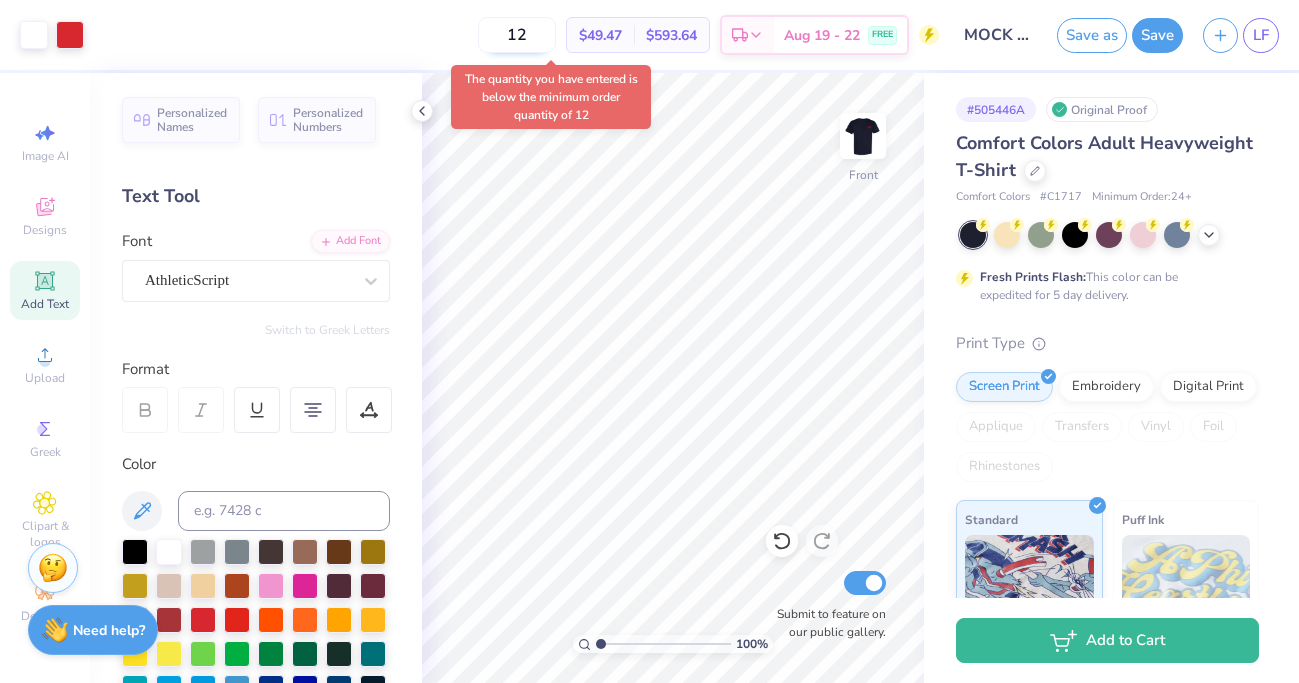 click on "12" at bounding box center (517, 35) 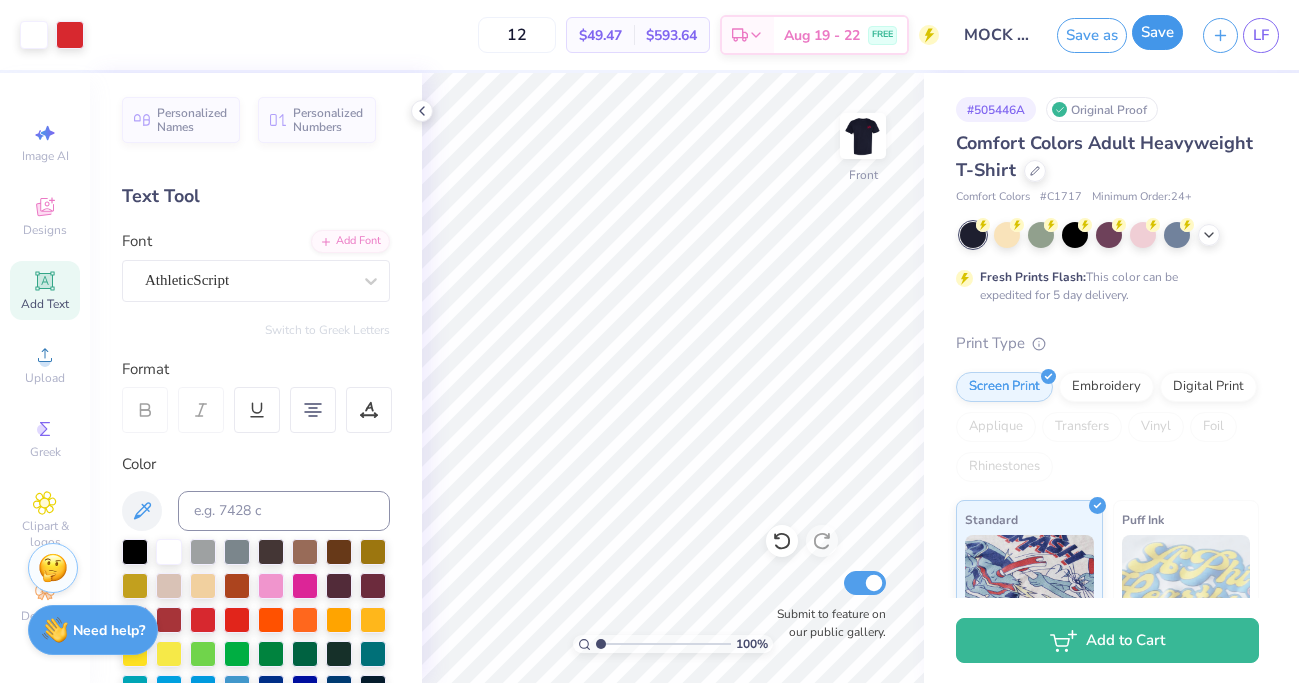 click on "Save" at bounding box center [1157, 32] 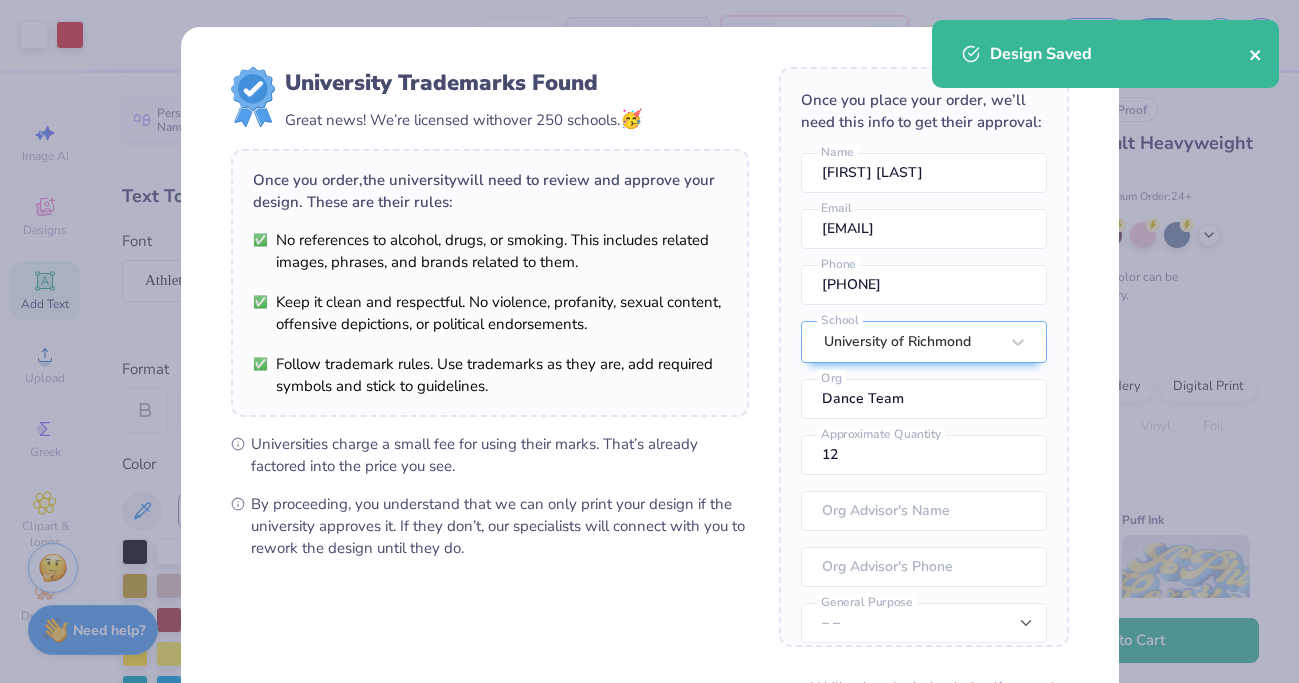 click on "Design Saved" at bounding box center (1105, 54) 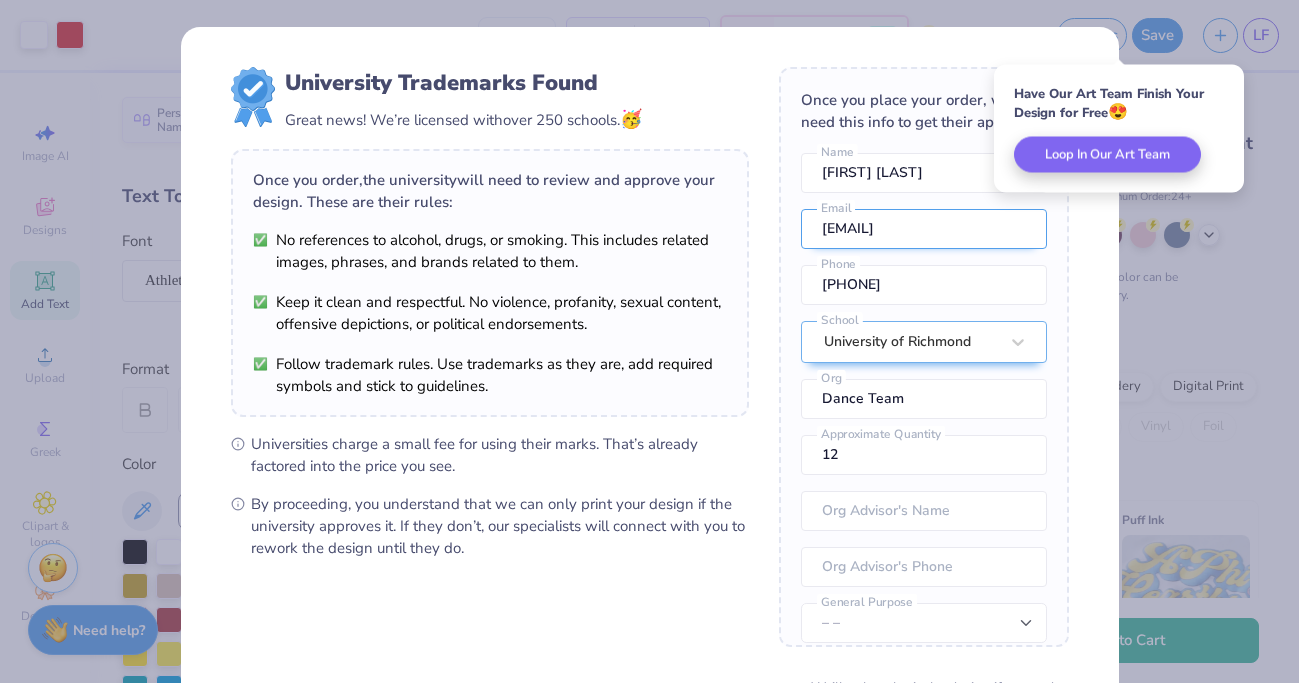 scroll, scrollTop: 74, scrollLeft: 0, axis: vertical 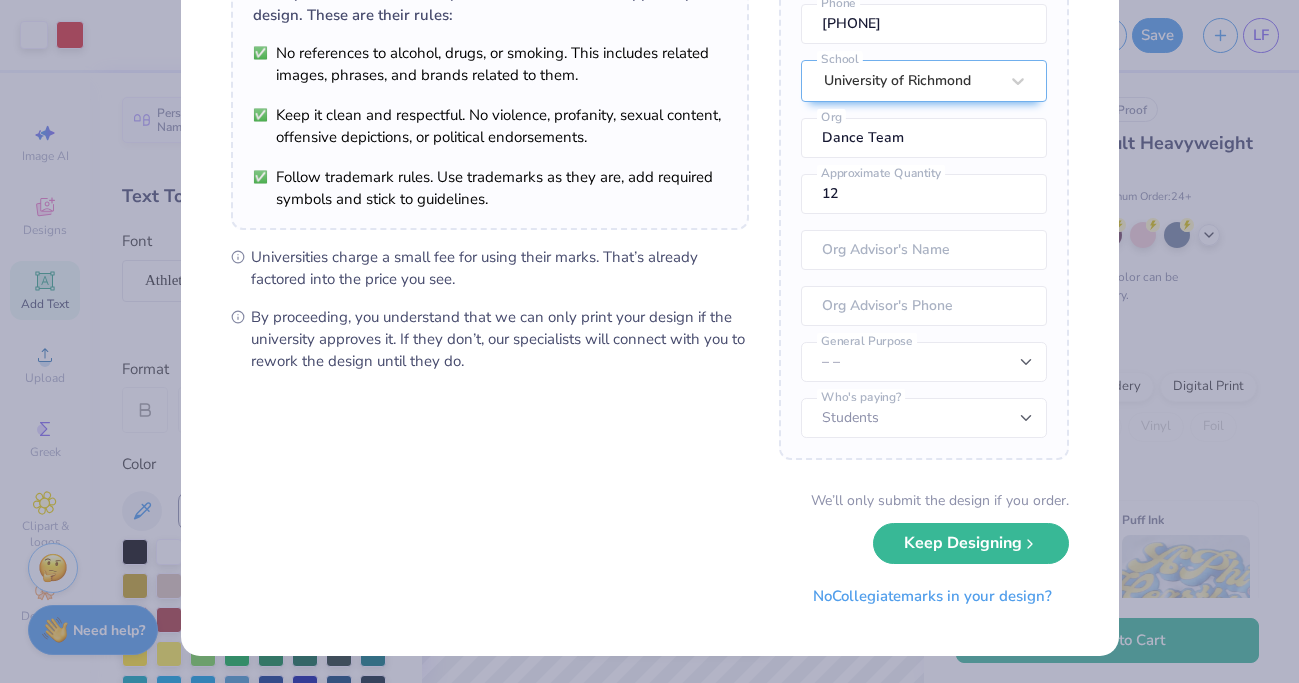 click on "University Trademarks Found Great news! We’re licensed with  over 250 schools. 🥳 Once you order,  the university  will need to review and approve your design. These are their rules: No references to alcohol, drugs, or smoking. This includes related images, phrases, and brands related to them. Keep it clean and respectful. No violence, profanity, sexual content, offensive depictions, or political endorsements. Follow trademark rules. Use trademarks as they are, add required symbols and stick to guidelines. Universities charge a small fee for using their marks. That’s already factored into the price you see. By proceeding, you understand that we can only print your design if the university approves it. If they don’t, our specialists will connect with you to rework the design until they do. Once you place your order, we’ll need this info to get their approval: Lexi Frankel Name lexi.frankel@richmond.edu Email 9145729113 Phone University of Richmond School Dance Team Org 12 Approximate Quantity – –" at bounding box center [649, 341] 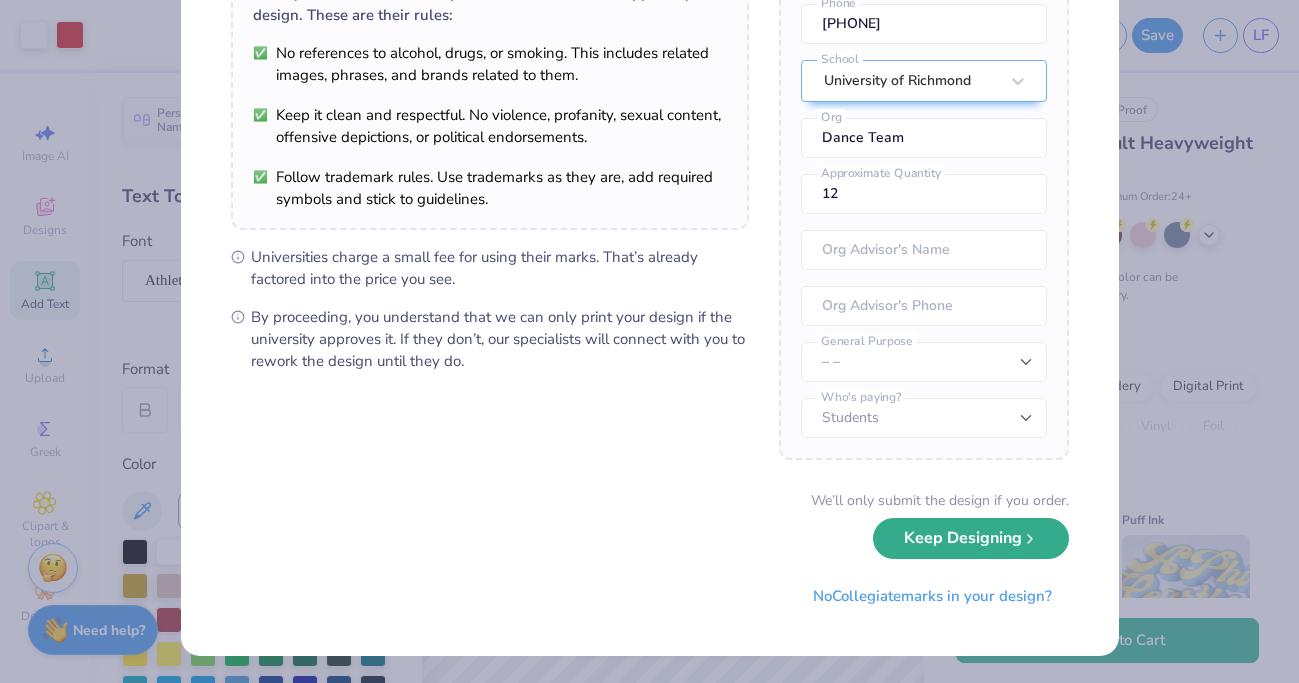 click on "Keep Designing" at bounding box center [971, 538] 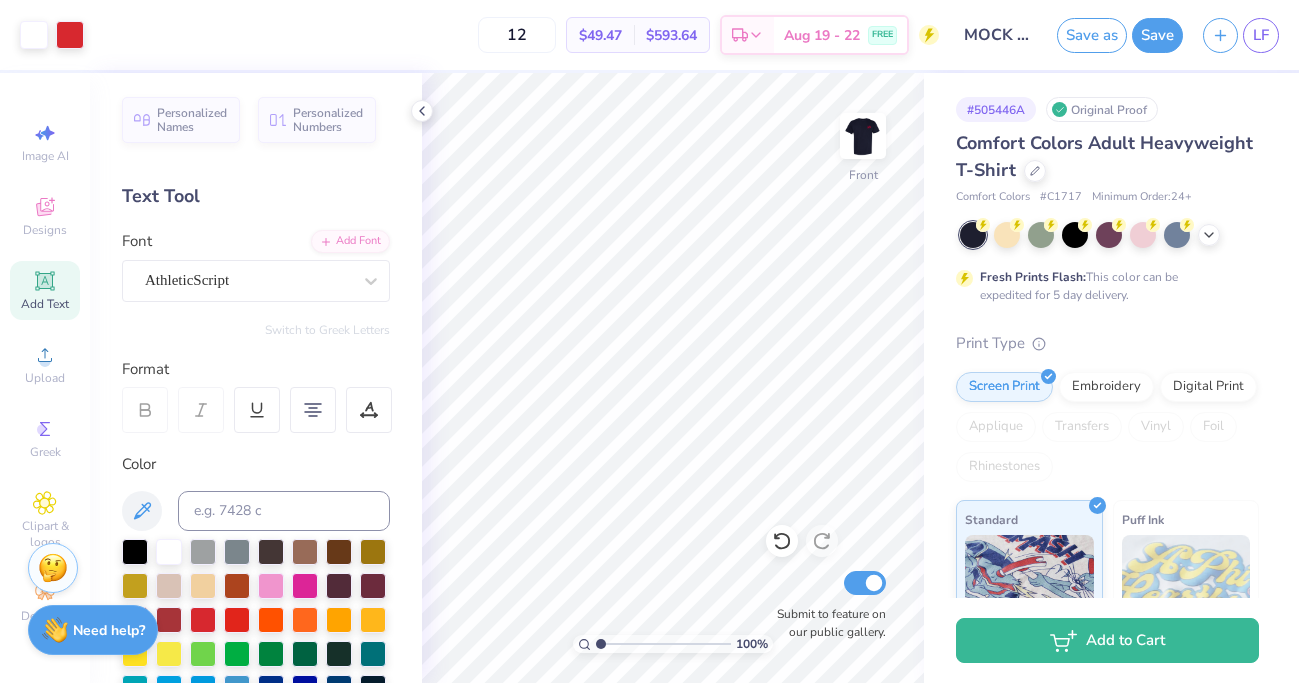 scroll, scrollTop: 0, scrollLeft: 0, axis: both 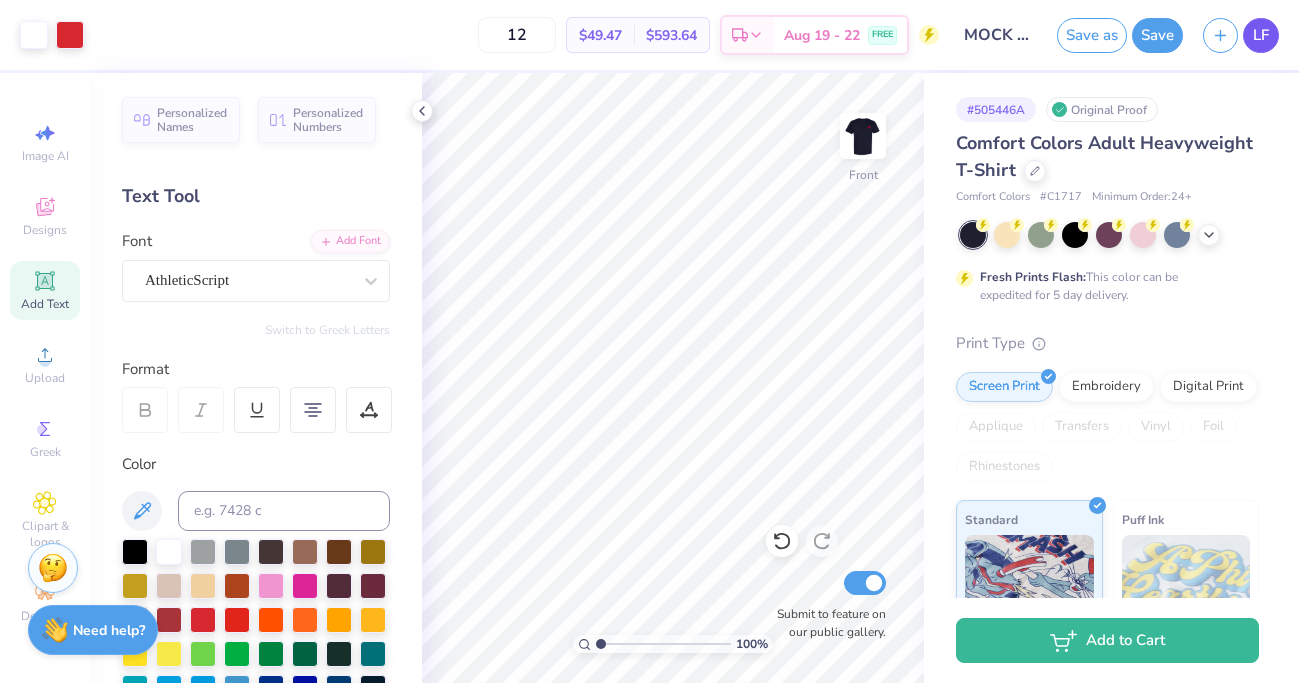 click on "LF" at bounding box center (1261, 35) 